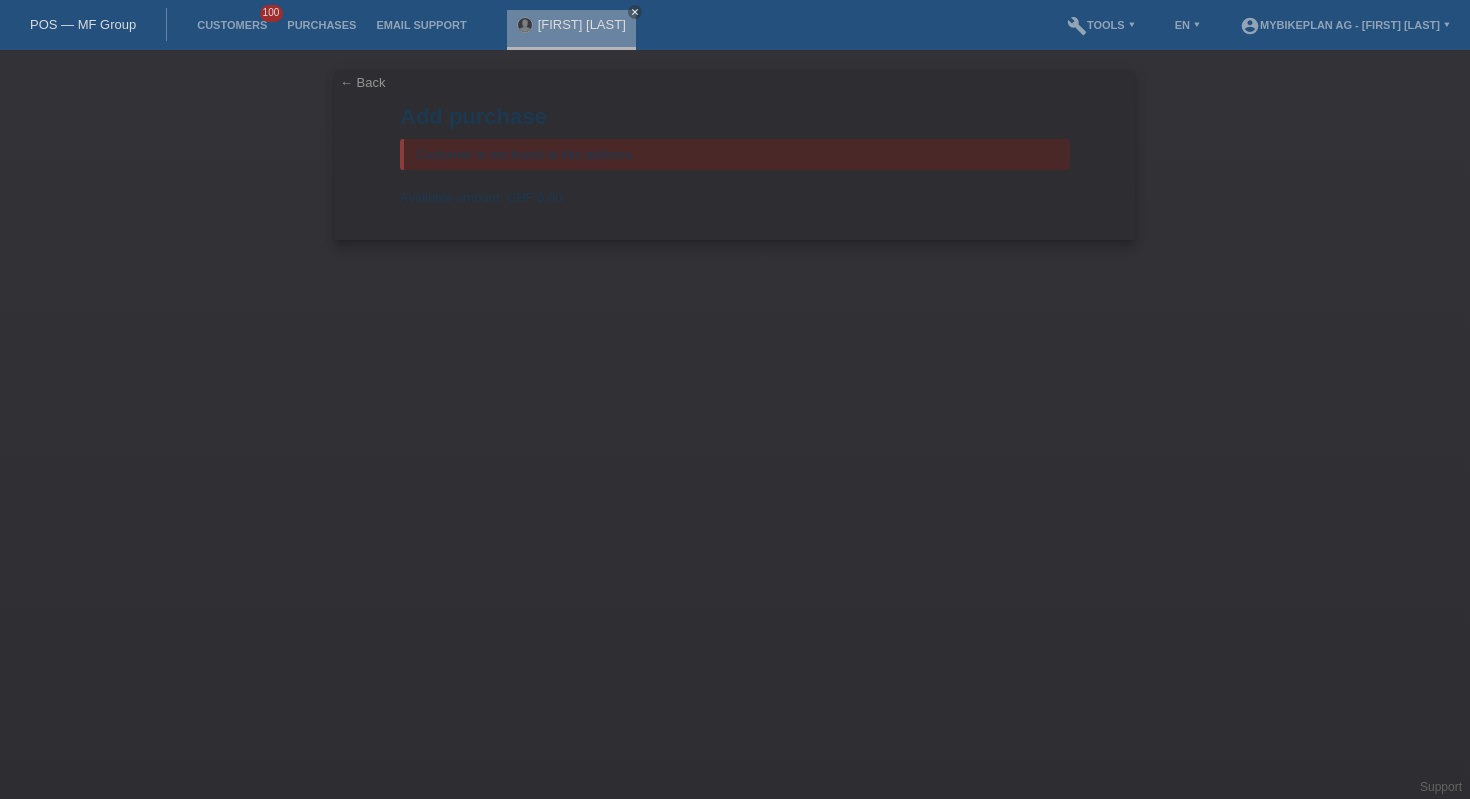 scroll, scrollTop: 0, scrollLeft: 0, axis: both 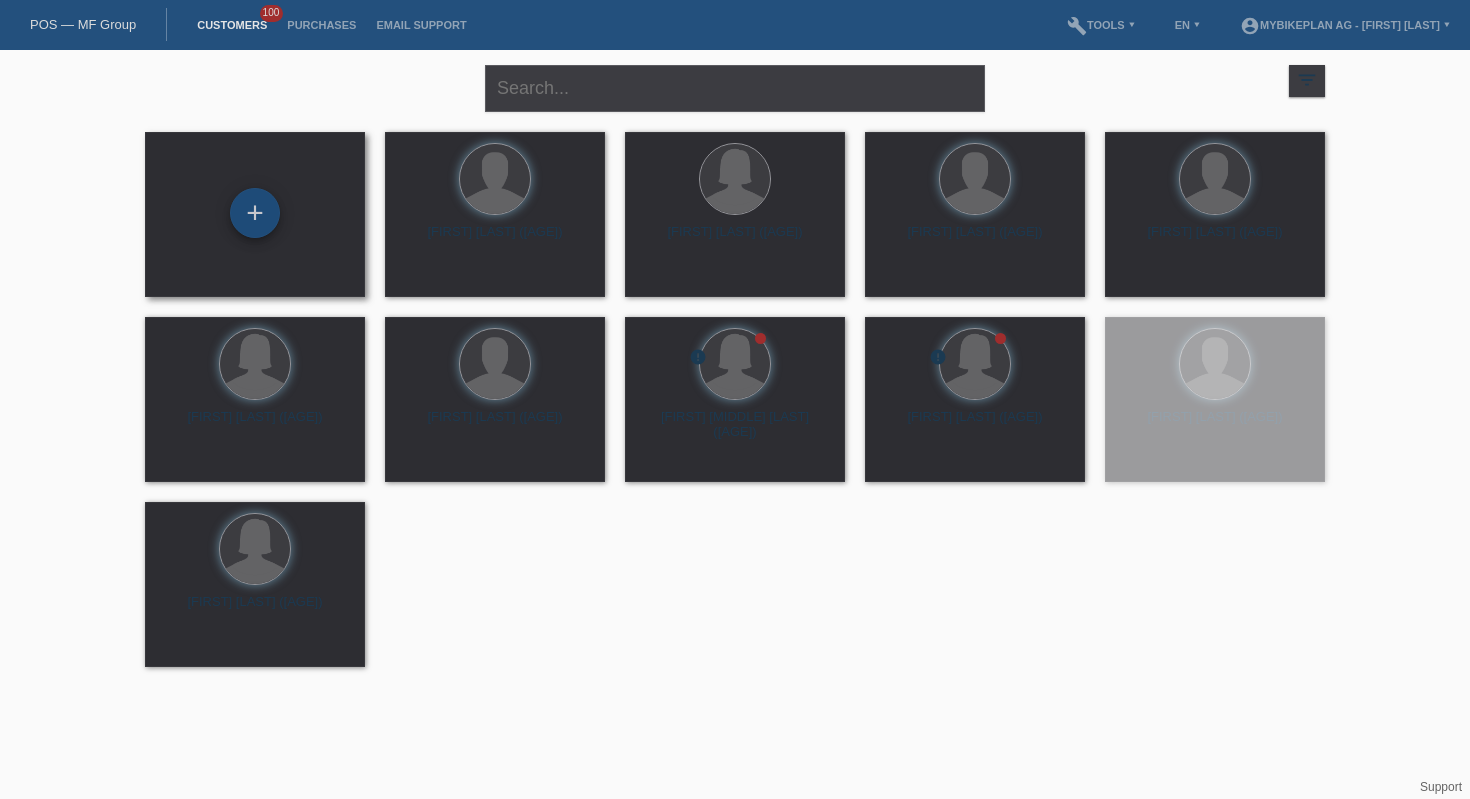click on "+" at bounding box center (255, 213) 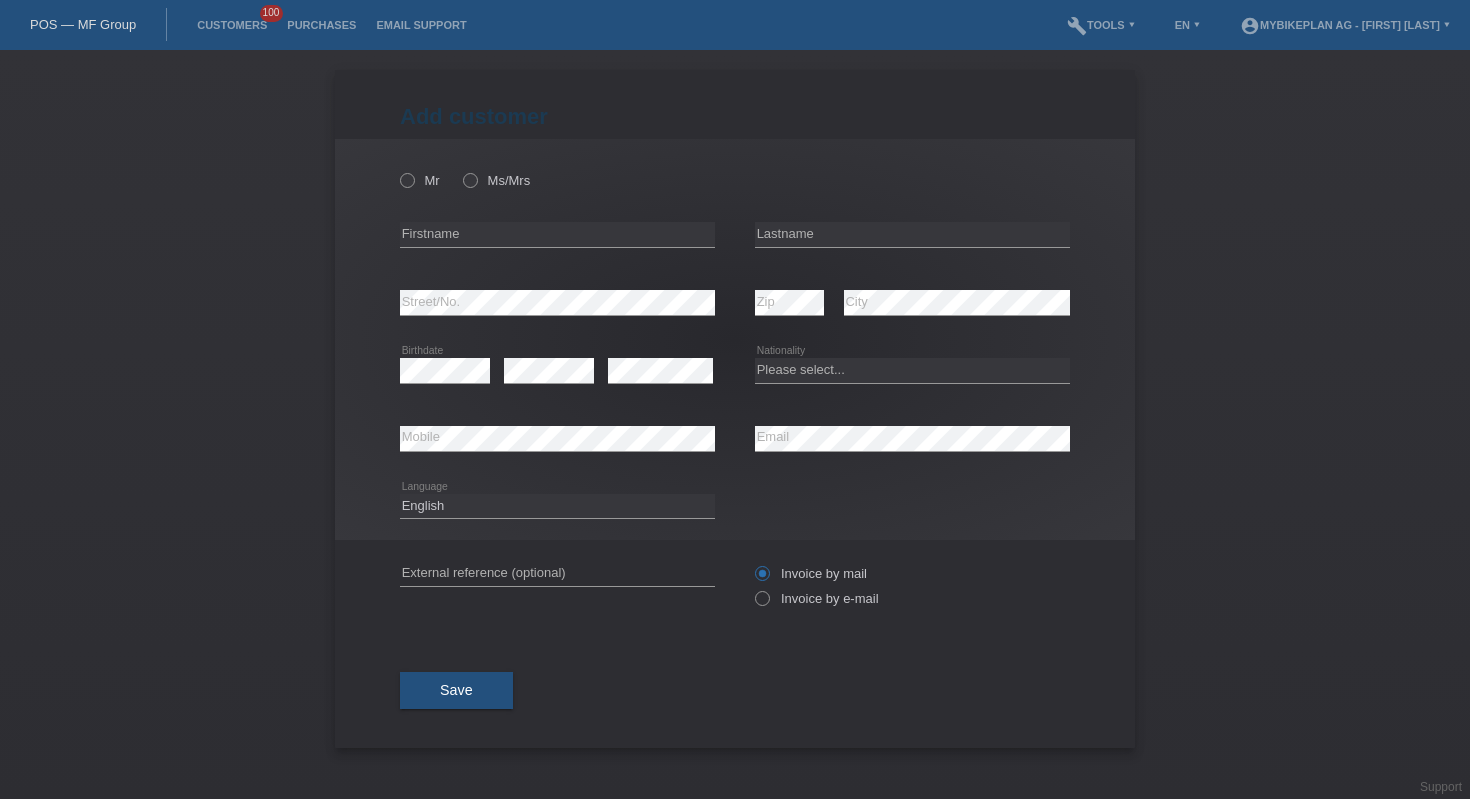 scroll, scrollTop: 0, scrollLeft: 0, axis: both 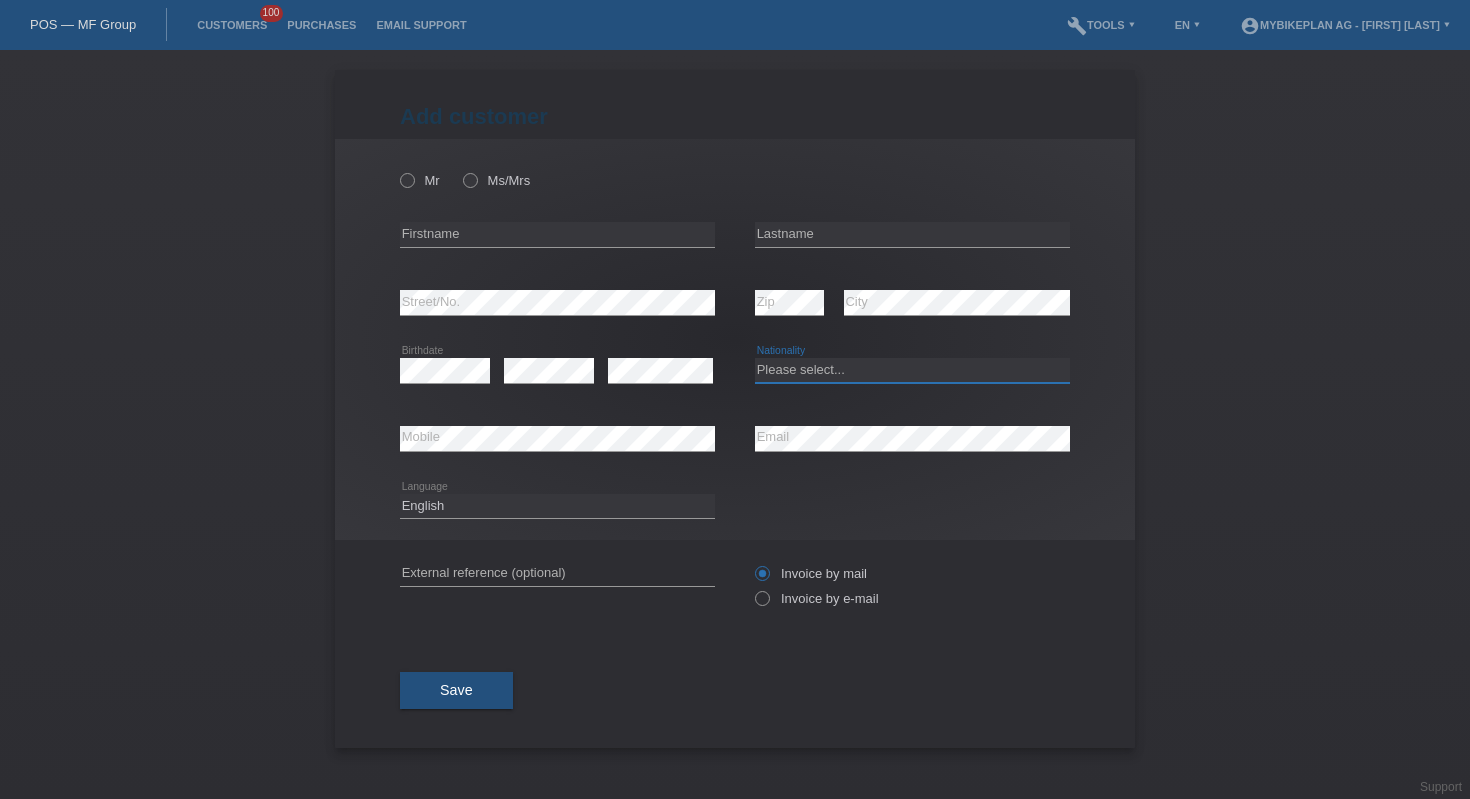click on "Please select...
Switzerland
Austria
Germany
Liechtenstein
------------
Afghanistan
Åland Islands
Albania
Algeria
American Samoa Andorra Angola Anguilla Antarctica Antigua and Barbuda Argentina Armenia" at bounding box center [912, 370] 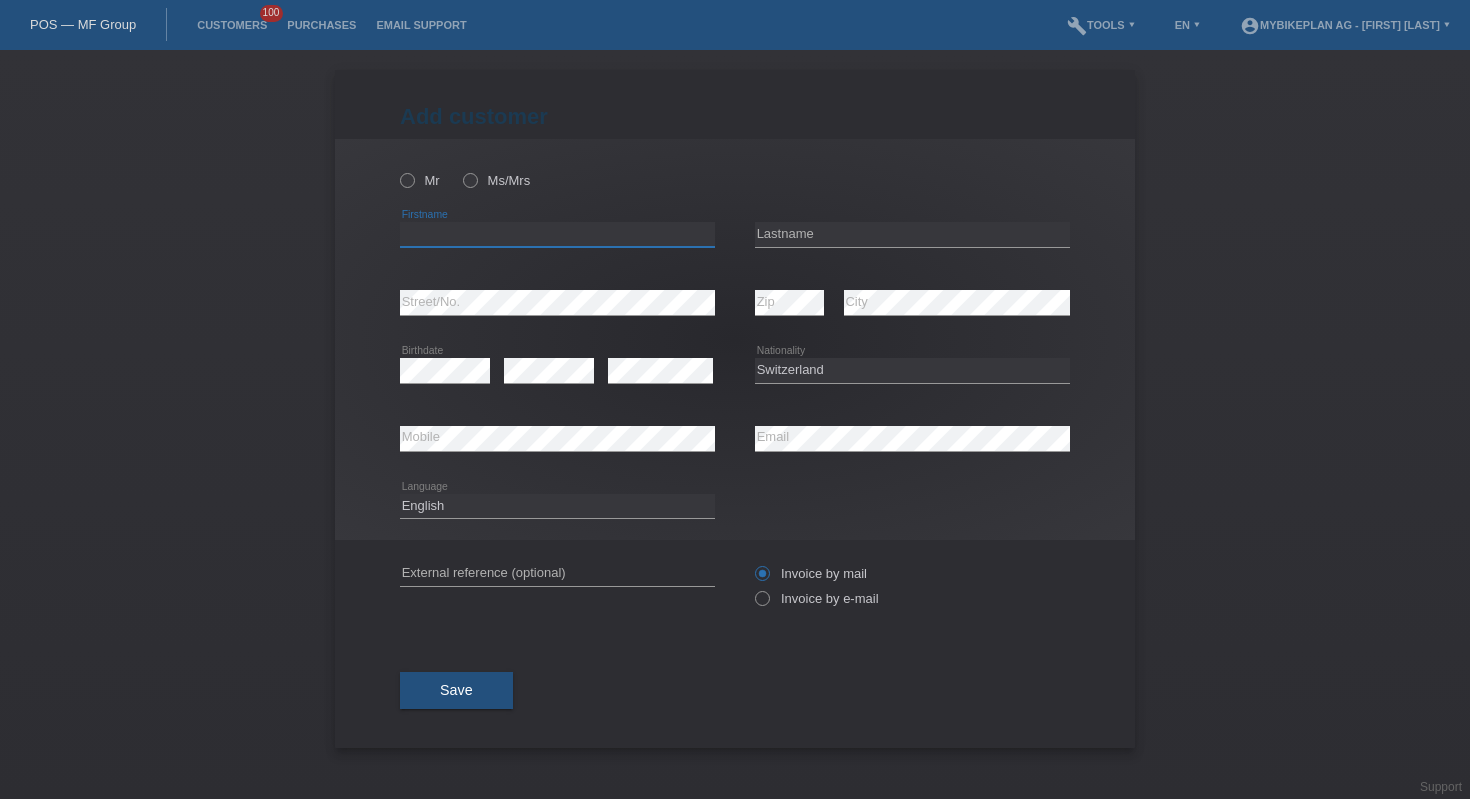 click at bounding box center [557, 234] 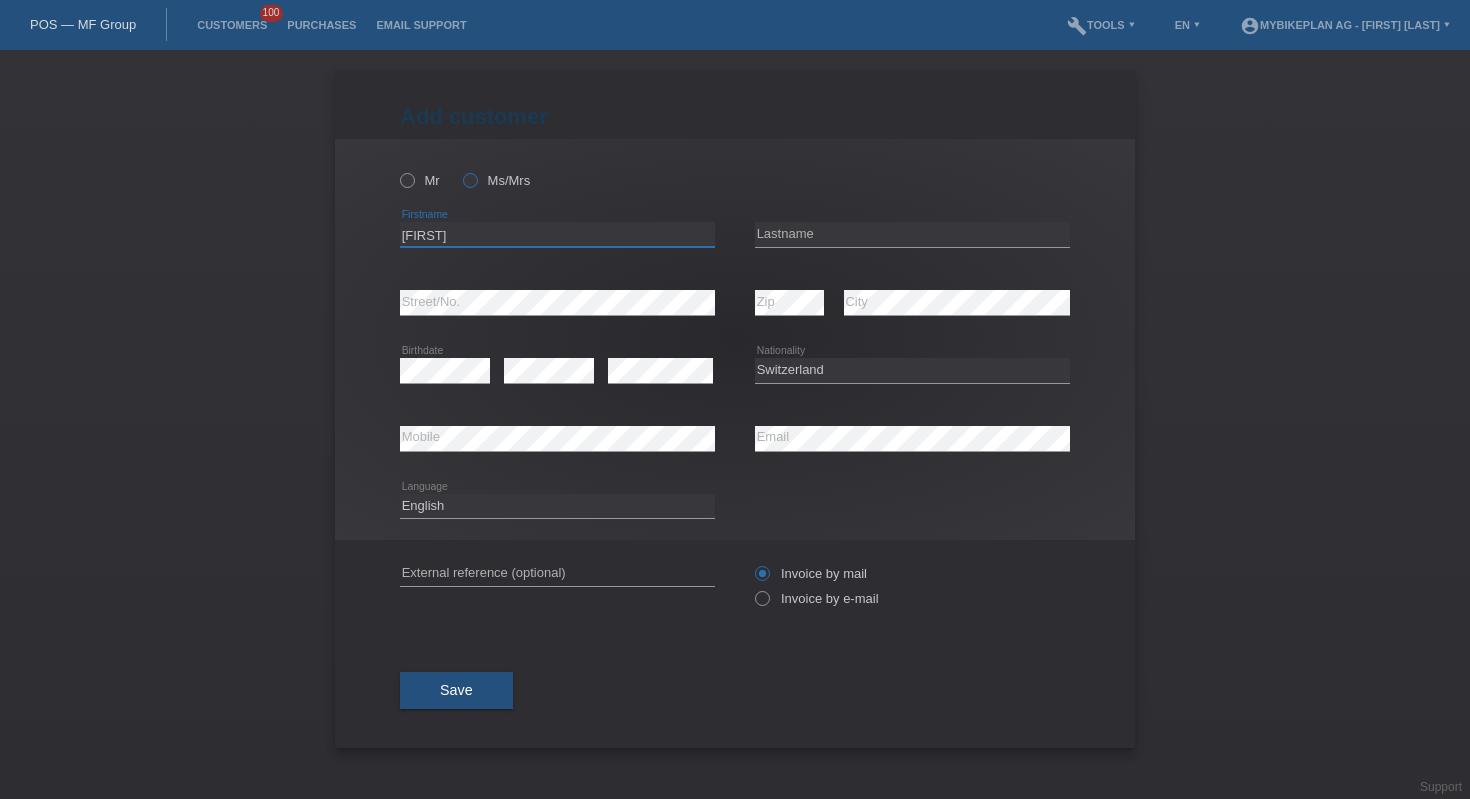 type on "[FIRST]" 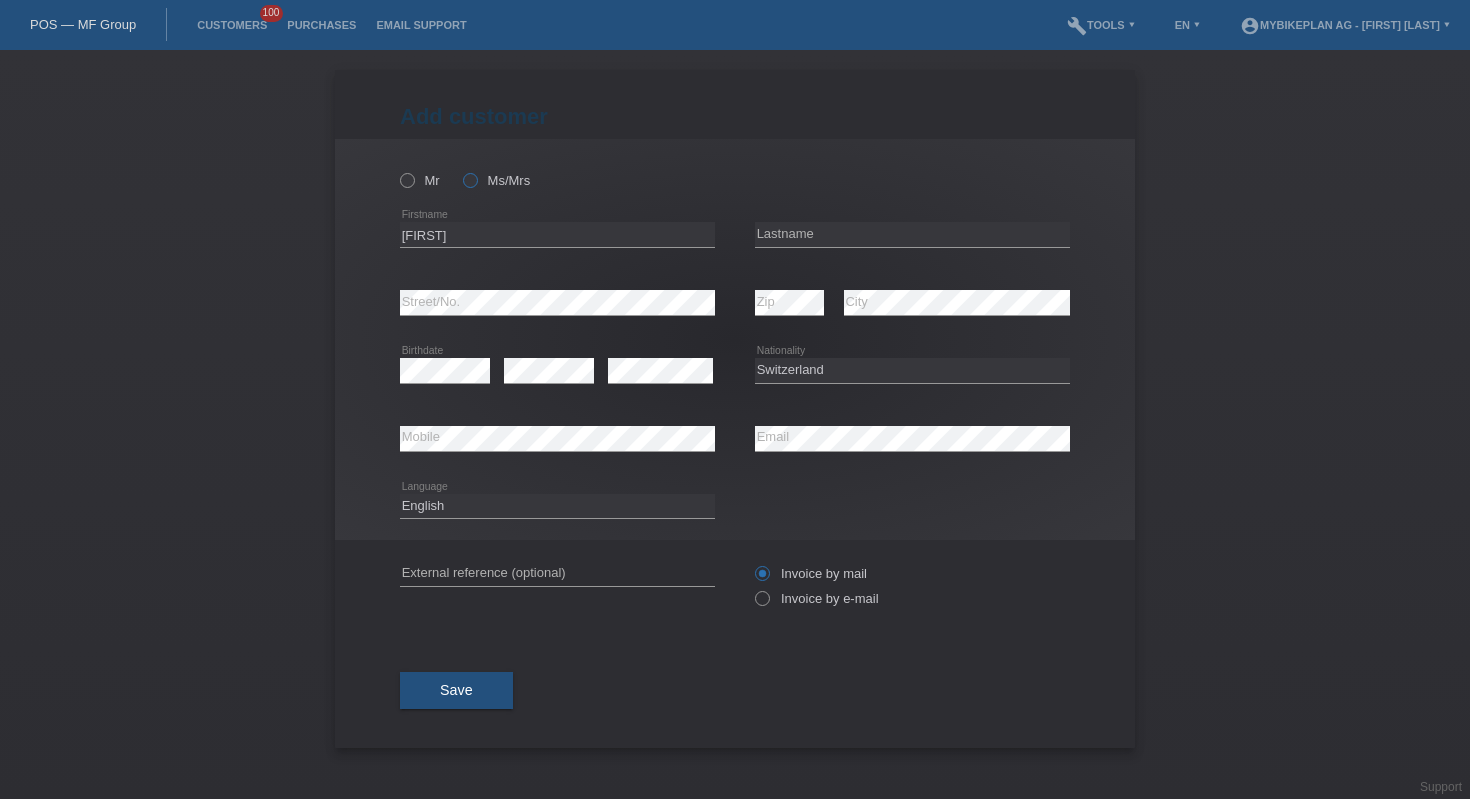 click at bounding box center (397, 170) 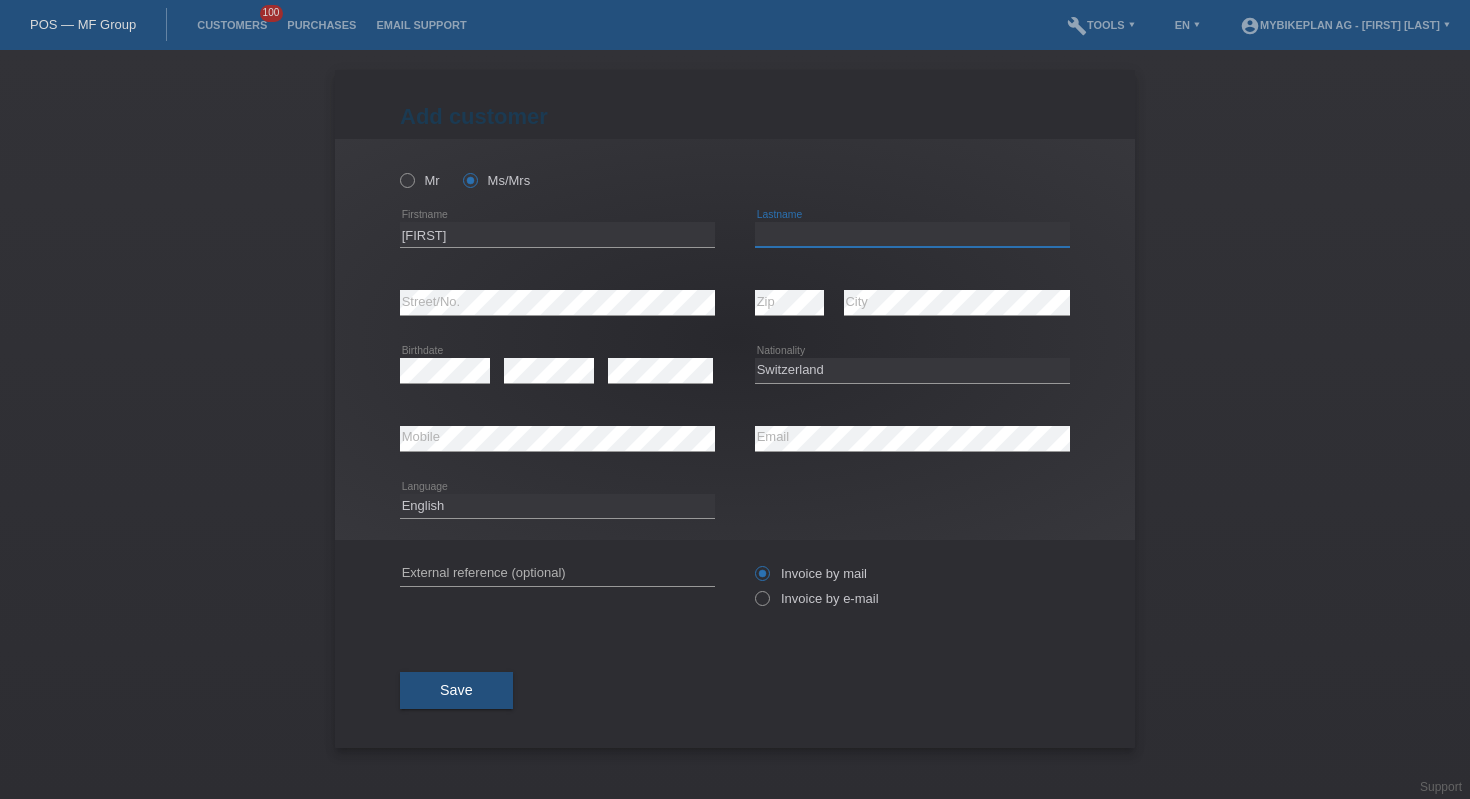 click at bounding box center (912, 234) 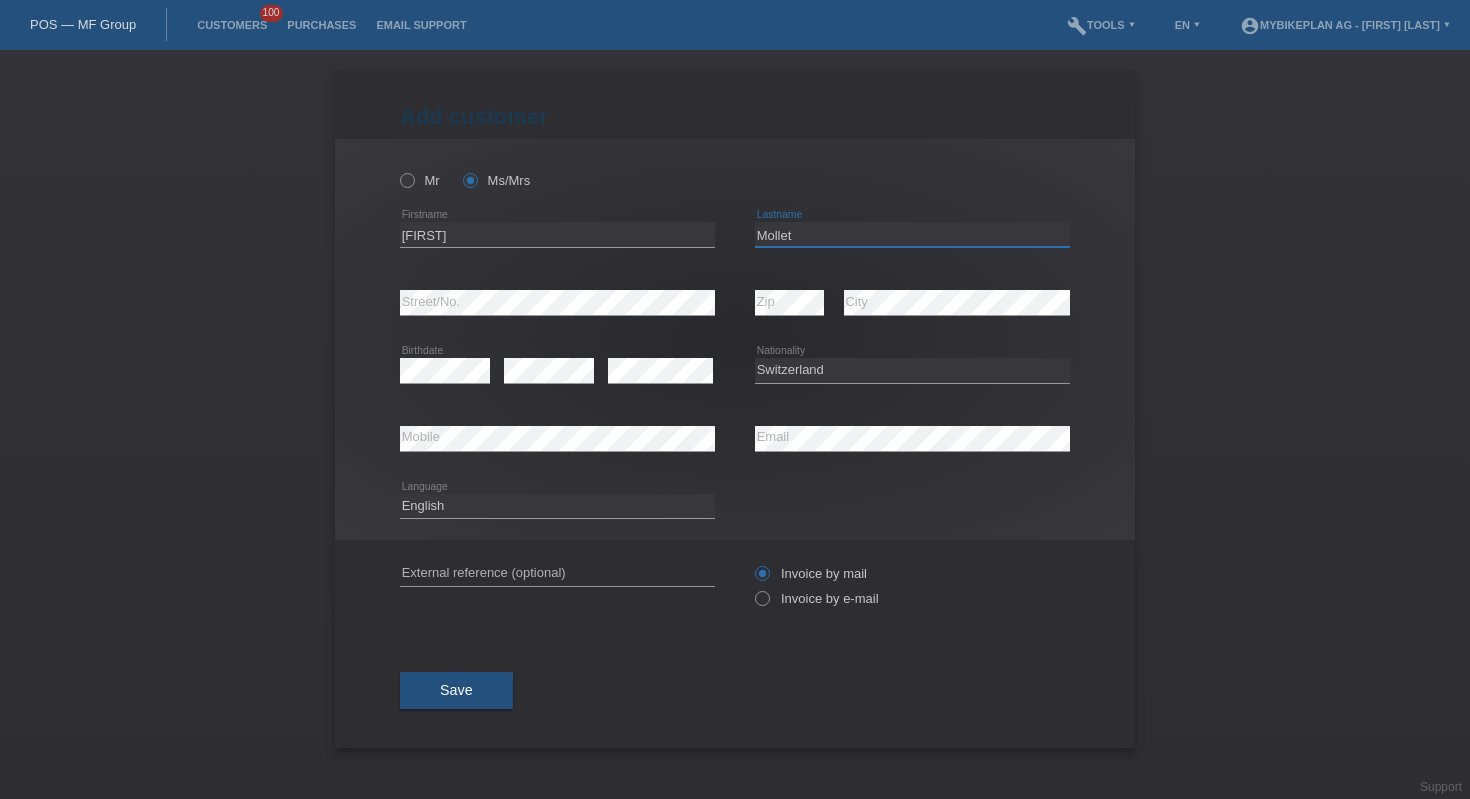 type on "Mollet" 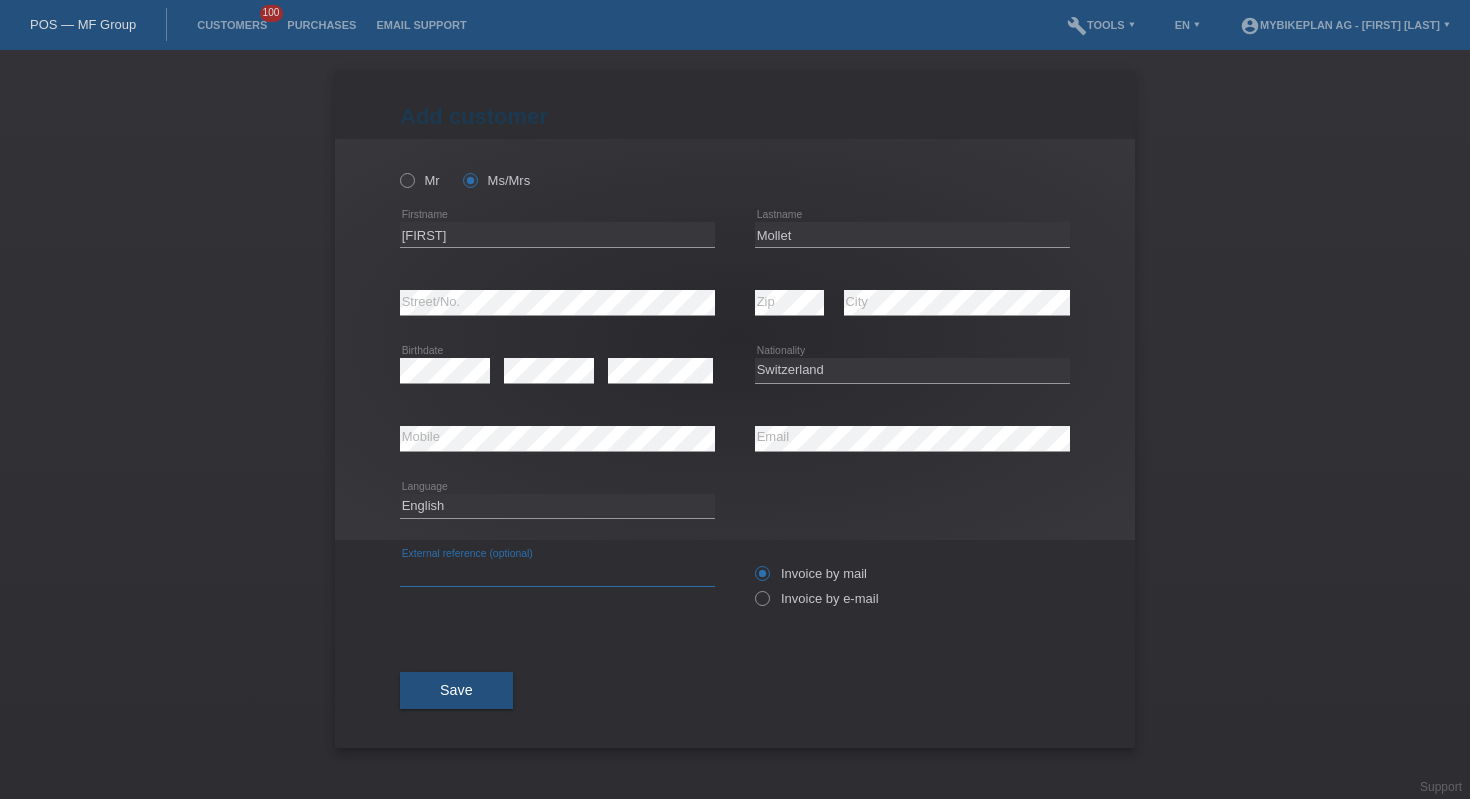 click at bounding box center [557, 573] 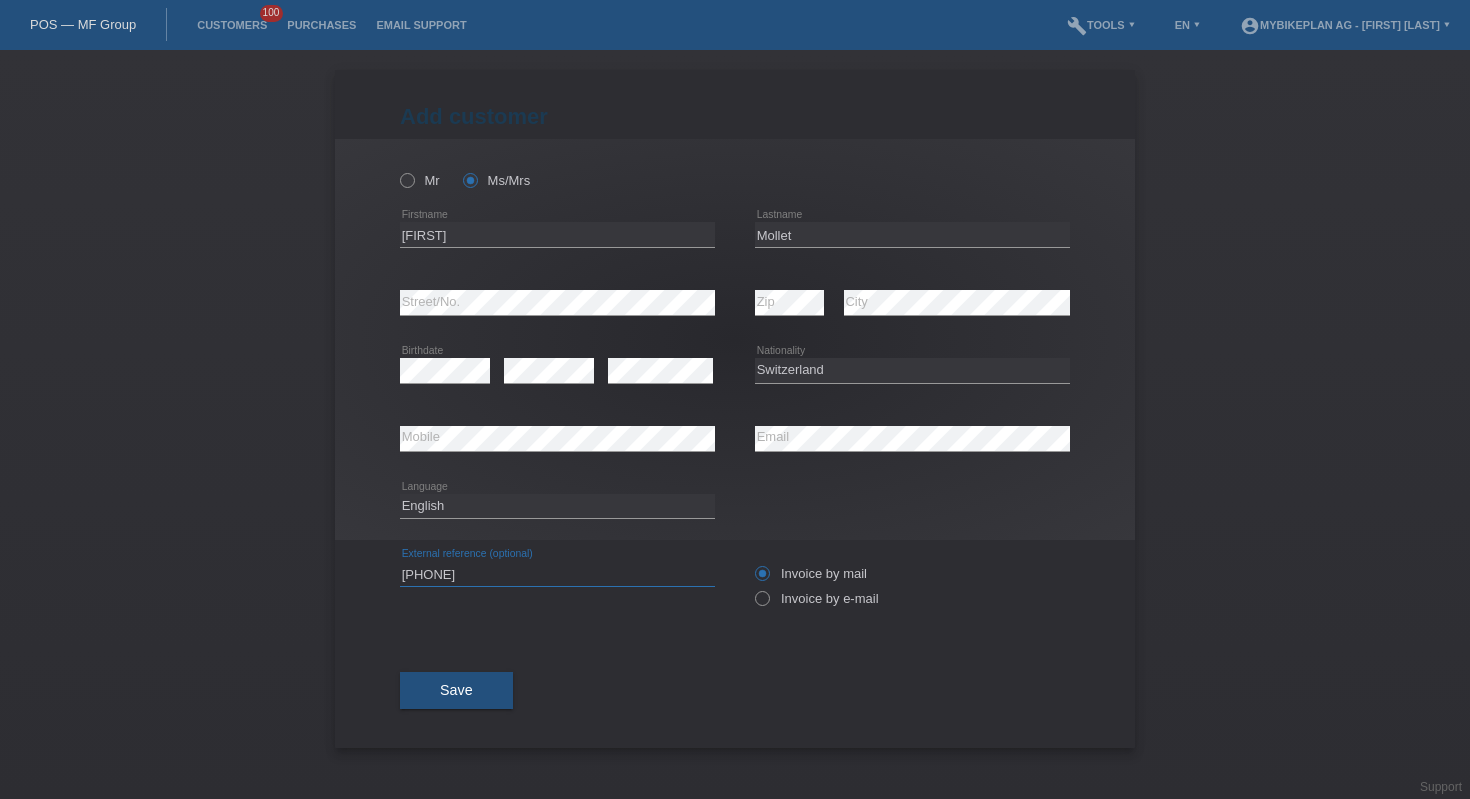 type on "[PHONE]" 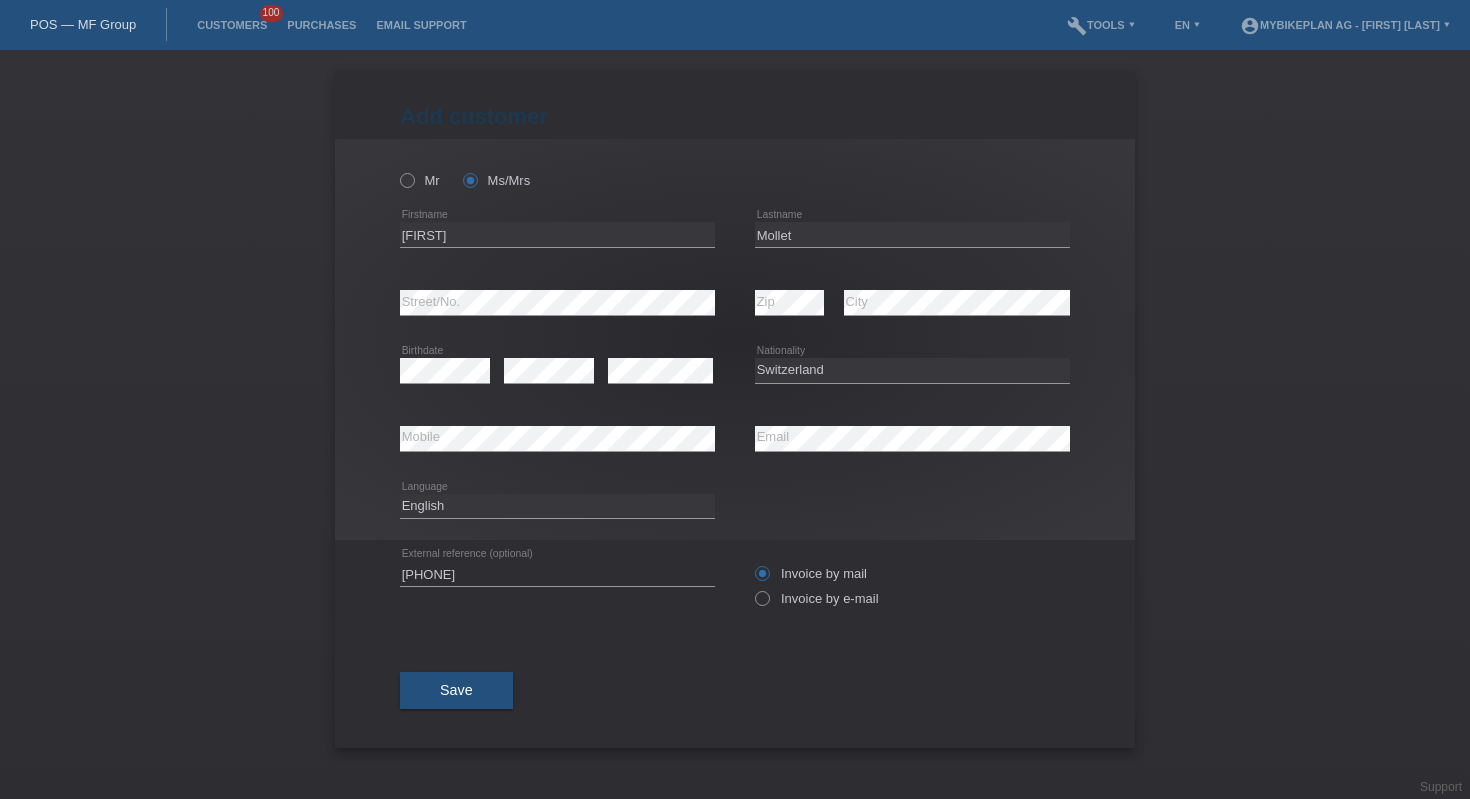 click on "Invoice by mail
Invoice by e-mail" at bounding box center [912, 586] 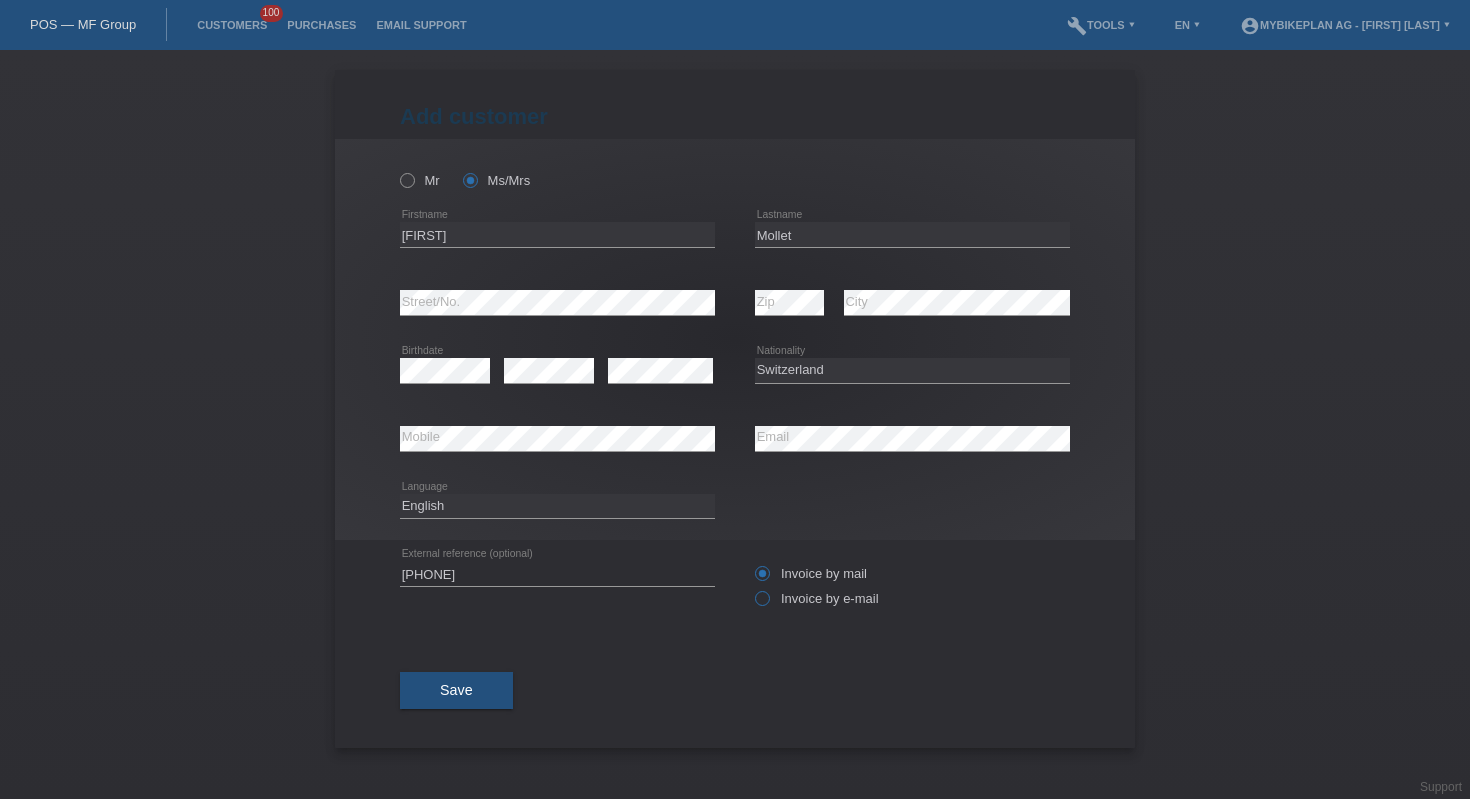 click on "Invoice by e-mail" at bounding box center [811, 573] 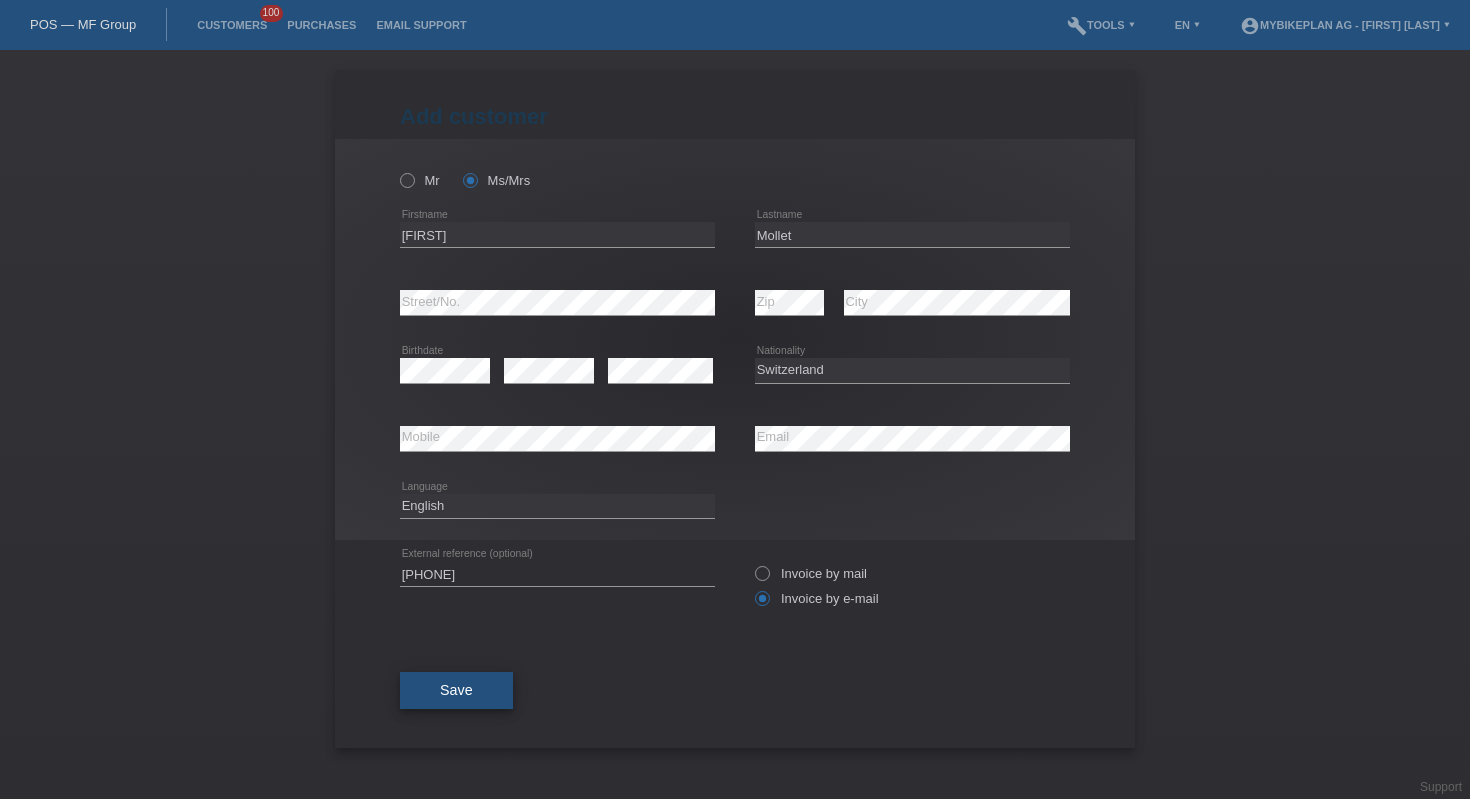 click on "Save" at bounding box center [456, 691] 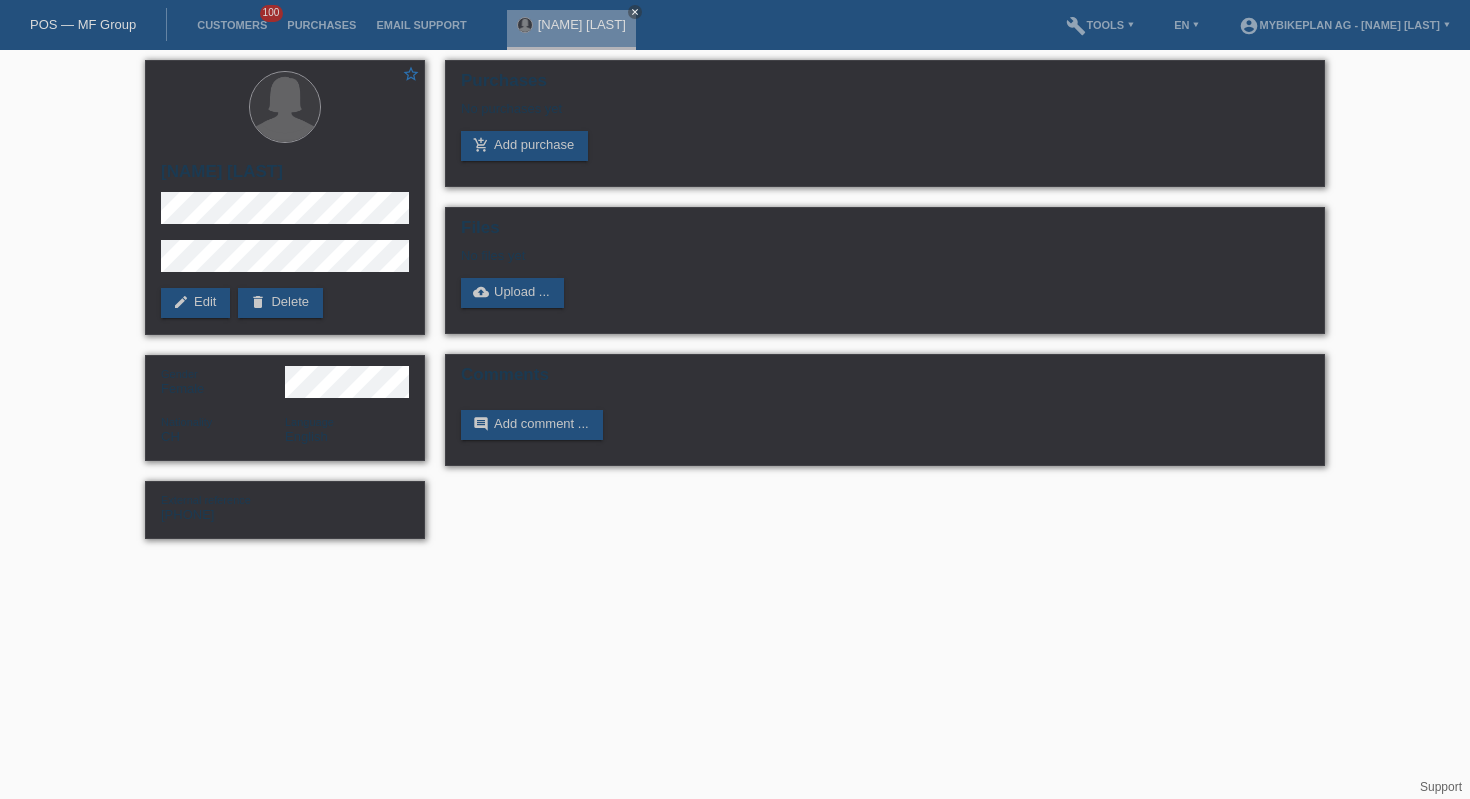 scroll, scrollTop: 0, scrollLeft: 0, axis: both 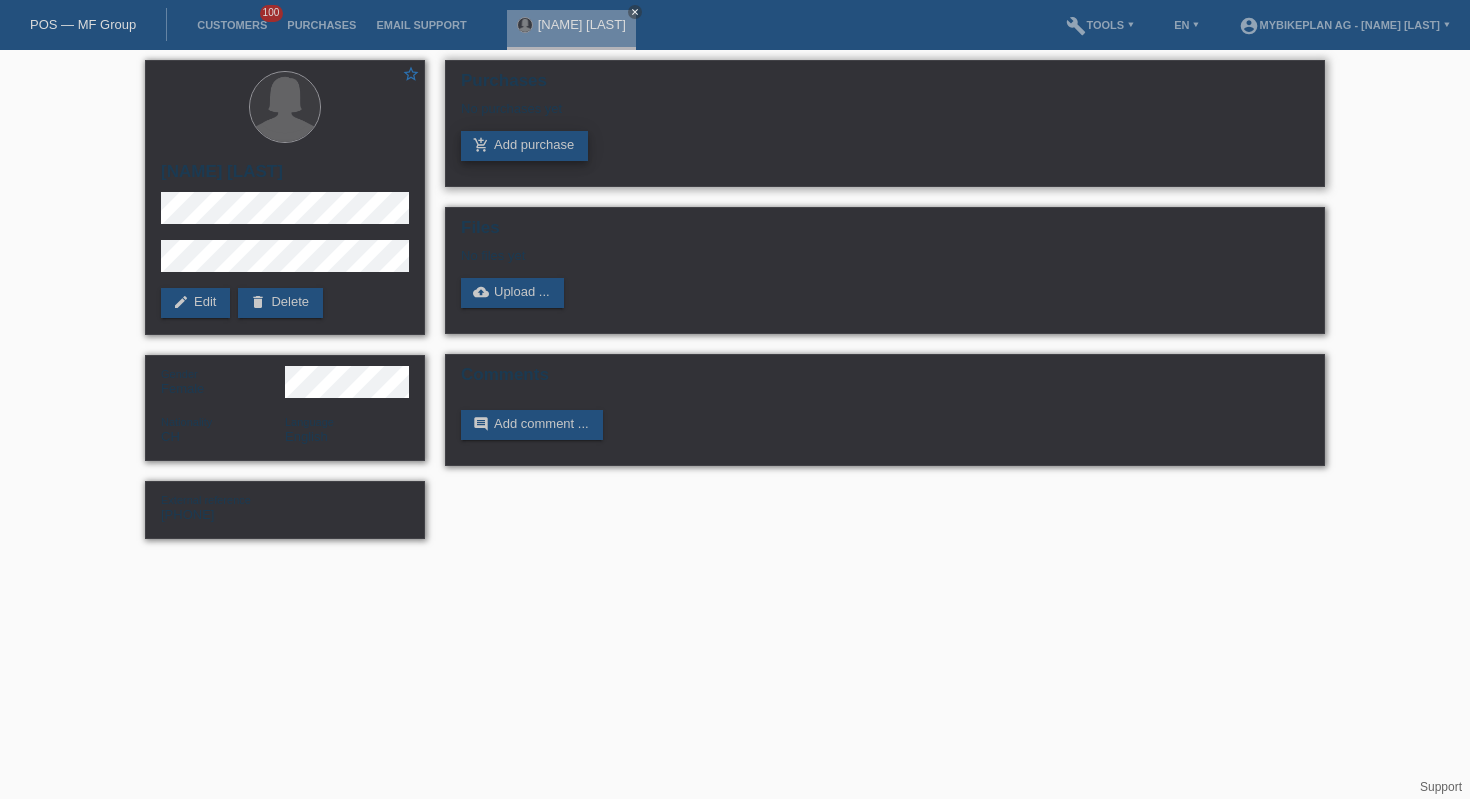 click on "add_shopping_cart  Add purchase" at bounding box center (524, 146) 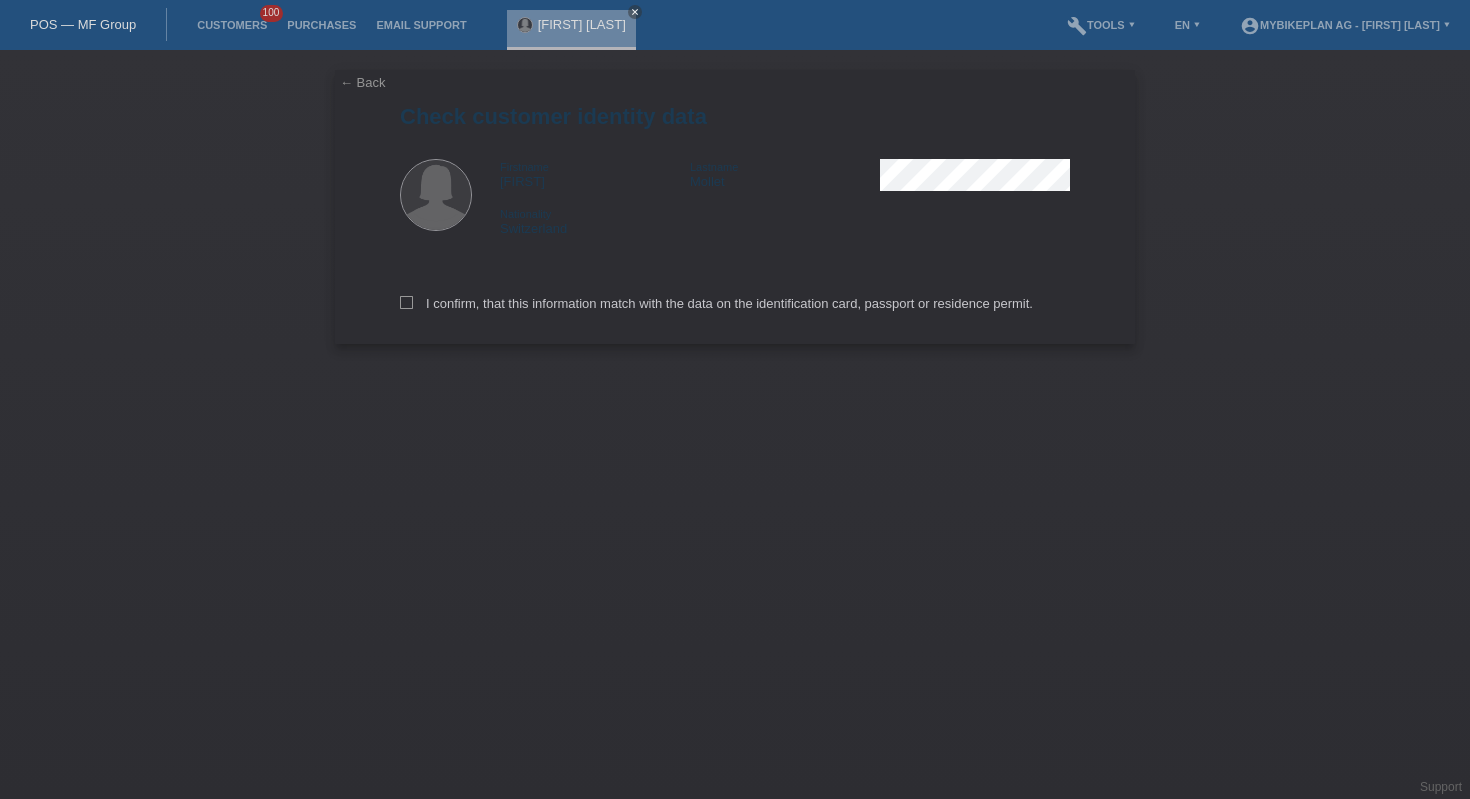 scroll, scrollTop: 0, scrollLeft: 0, axis: both 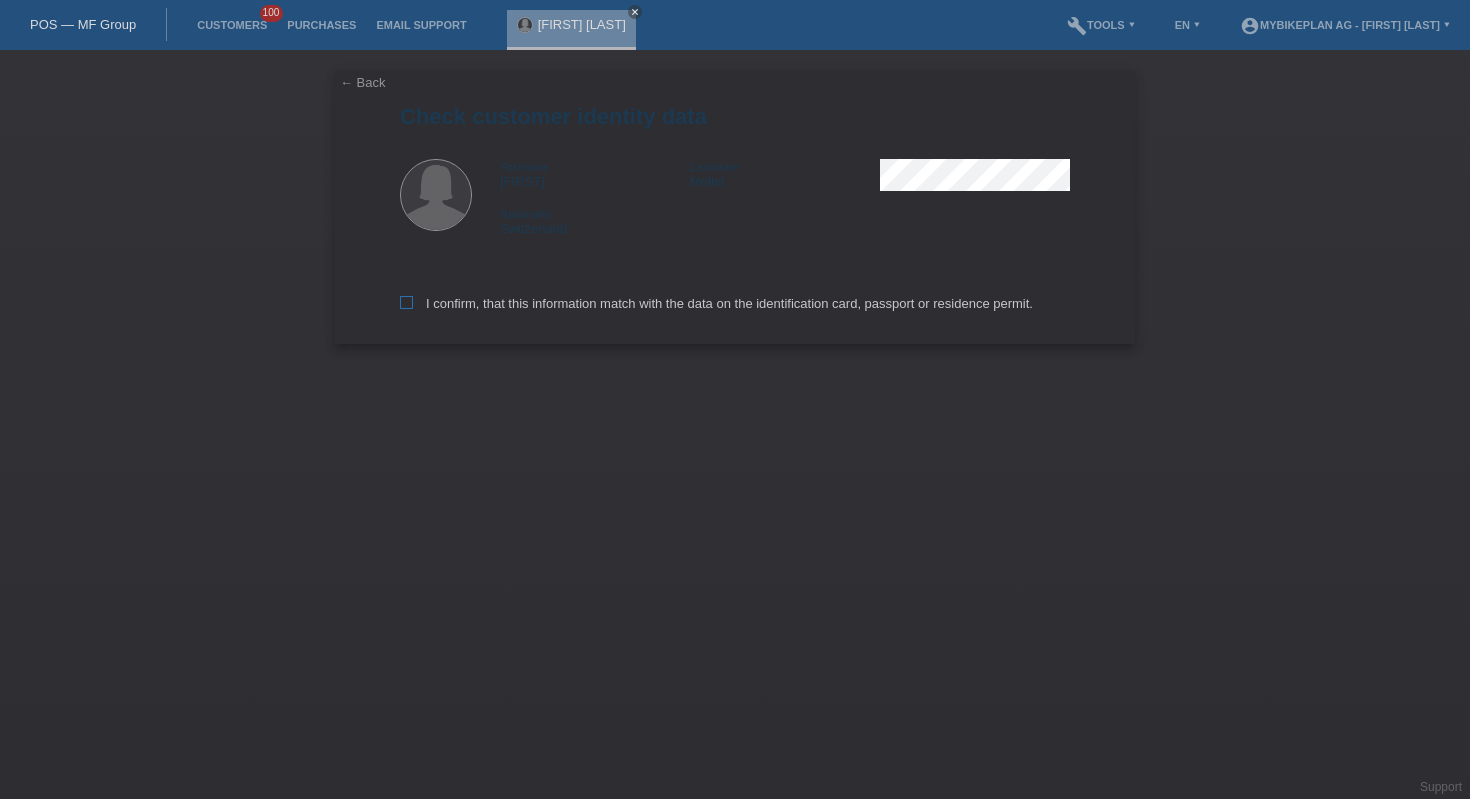 click on "I confirm, that this information match with the data on the identification card, passport or residence permit." at bounding box center [716, 303] 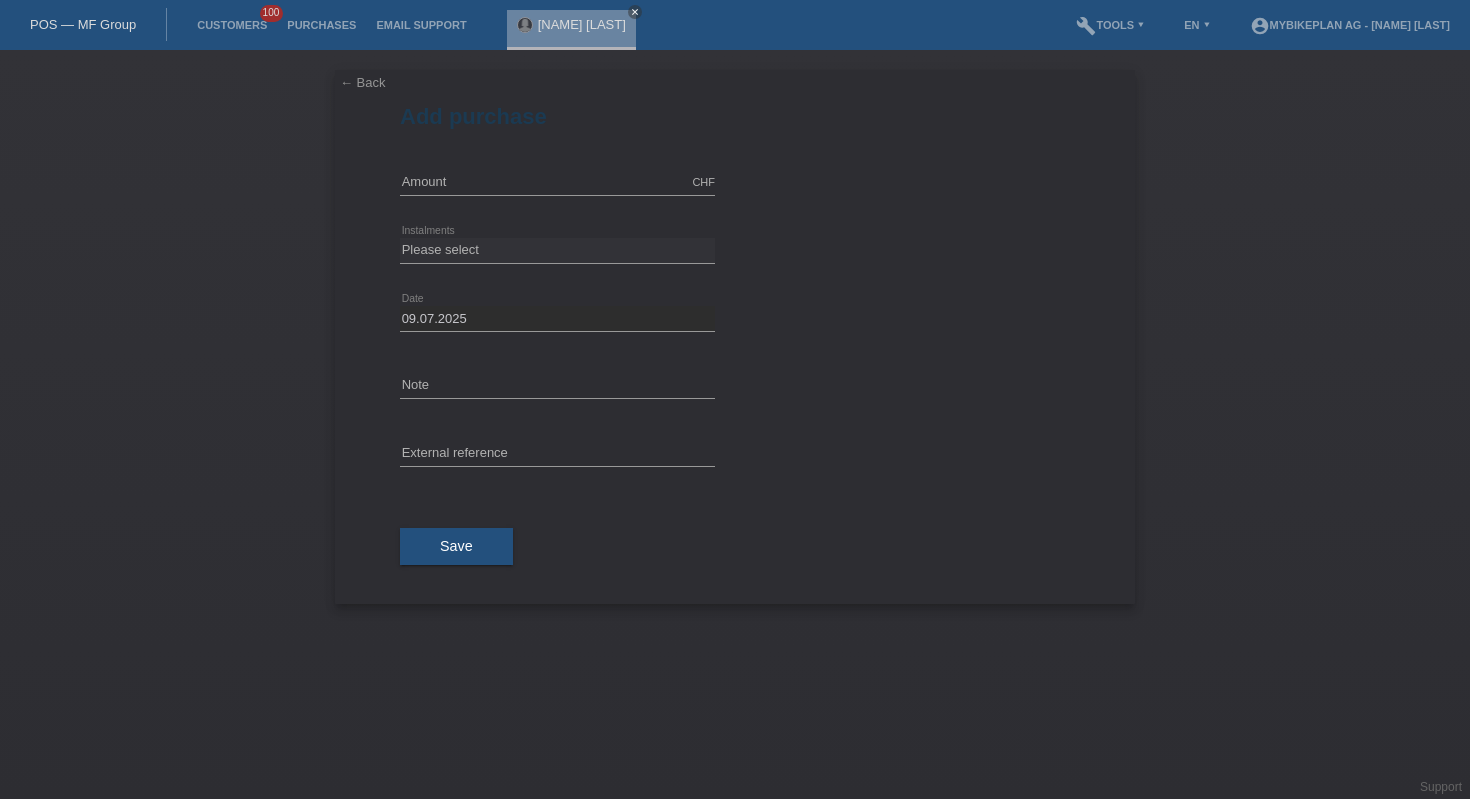 scroll, scrollTop: 0, scrollLeft: 0, axis: both 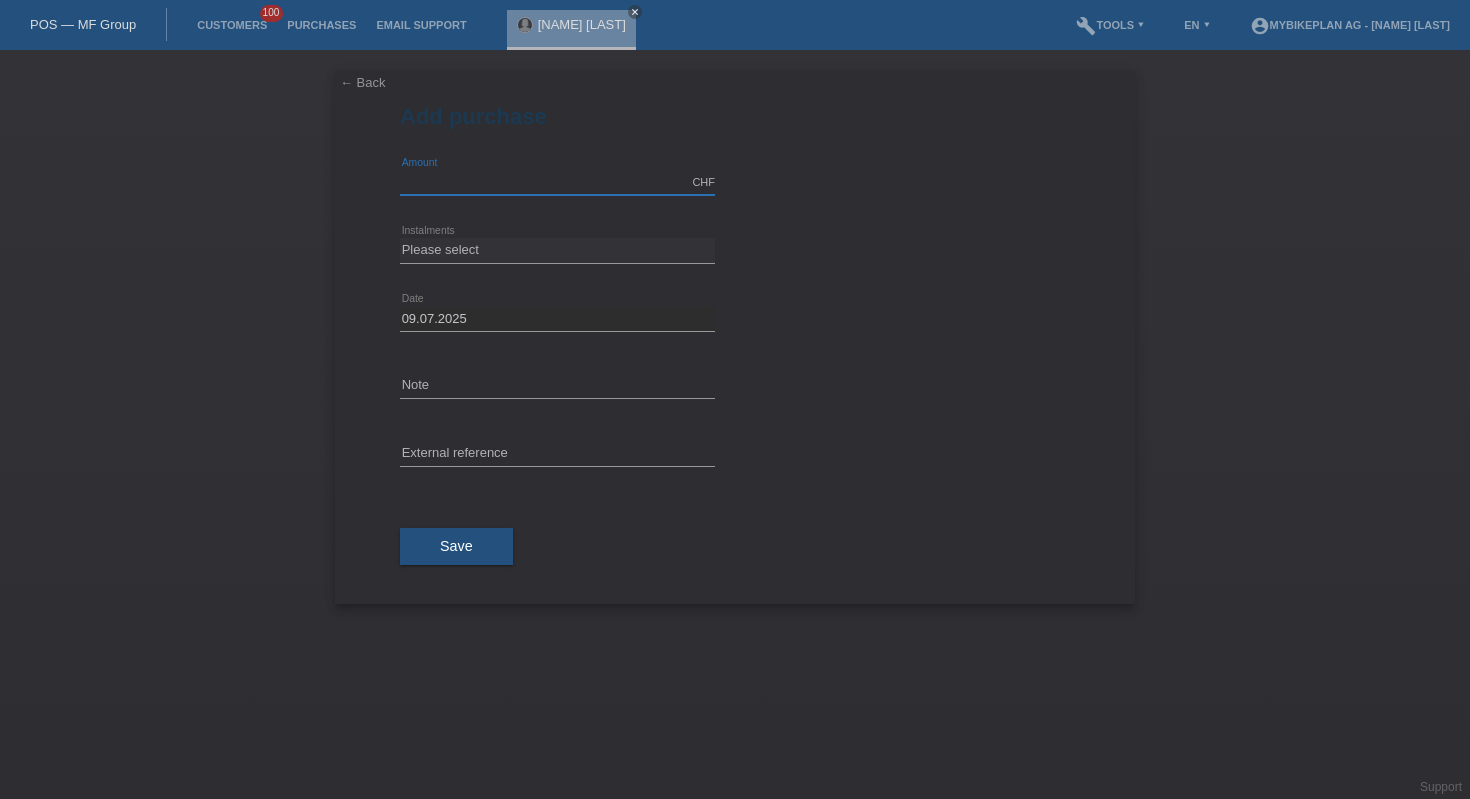 click at bounding box center [557, 182] 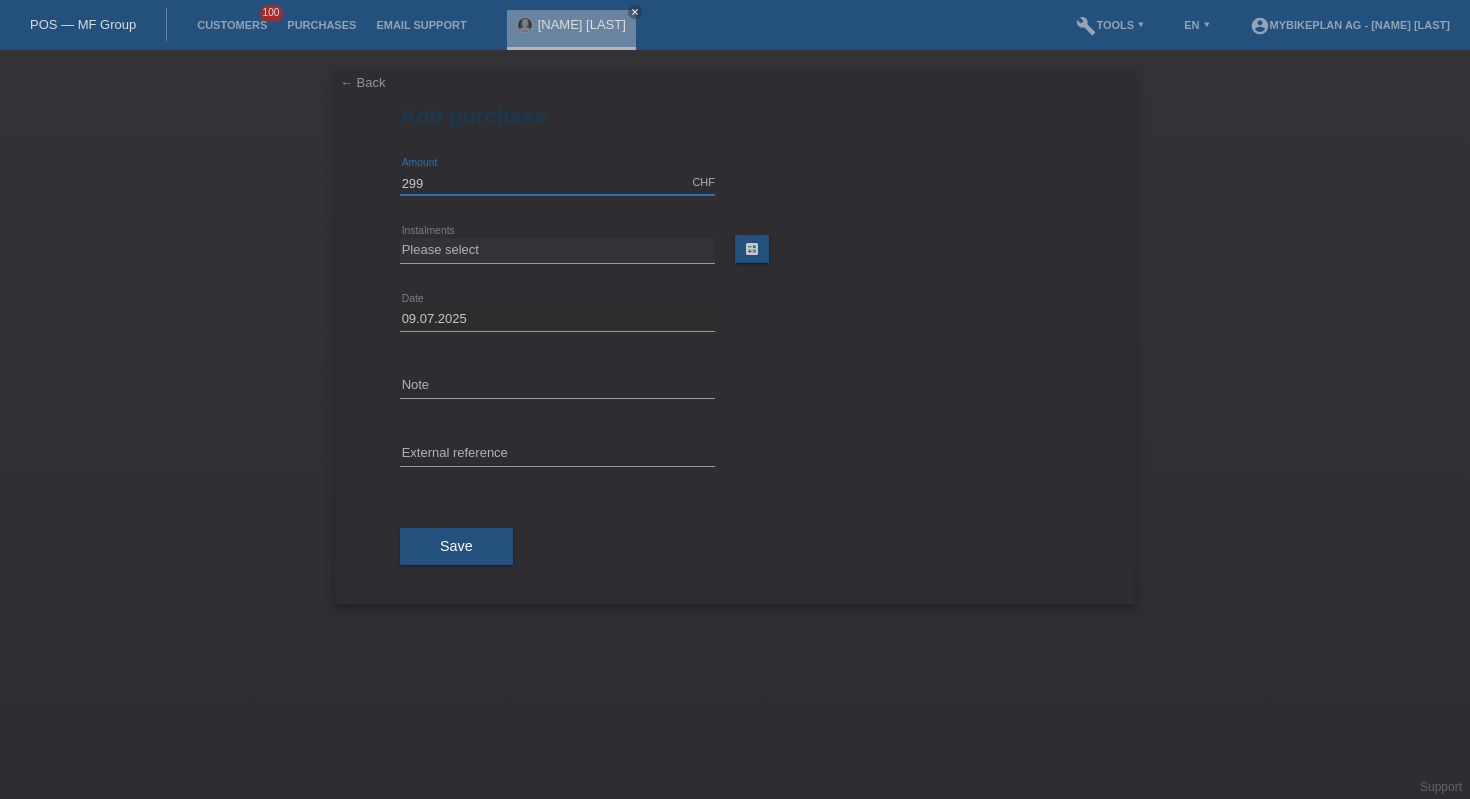 type on "2999.00" 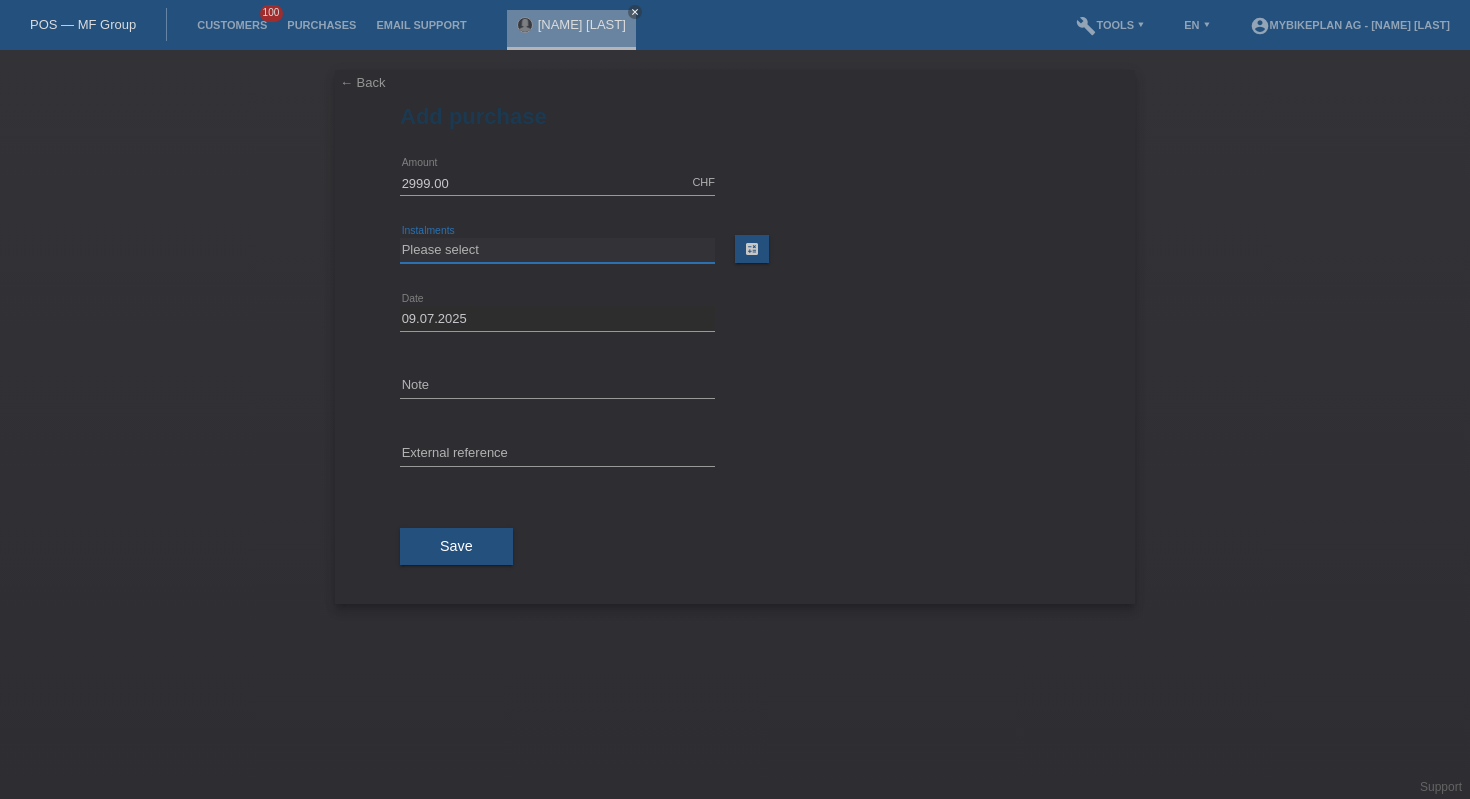 click on "Please select
6 instalments
12 instalments
18 instalments
24 instalments
36 instalments
48 instalments" at bounding box center [557, 250] 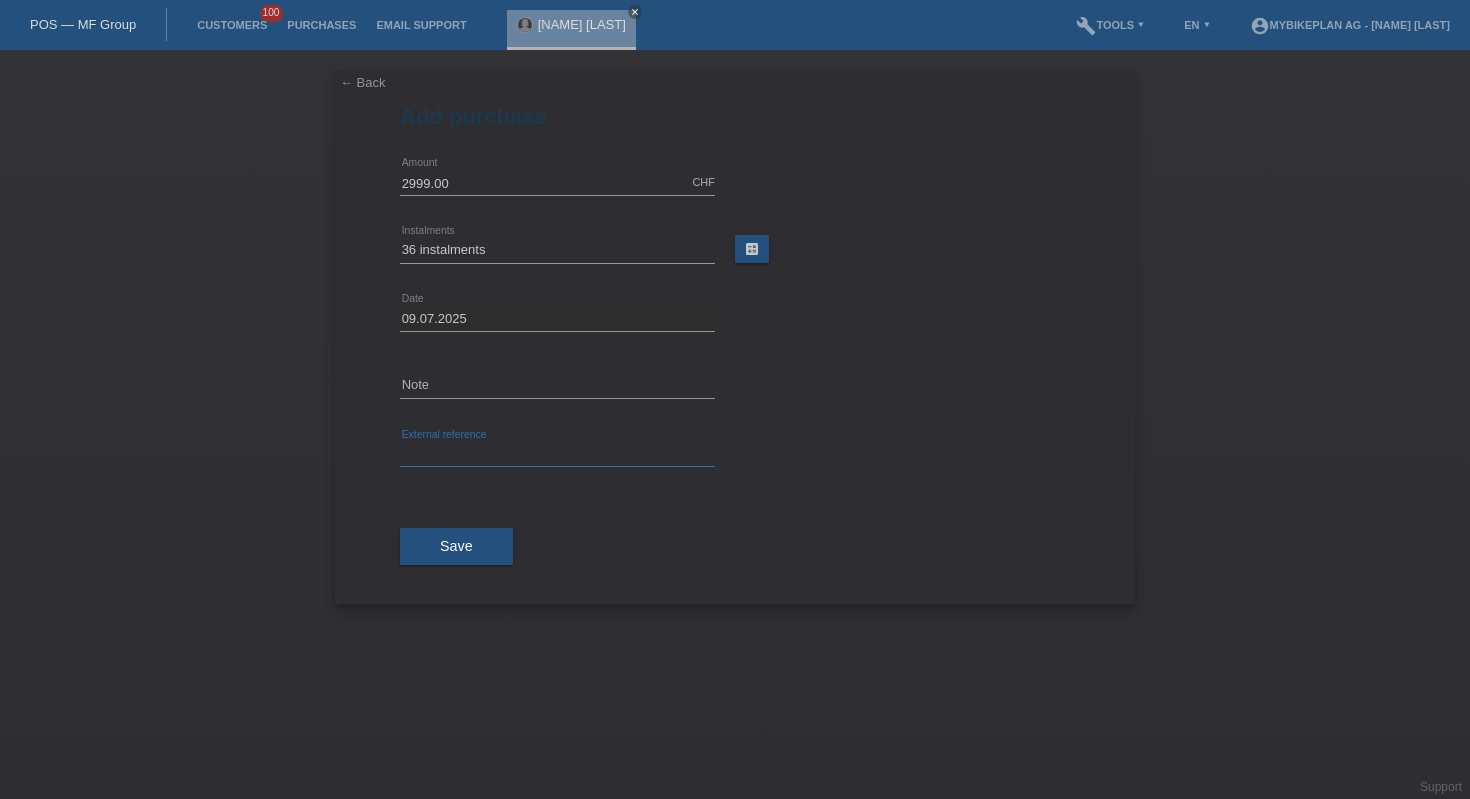 click at bounding box center [557, 454] 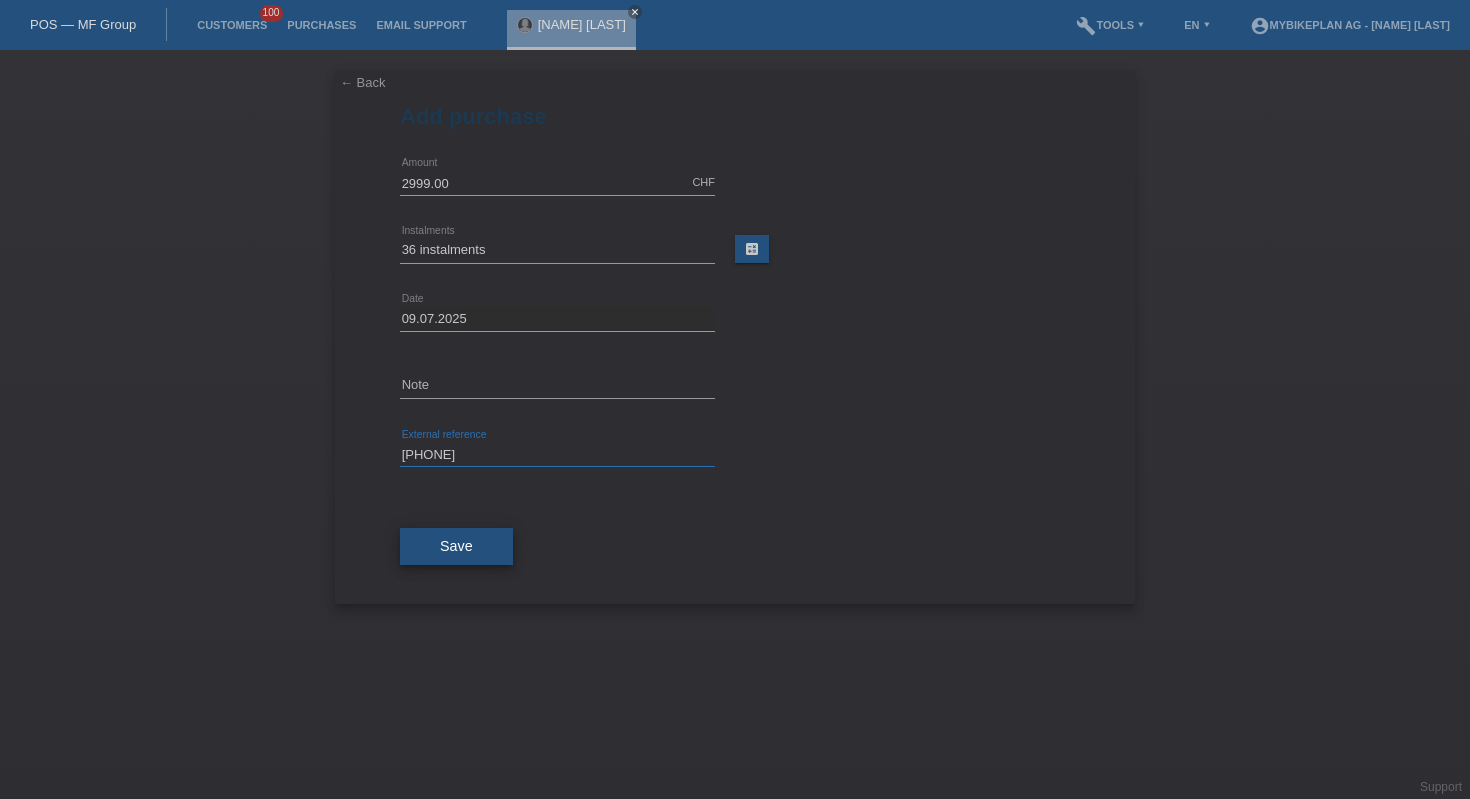 type on "[PHONE]" 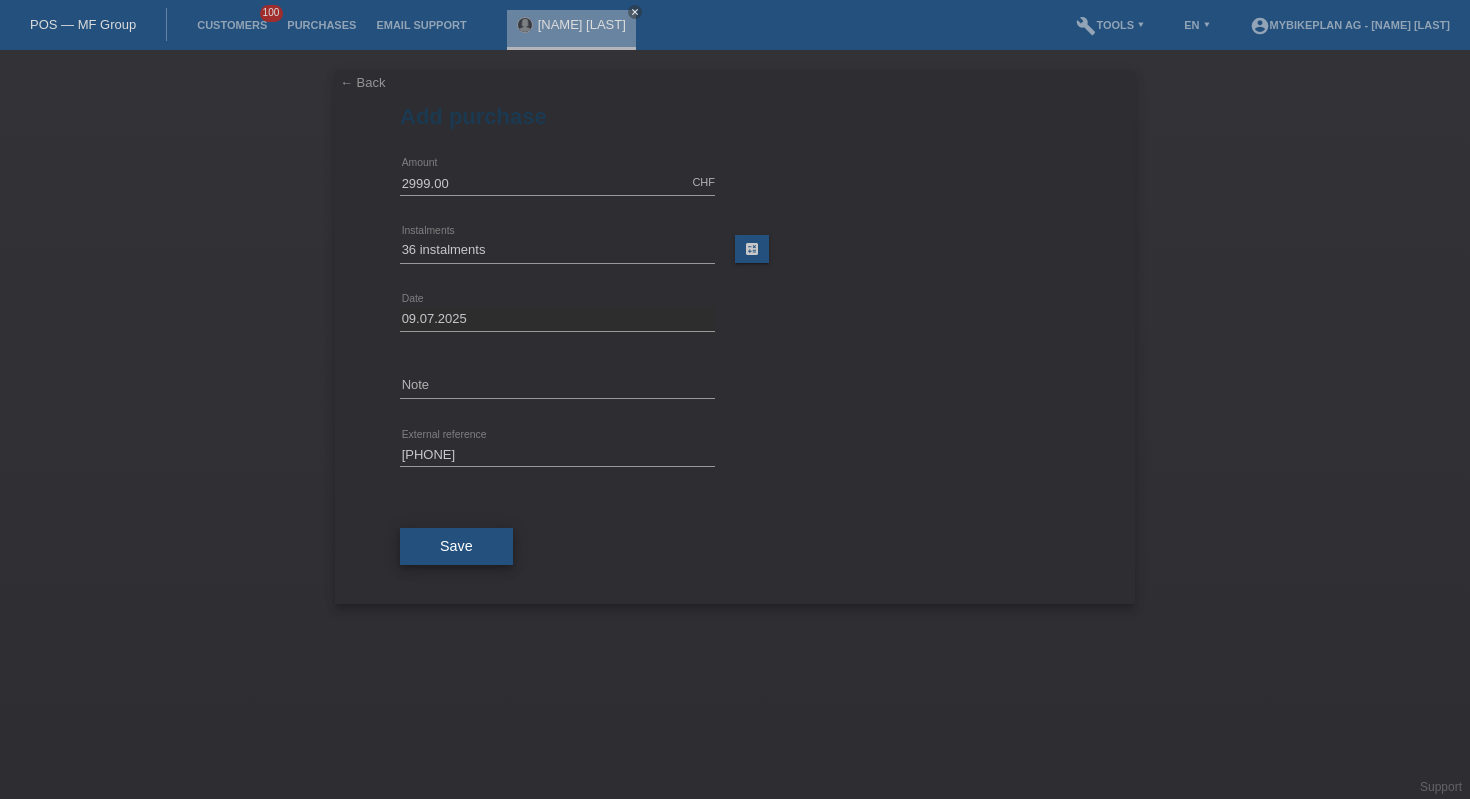 click on "Save" at bounding box center (456, 546) 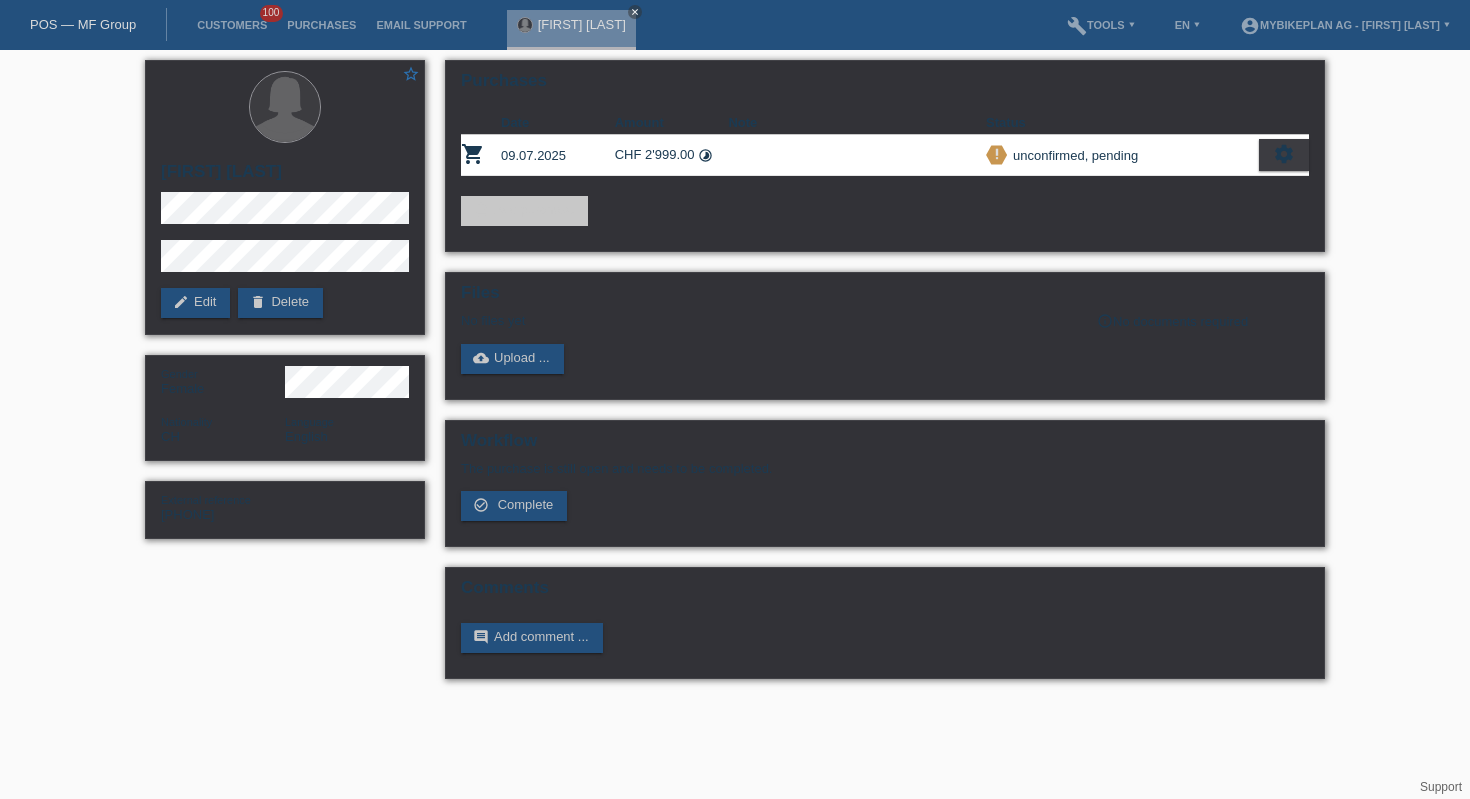 scroll, scrollTop: 0, scrollLeft: 0, axis: both 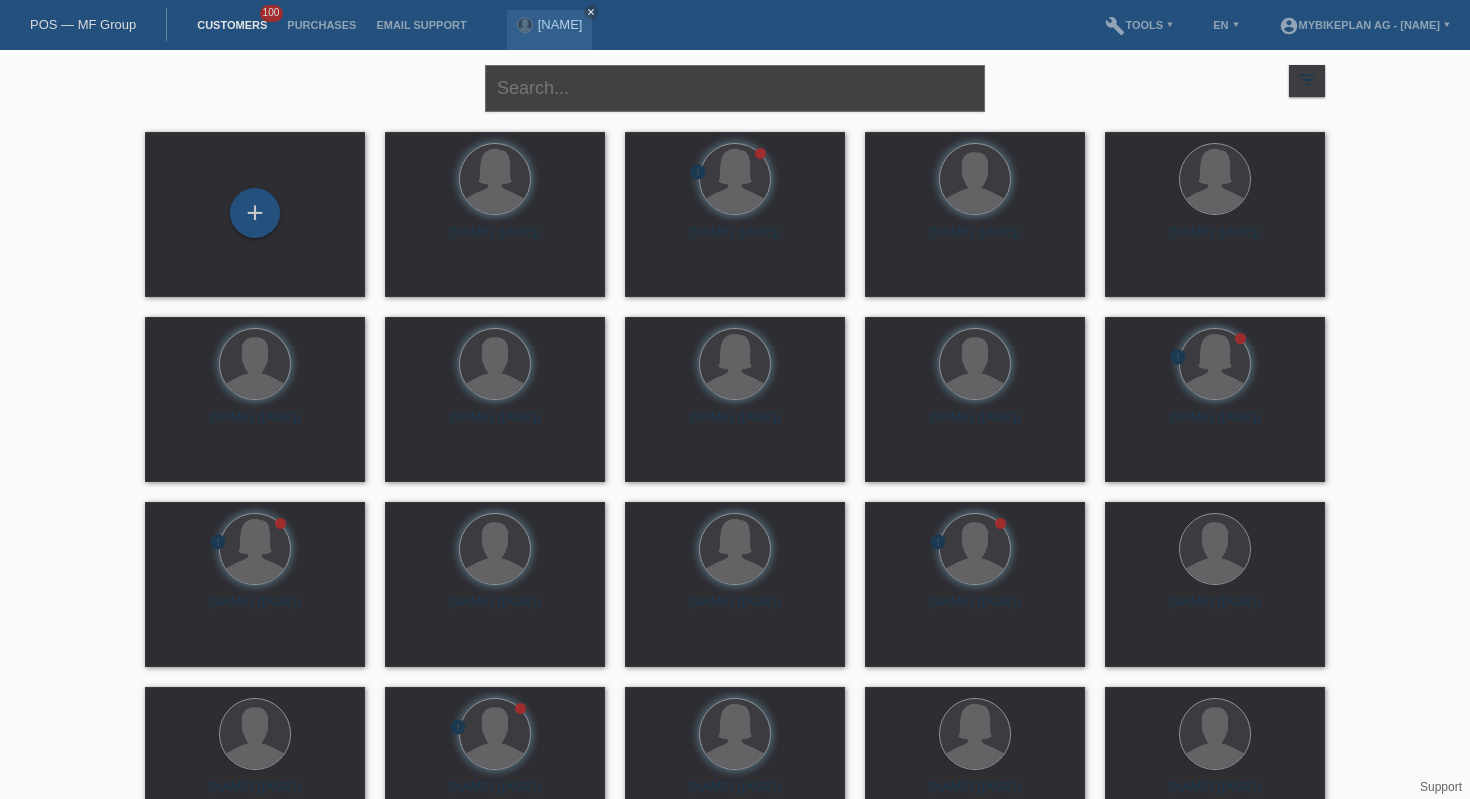 click at bounding box center (735, 88) 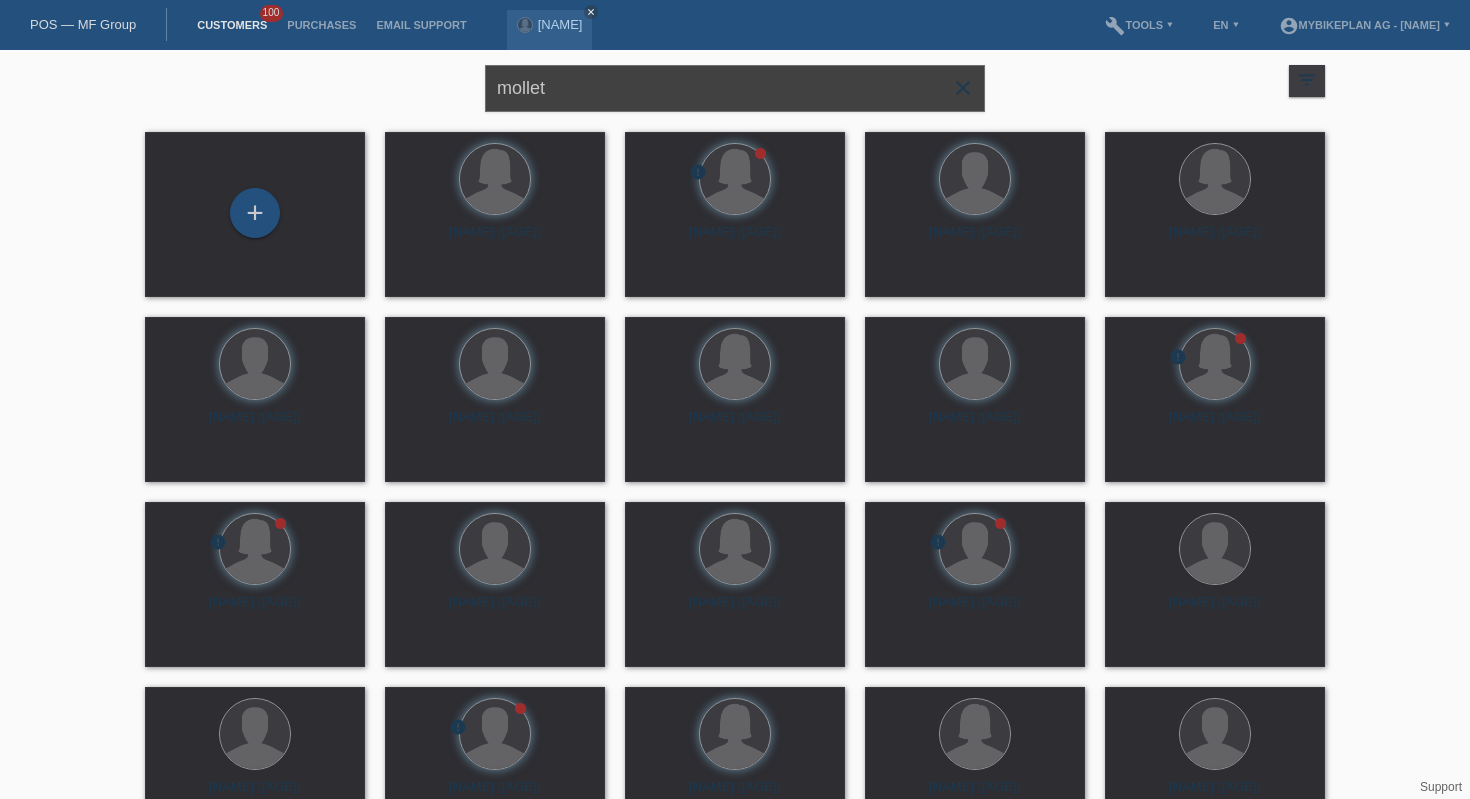 type on "mollet" 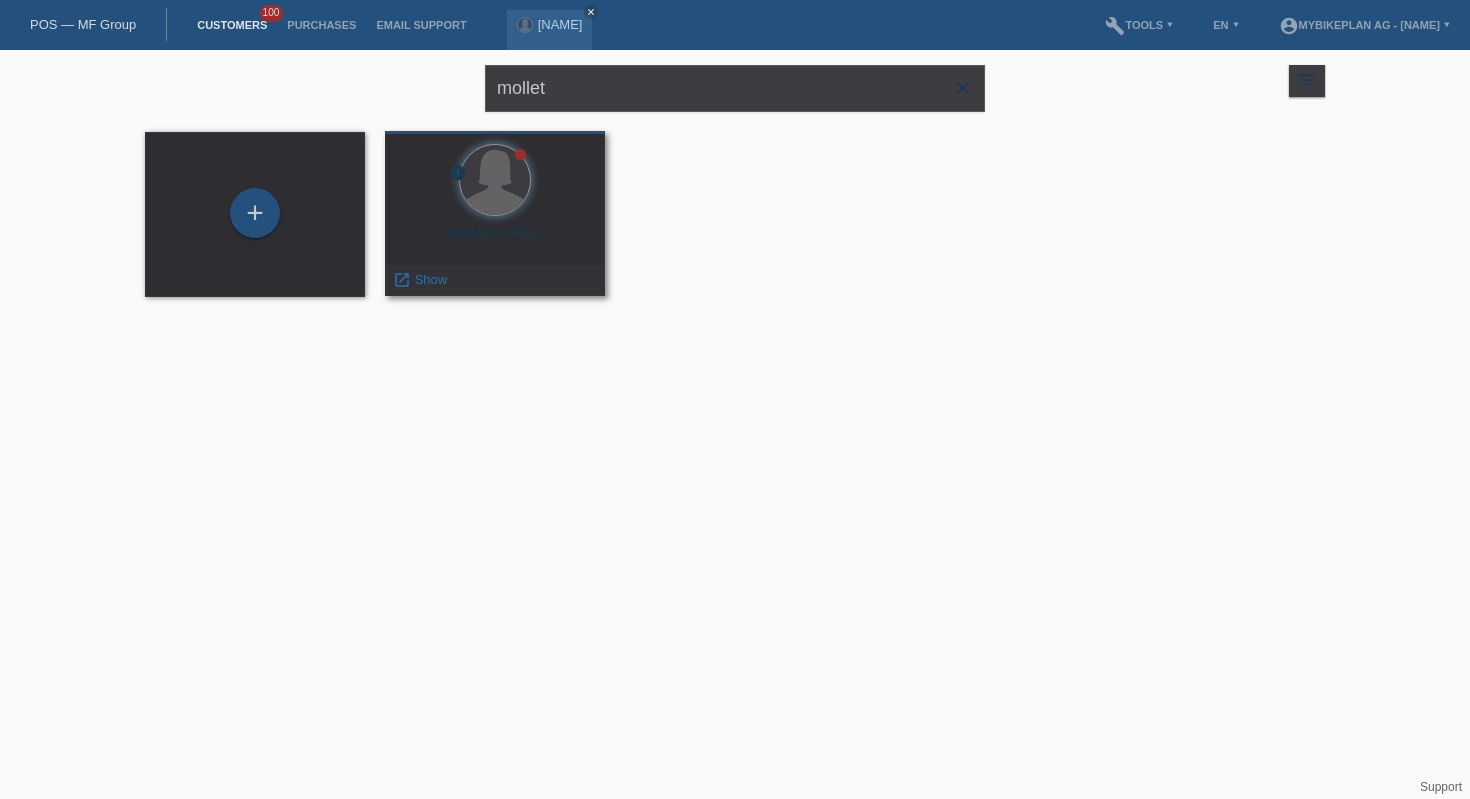 click at bounding box center (495, 181) 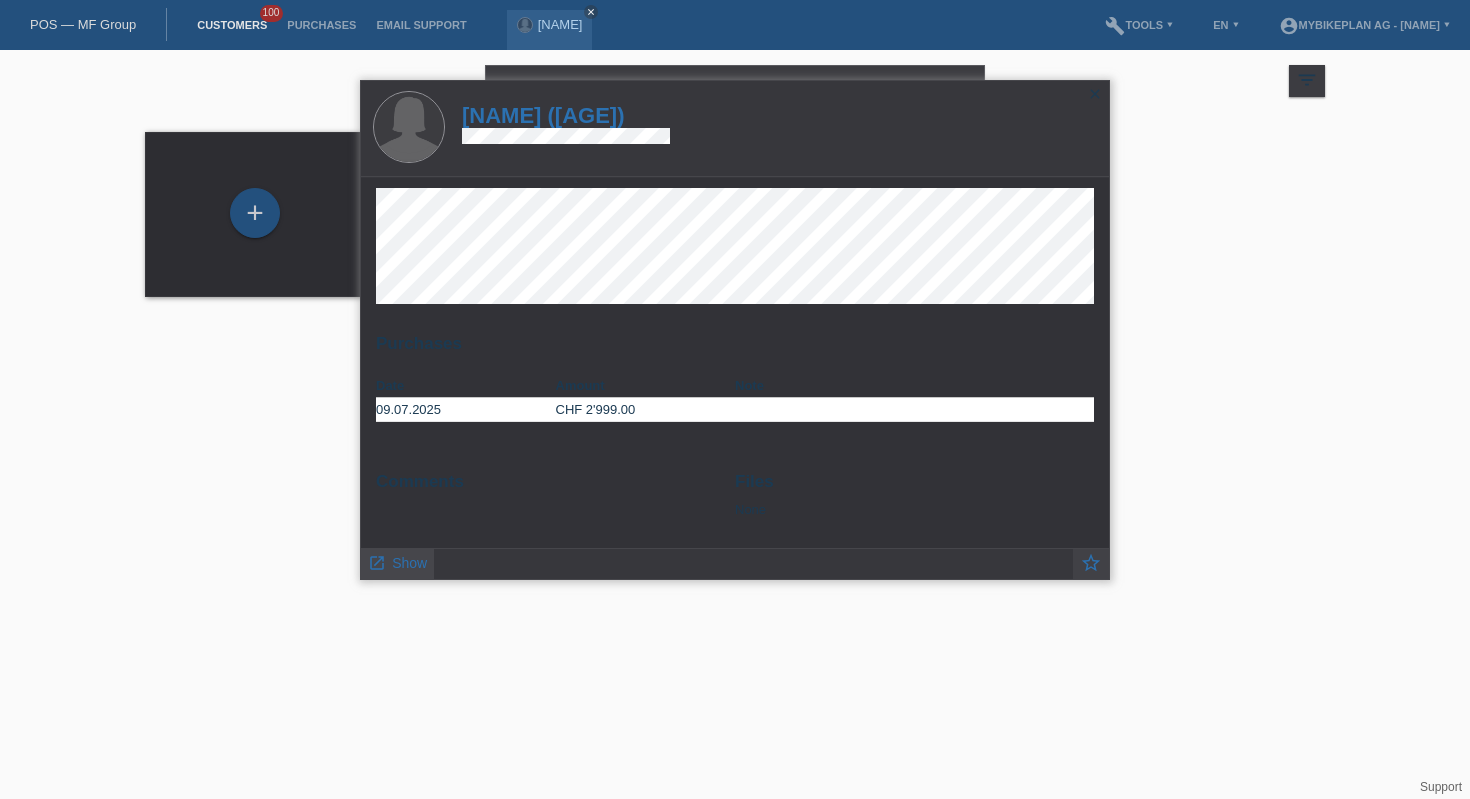 click on "Show" at bounding box center [409, 563] 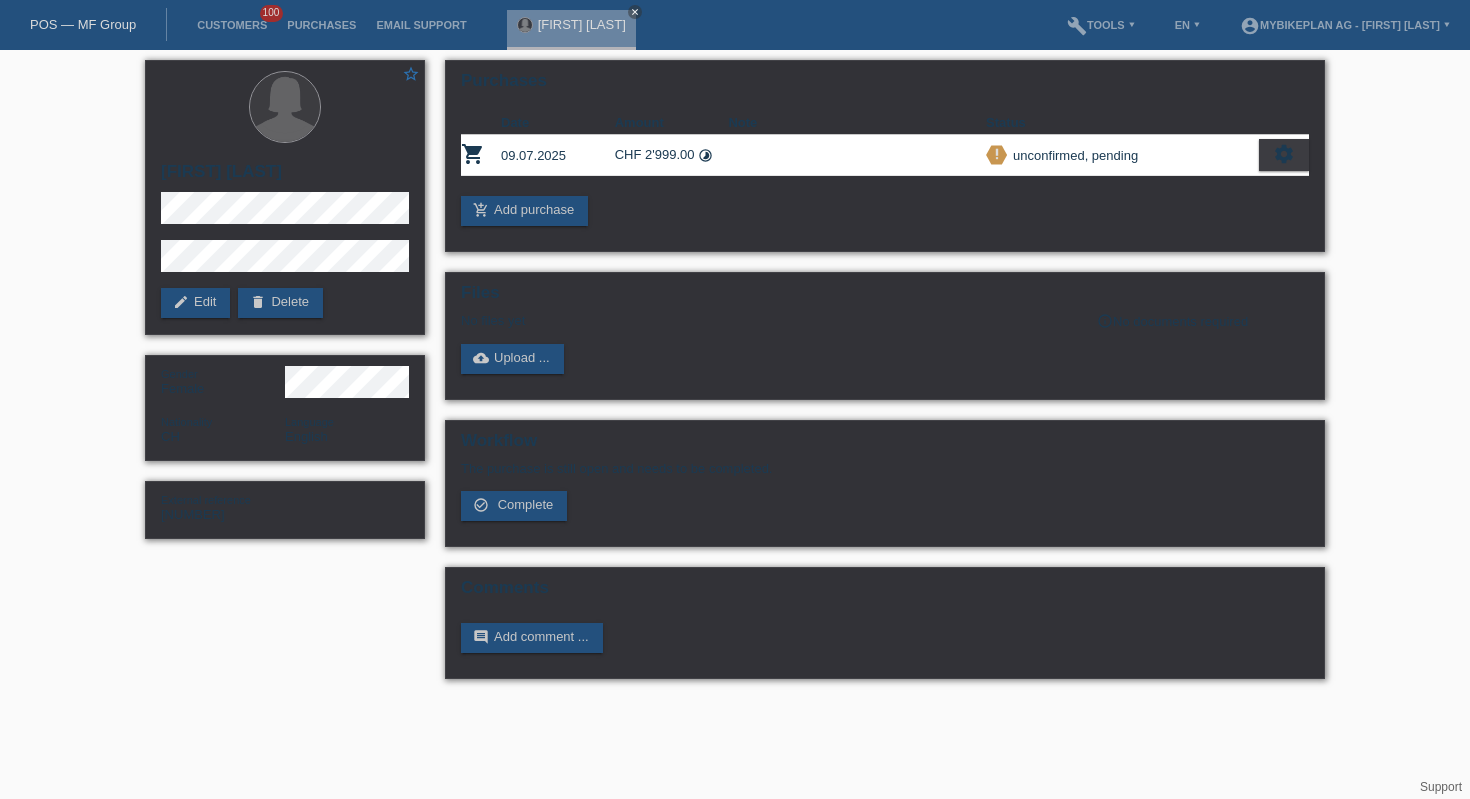 scroll, scrollTop: 0, scrollLeft: 0, axis: both 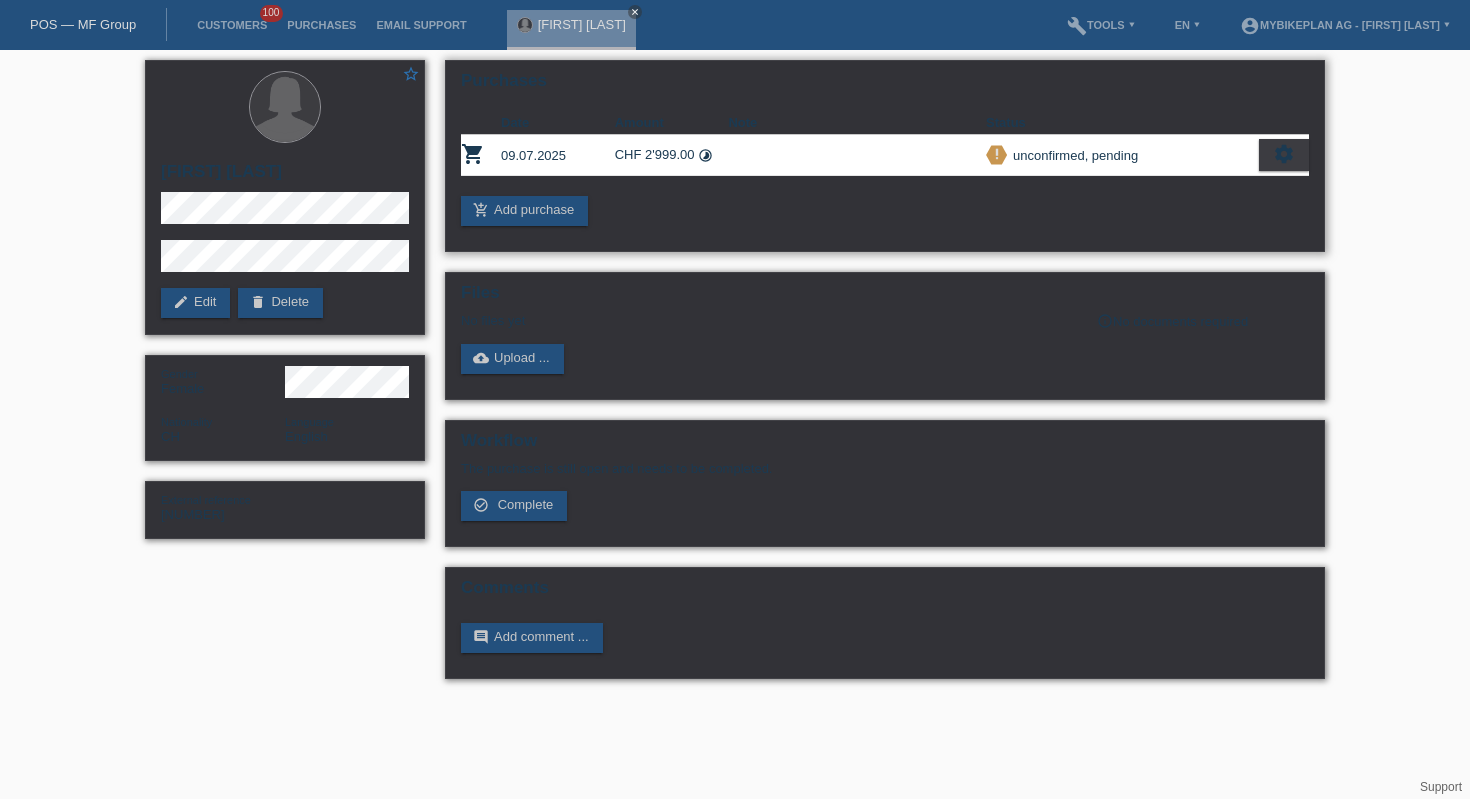 click on "settings" at bounding box center [1284, 154] 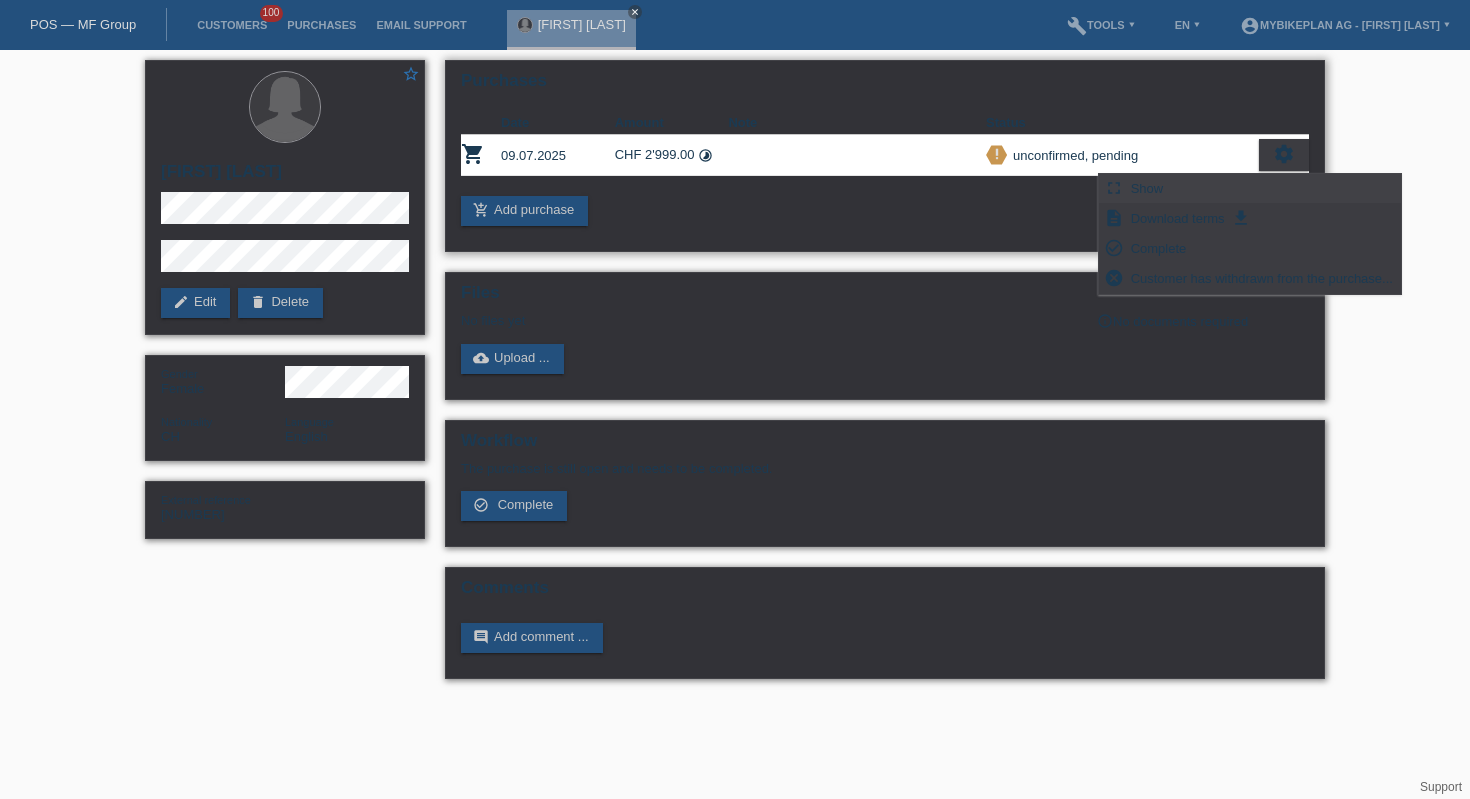 click on "Show" at bounding box center [1147, 188] 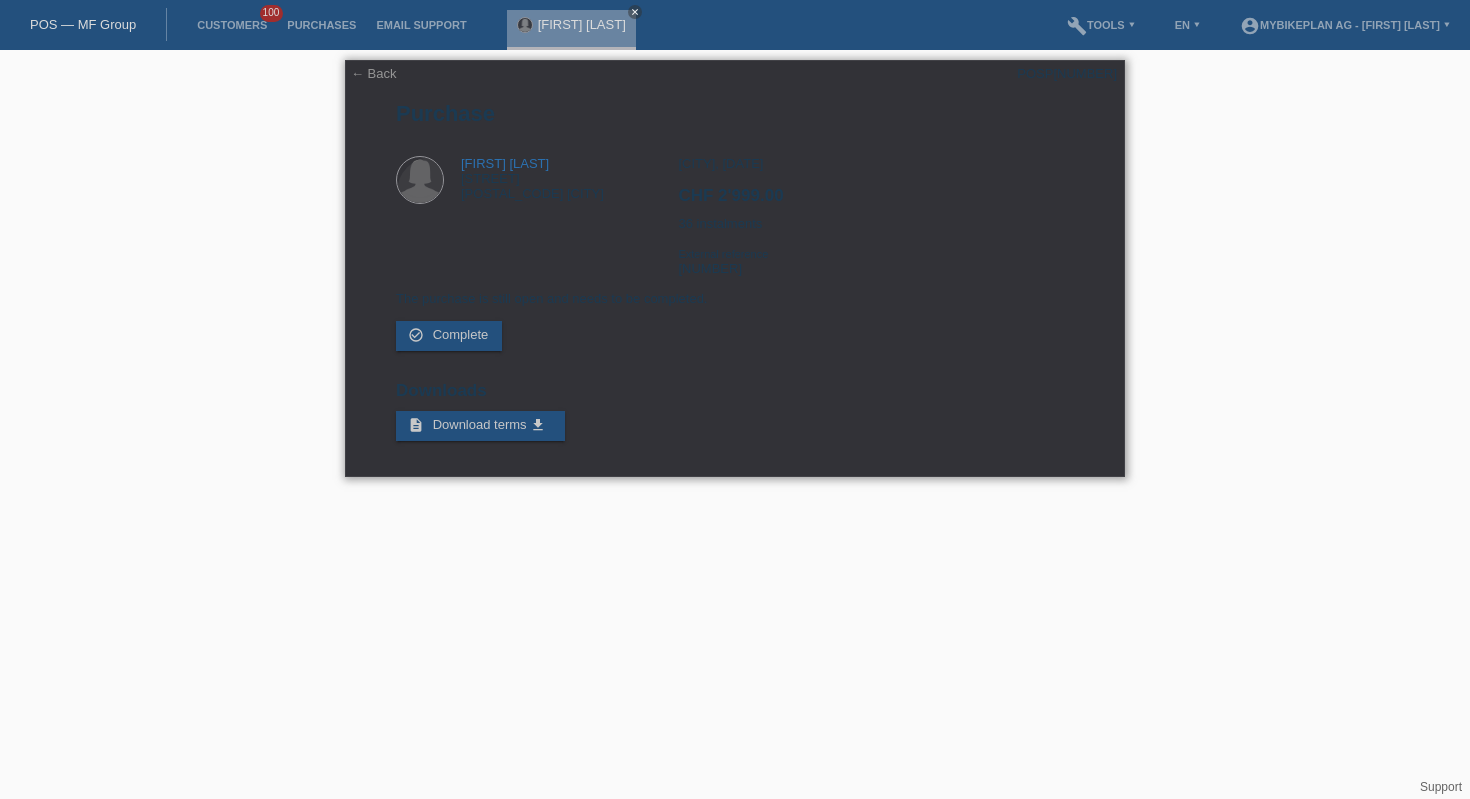 scroll, scrollTop: 0, scrollLeft: 0, axis: both 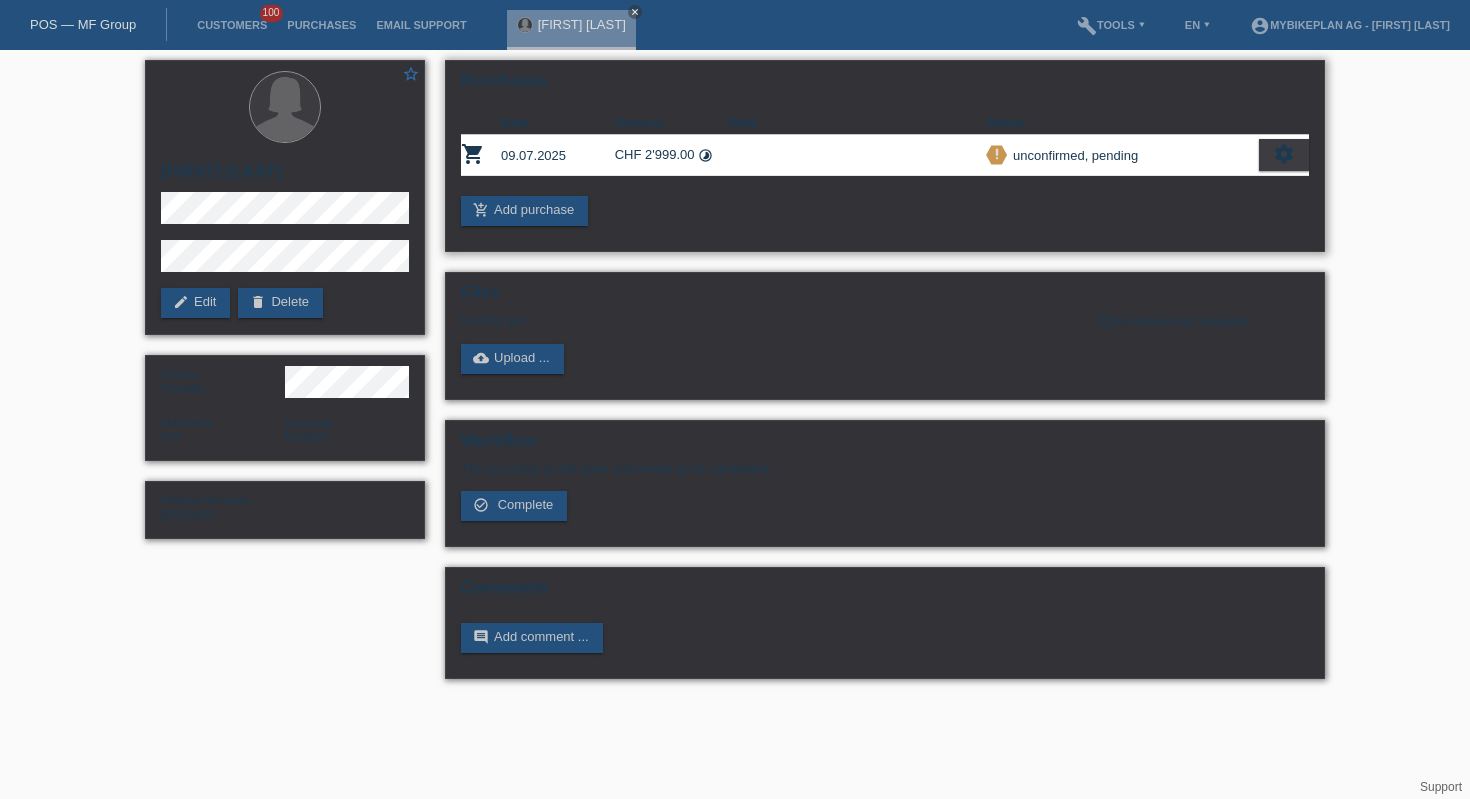 click on "settings" at bounding box center [1284, 154] 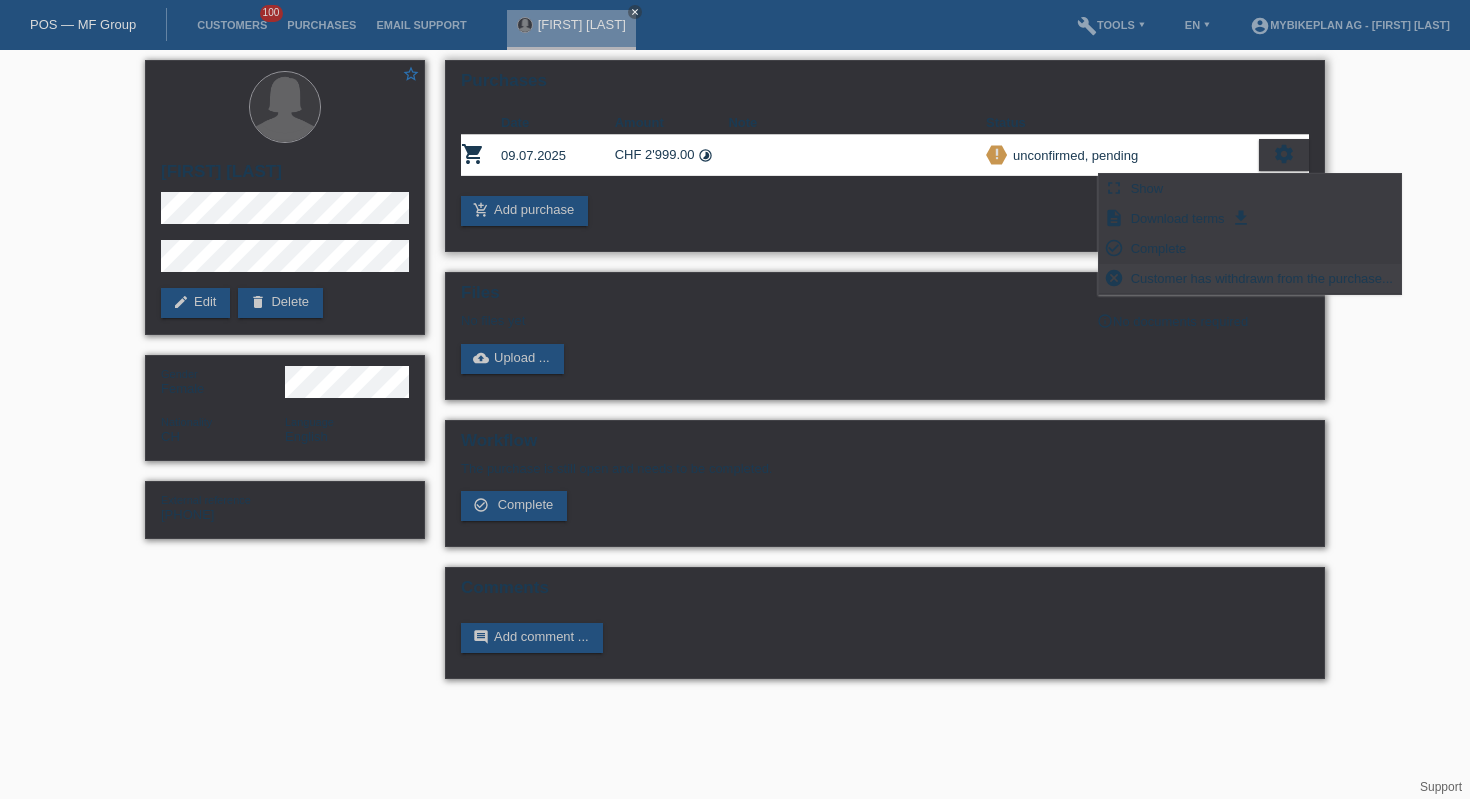 click on "Customer has withdrawn from the purchase..." at bounding box center [1262, 278] 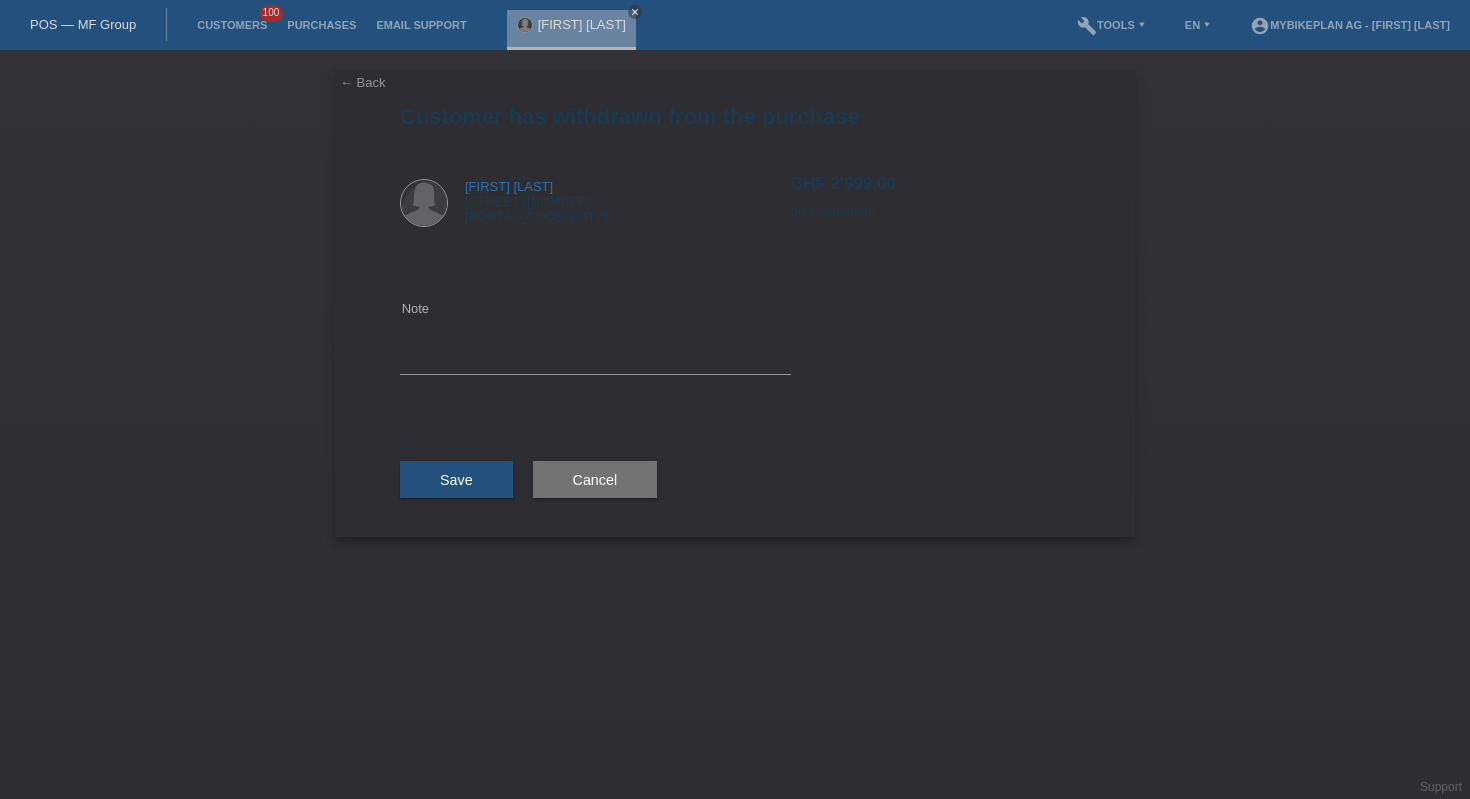 scroll, scrollTop: 0, scrollLeft: 0, axis: both 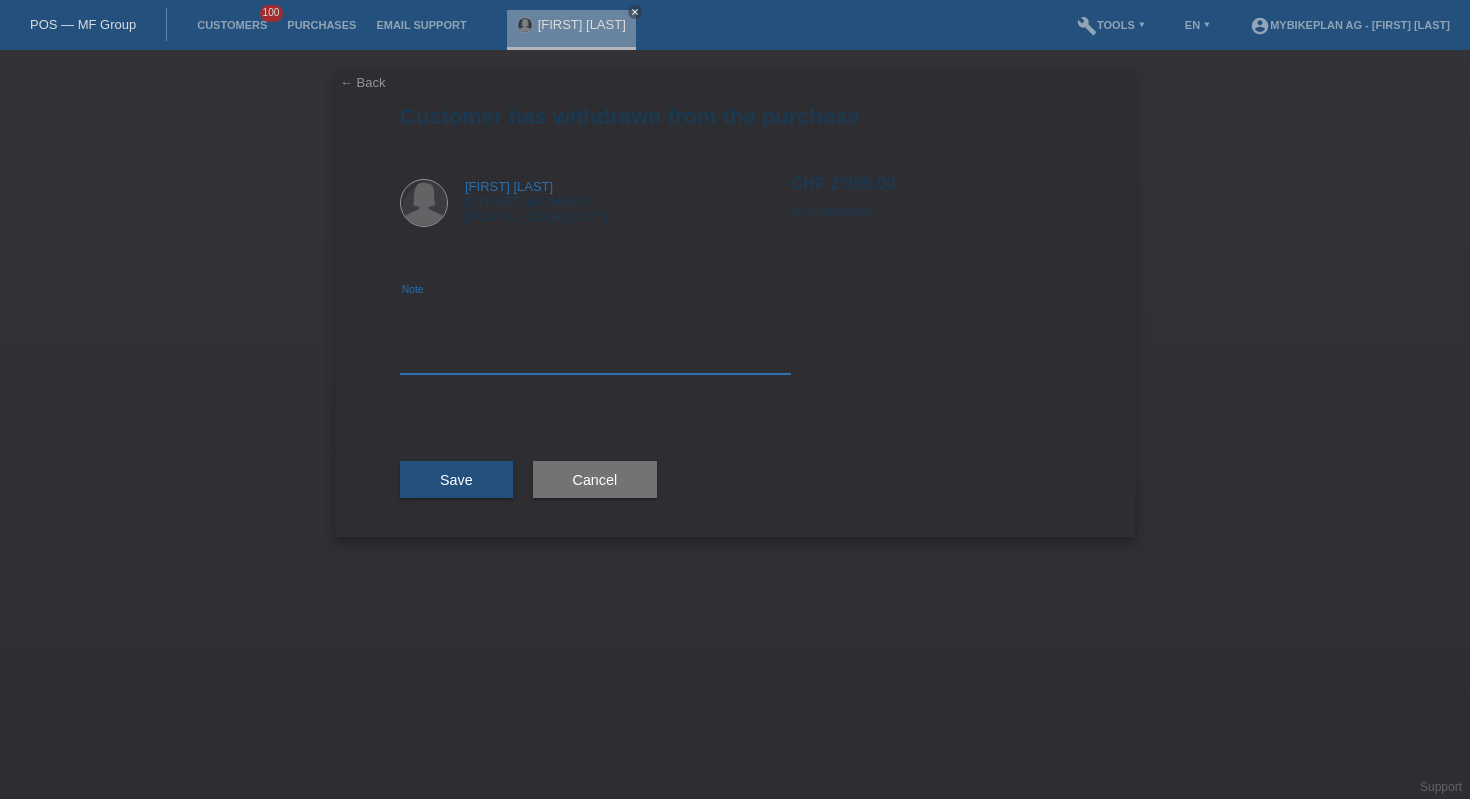 click at bounding box center (595, 335) 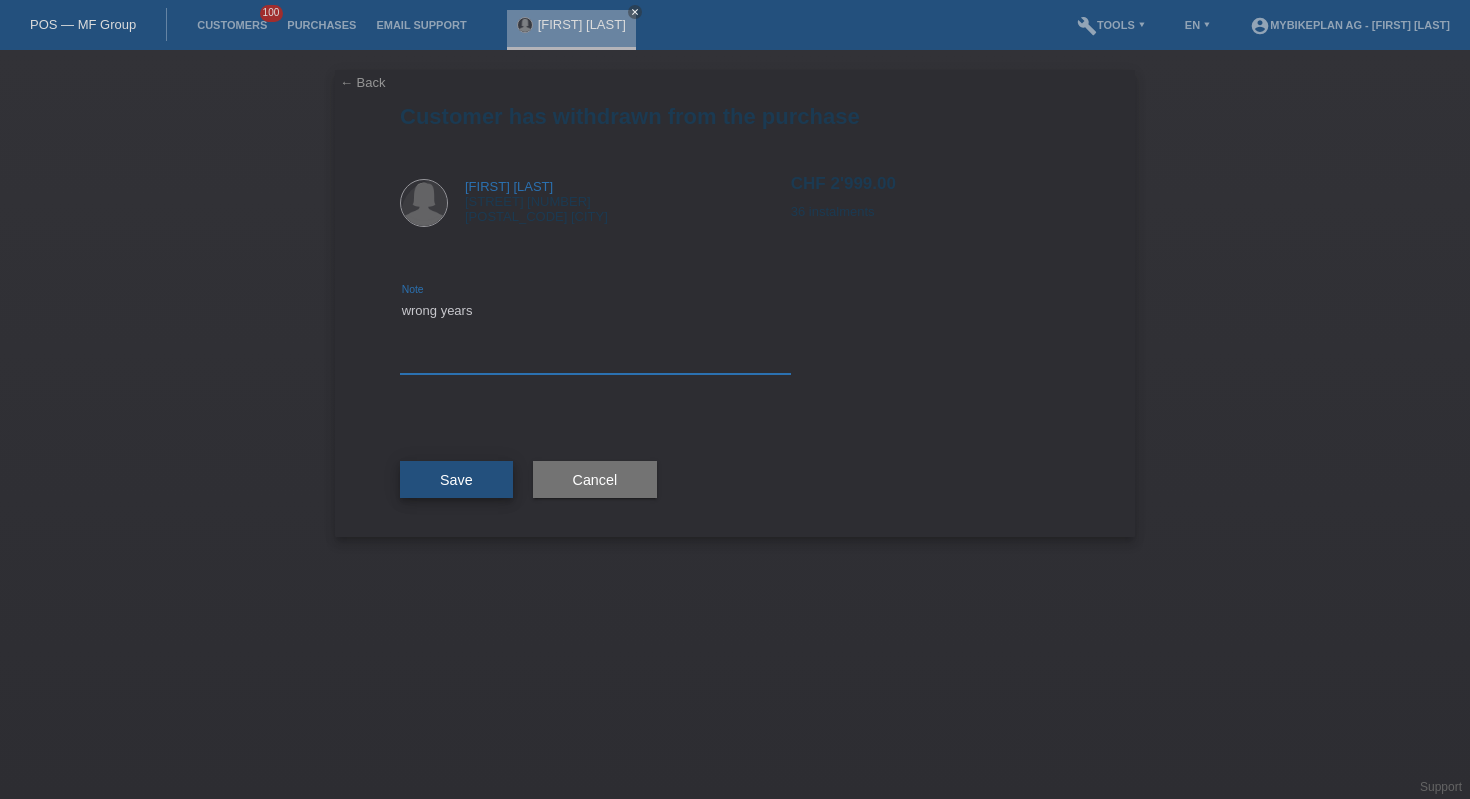 type on "wrong years" 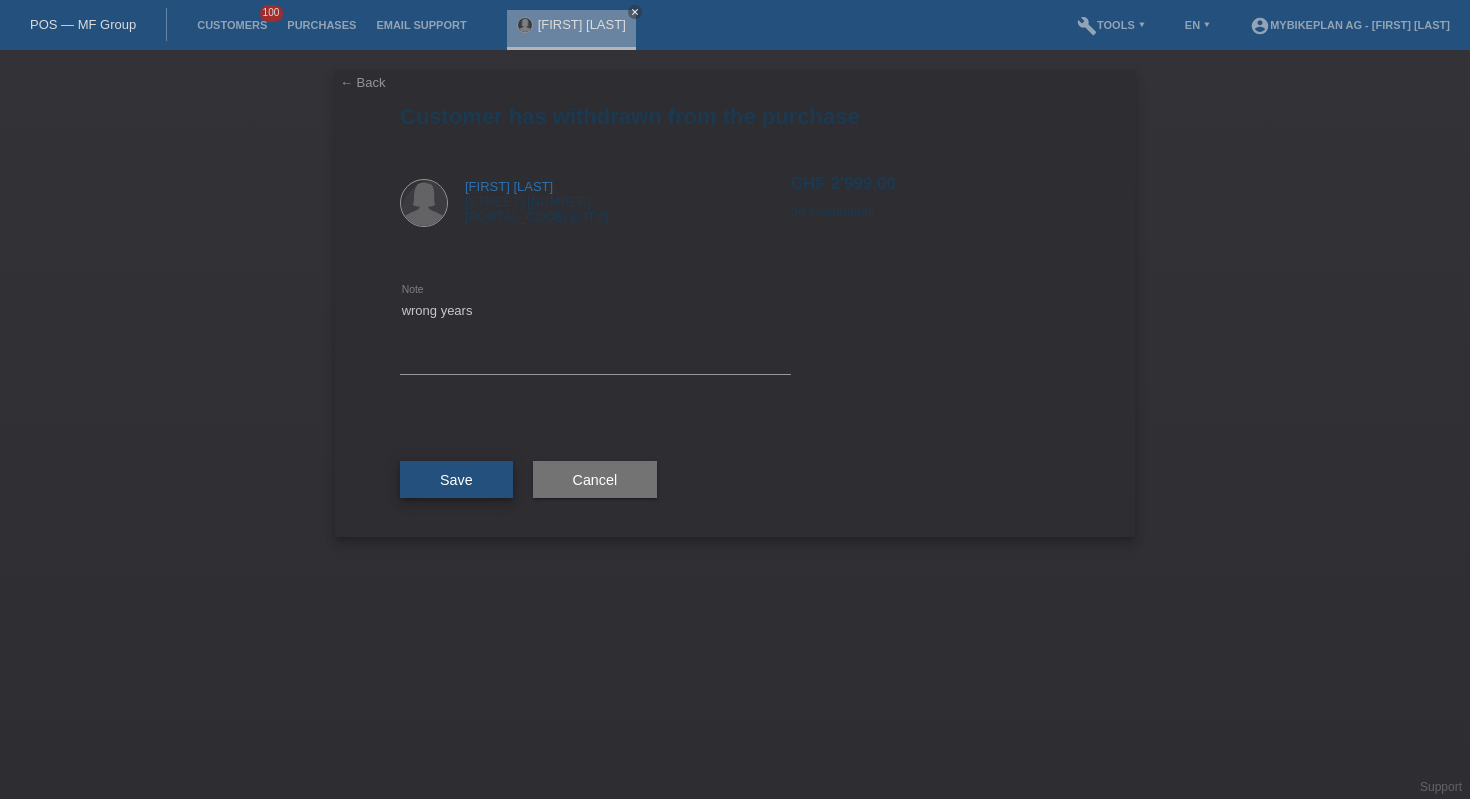 click on "Save" at bounding box center (456, 480) 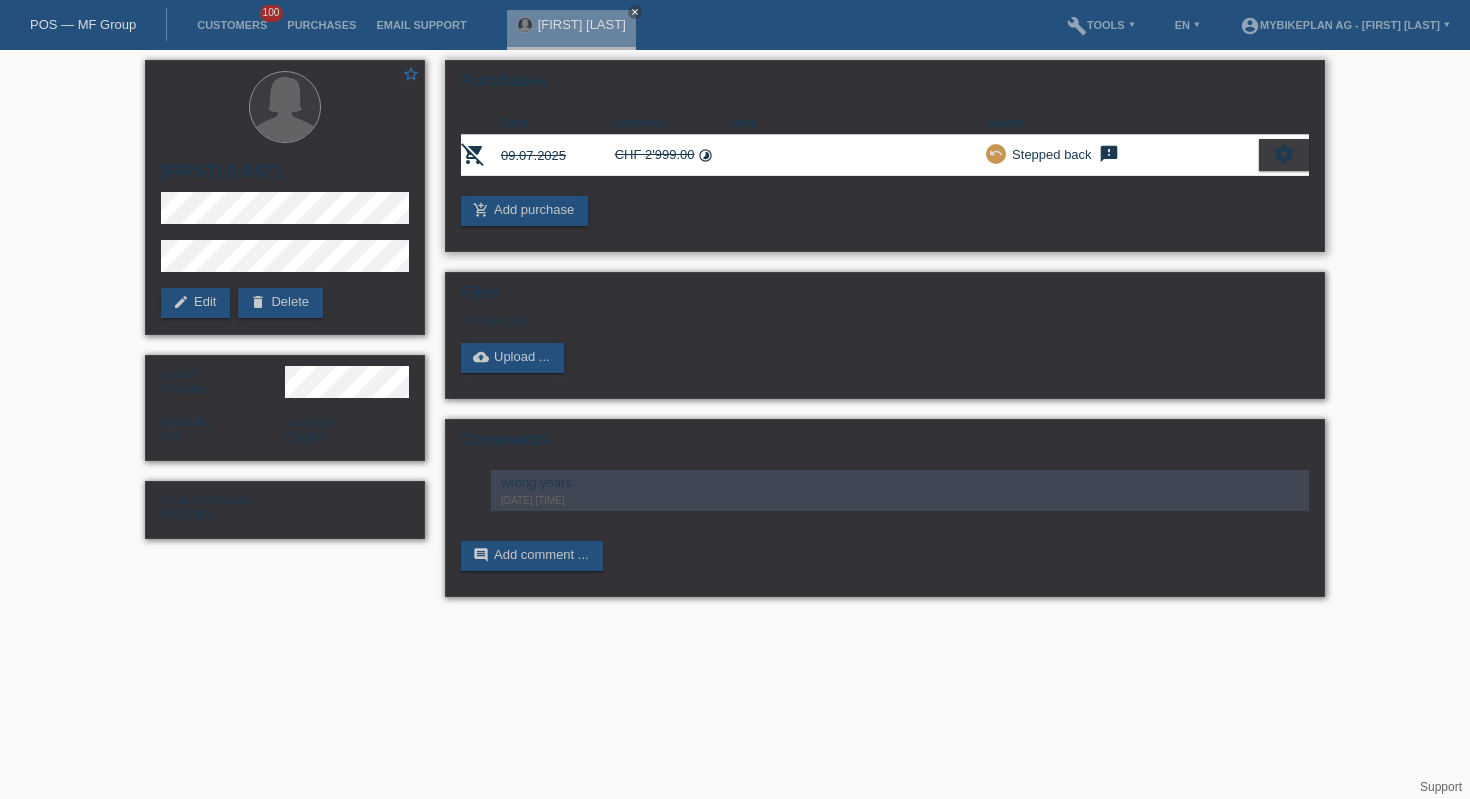 scroll, scrollTop: 0, scrollLeft: 0, axis: both 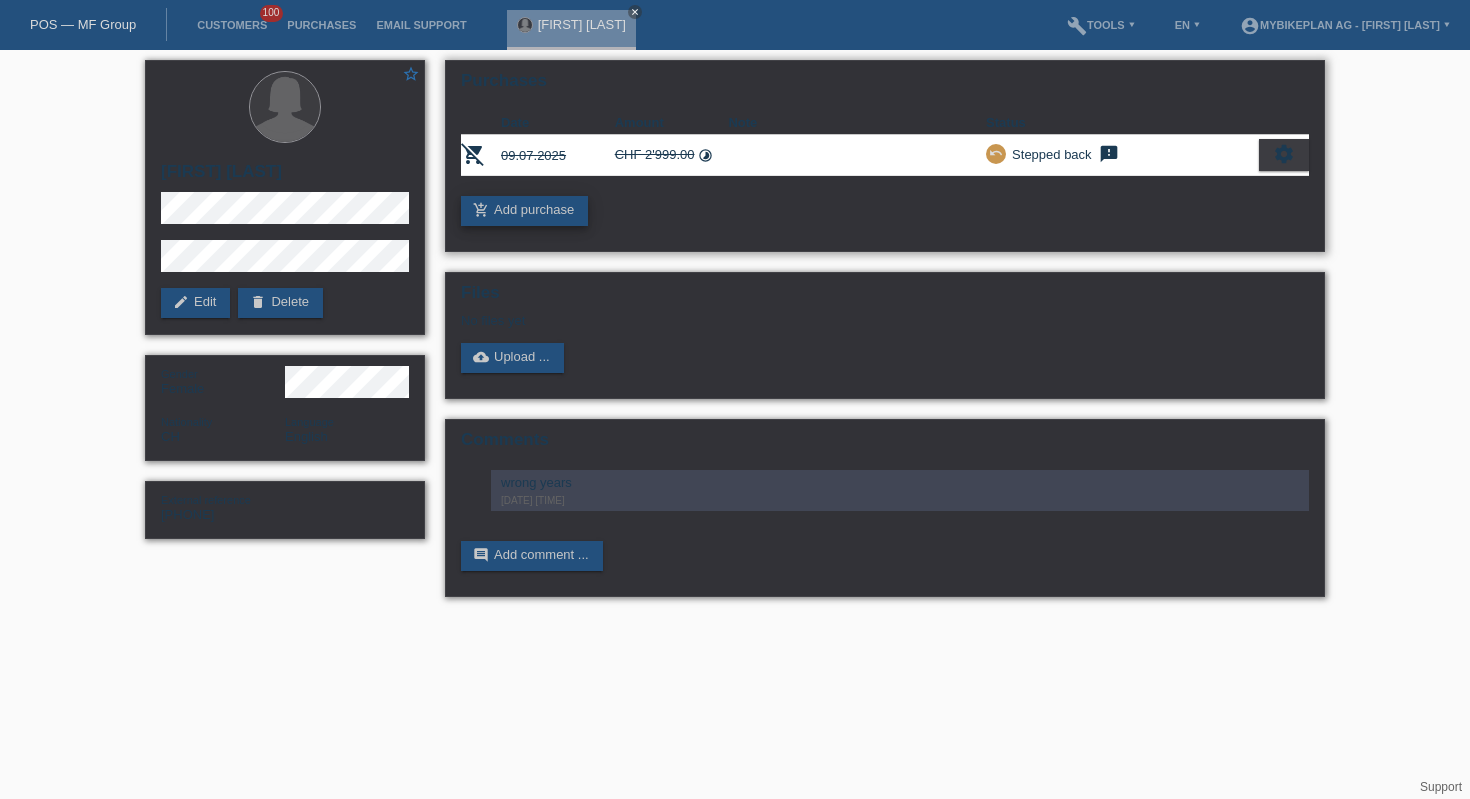 click on "add_shopping_cart  Add purchase" at bounding box center (524, 211) 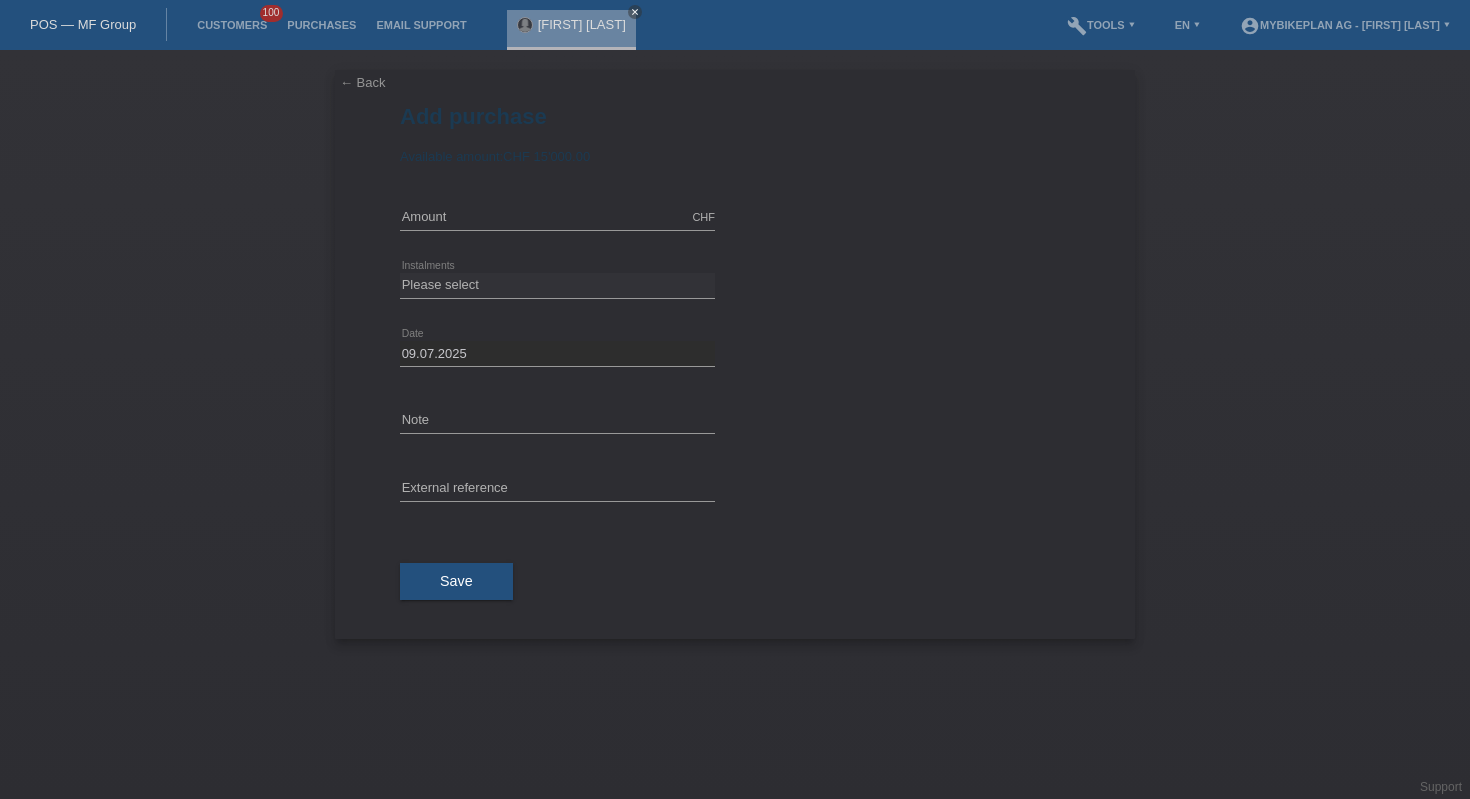 scroll, scrollTop: 0, scrollLeft: 0, axis: both 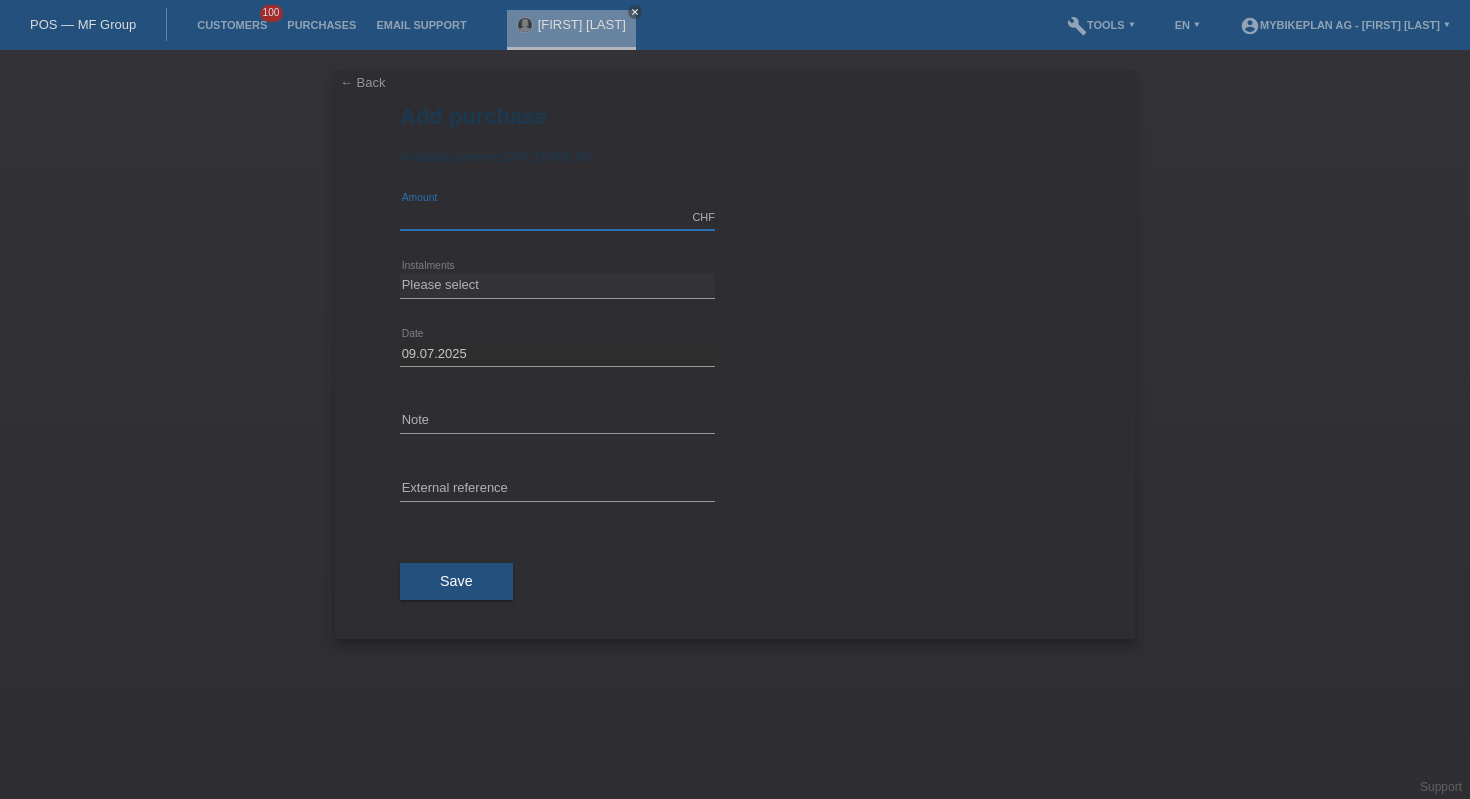 click at bounding box center (557, 217) 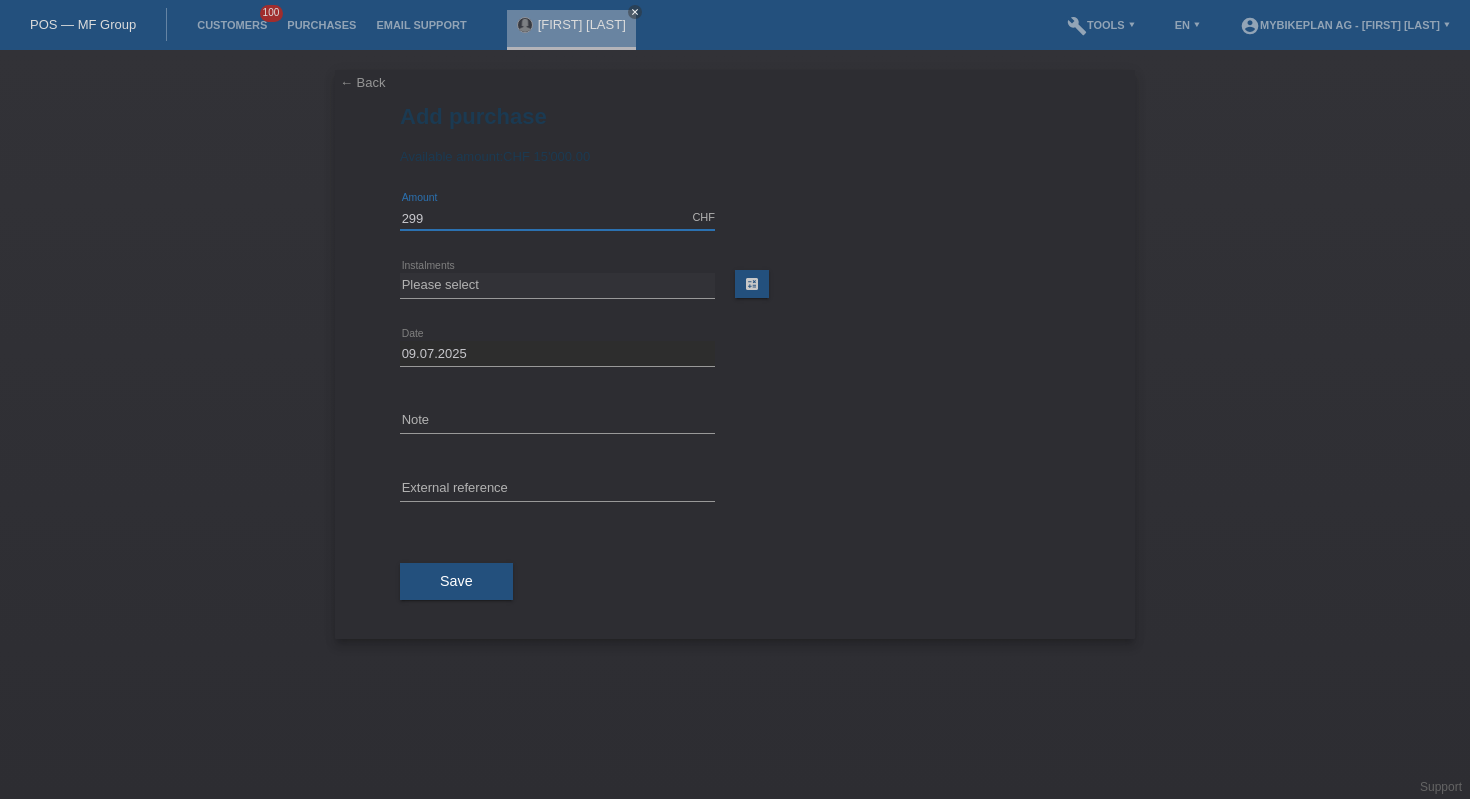 type on "2999.00" 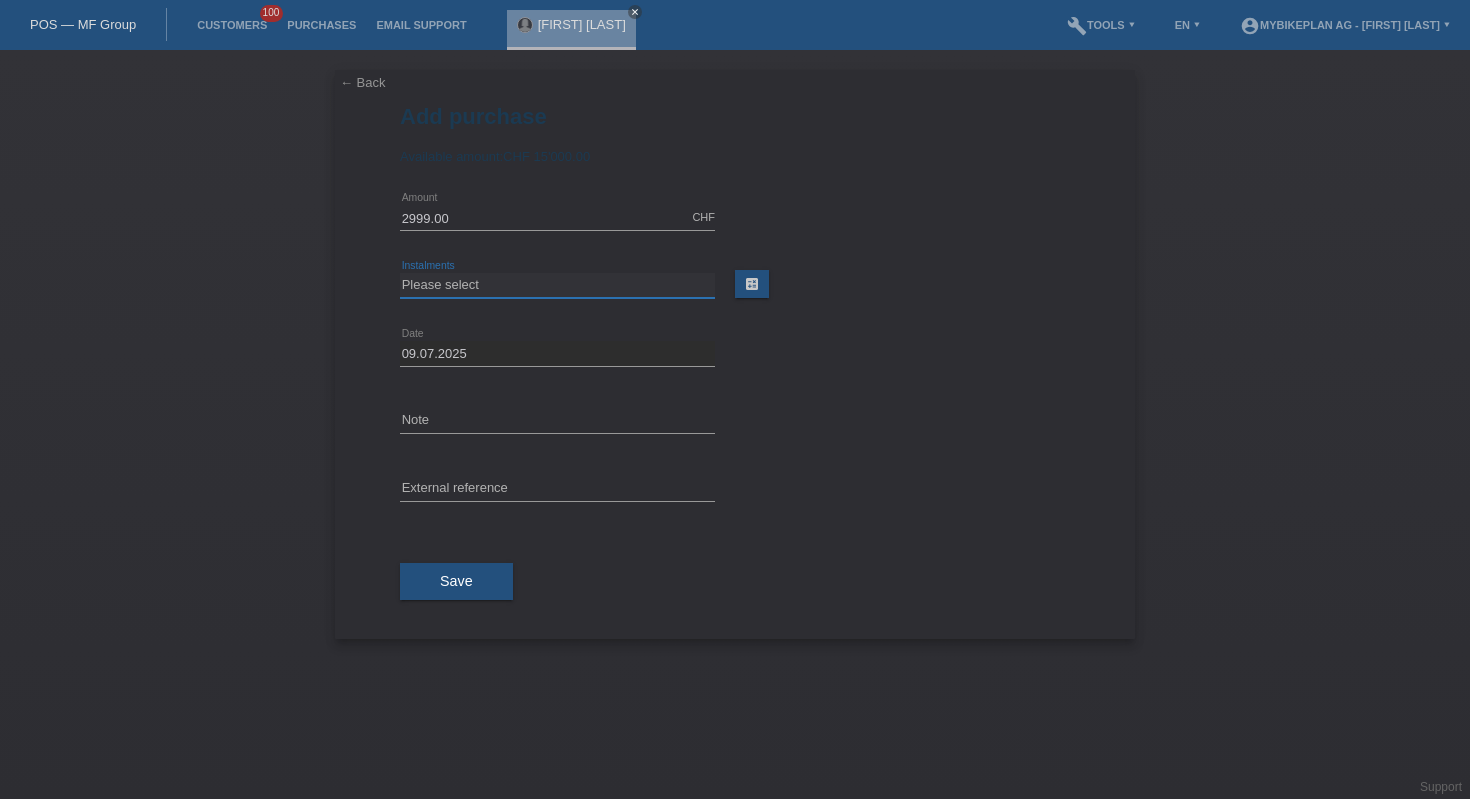 click on "Please select
6 instalments
12 instalments
18 instalments
24 instalments
36 instalments
48 instalments" at bounding box center [557, 285] 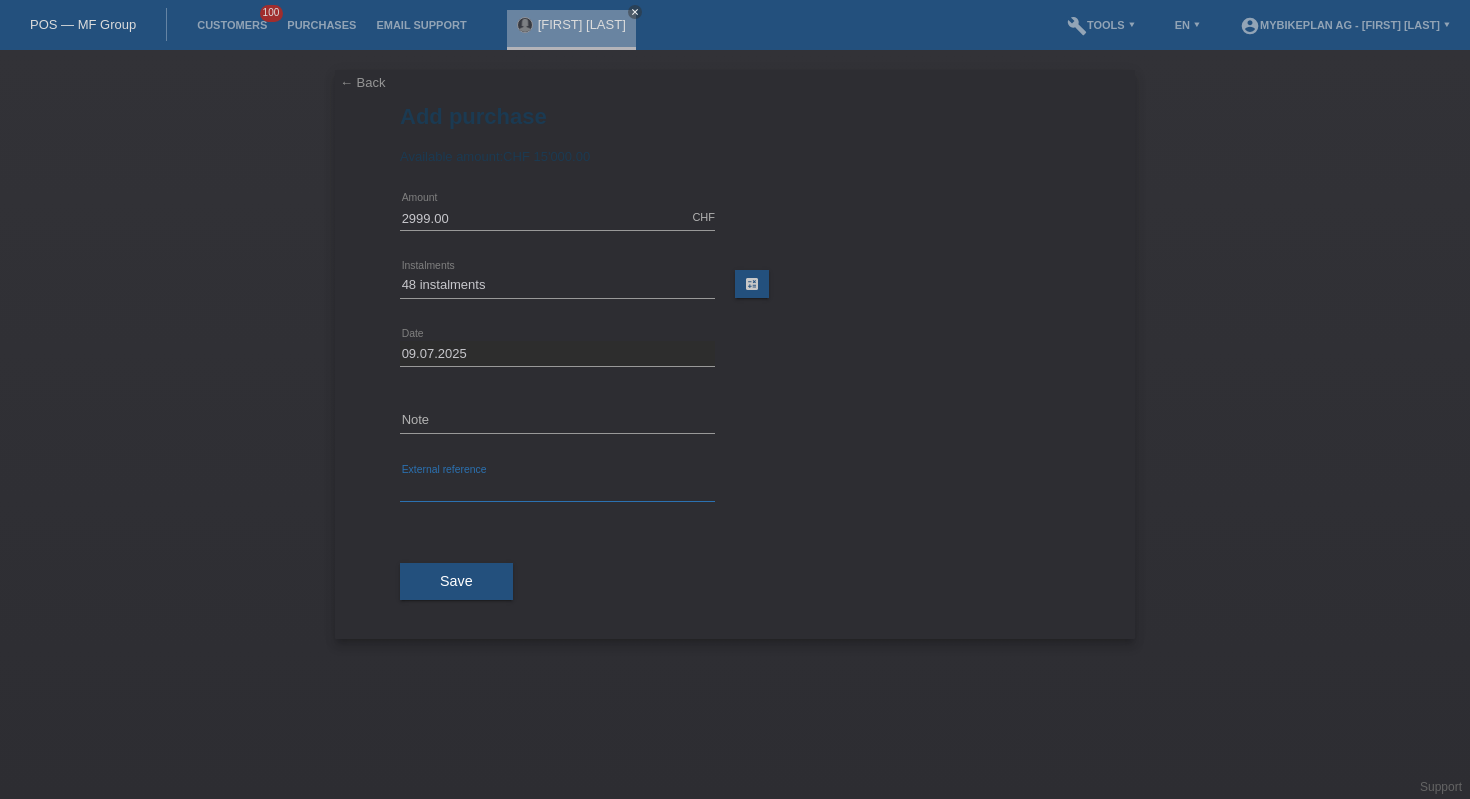 click at bounding box center (557, 489) 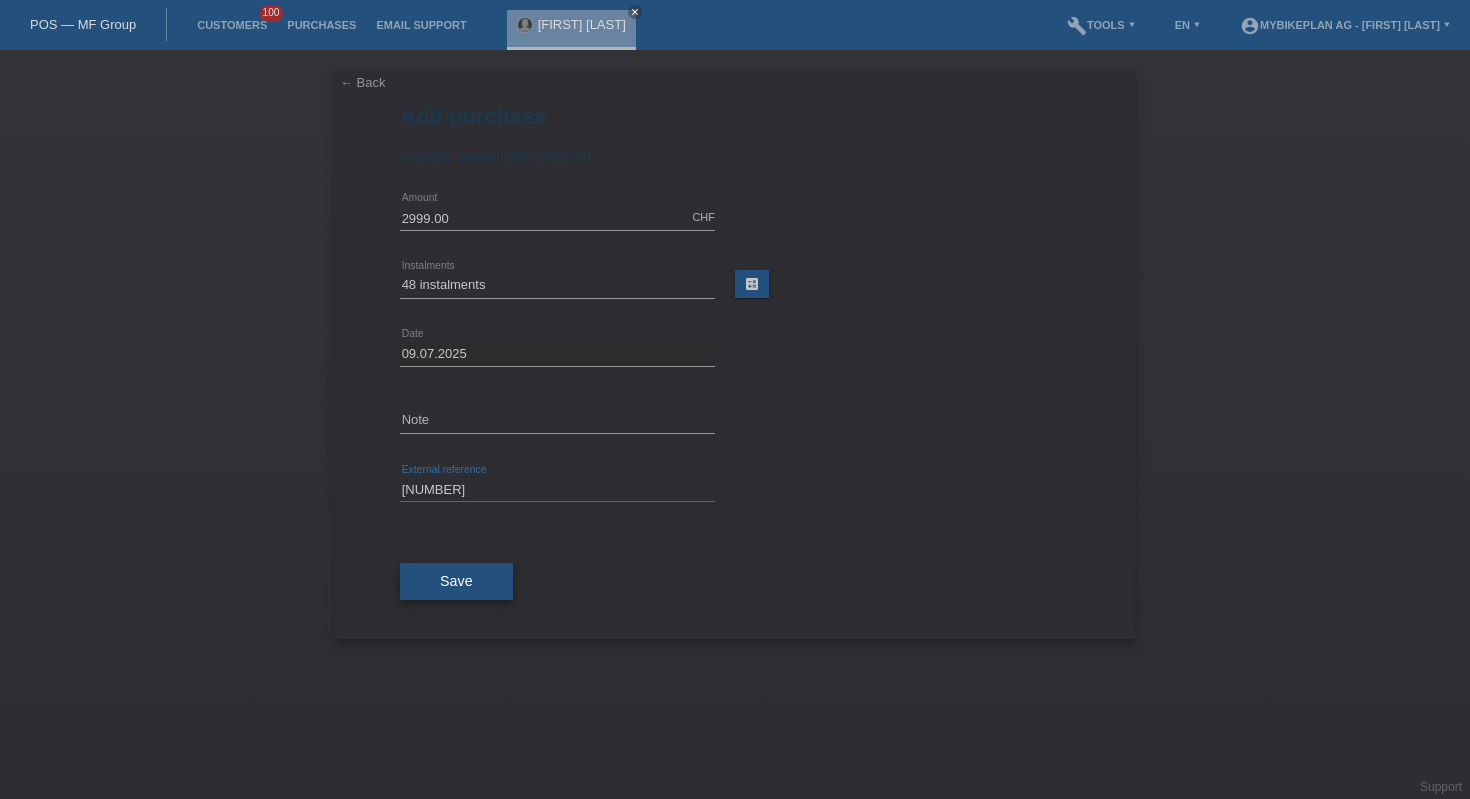 type on "39879154821" 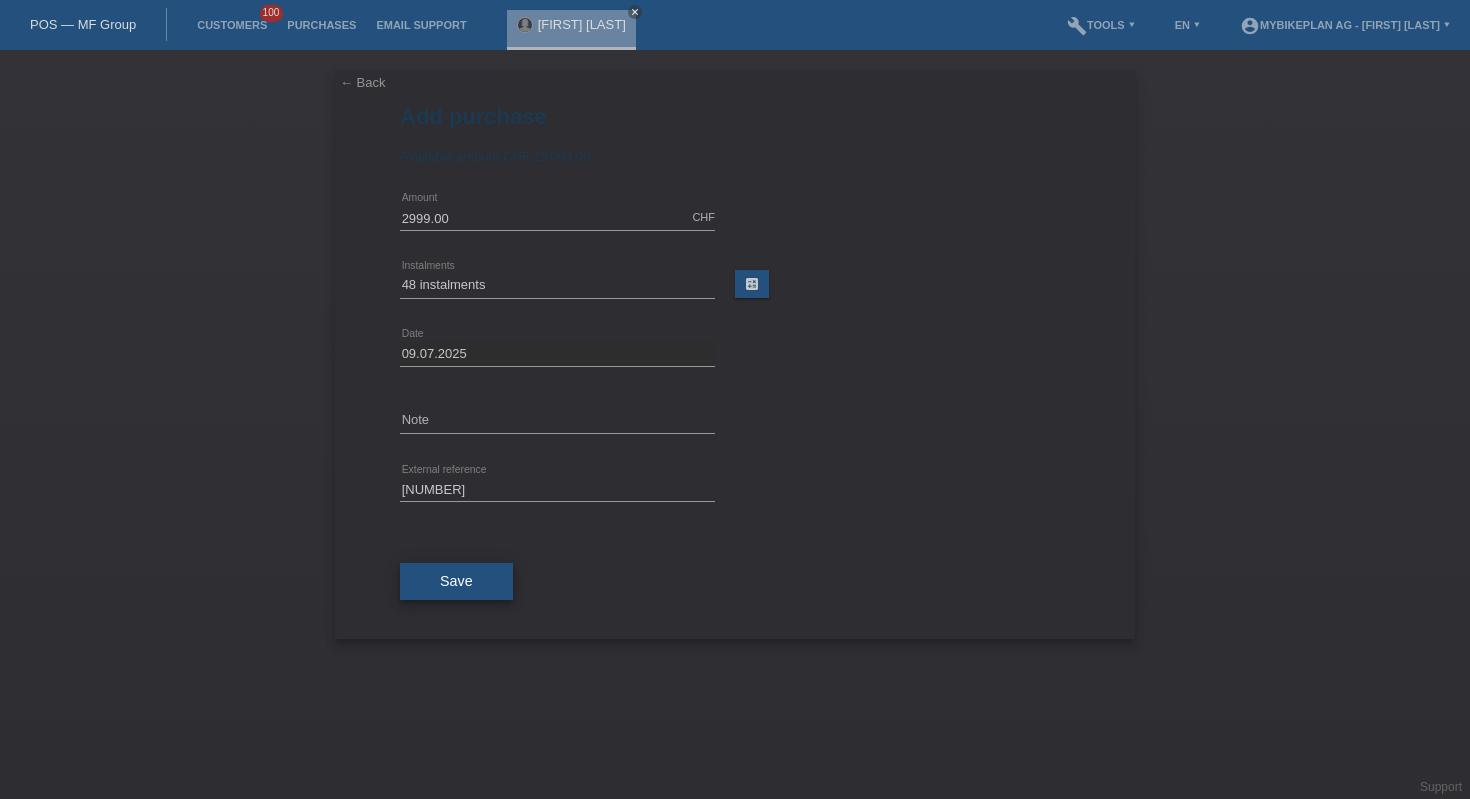click on "Save" at bounding box center [456, 581] 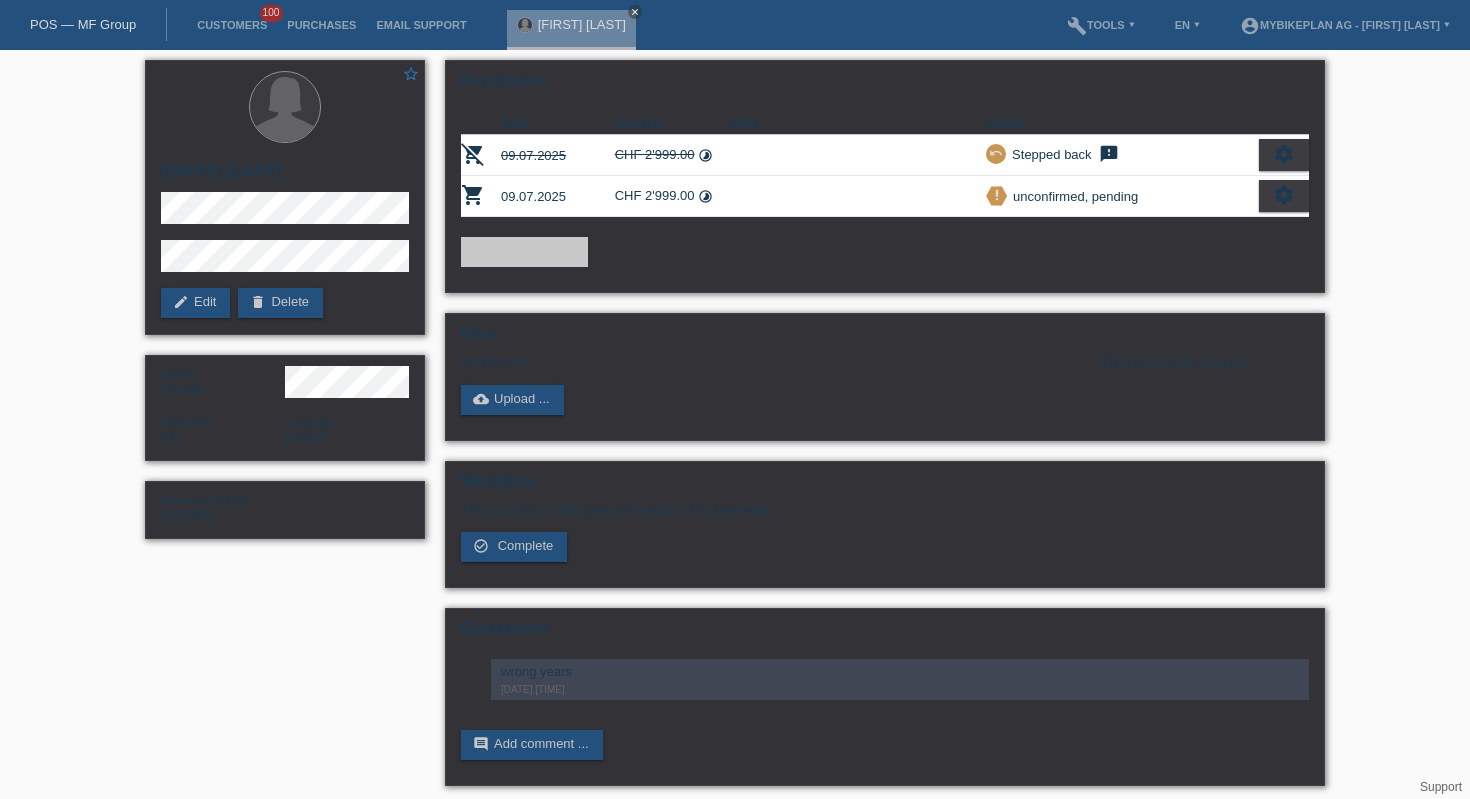 scroll, scrollTop: 0, scrollLeft: 0, axis: both 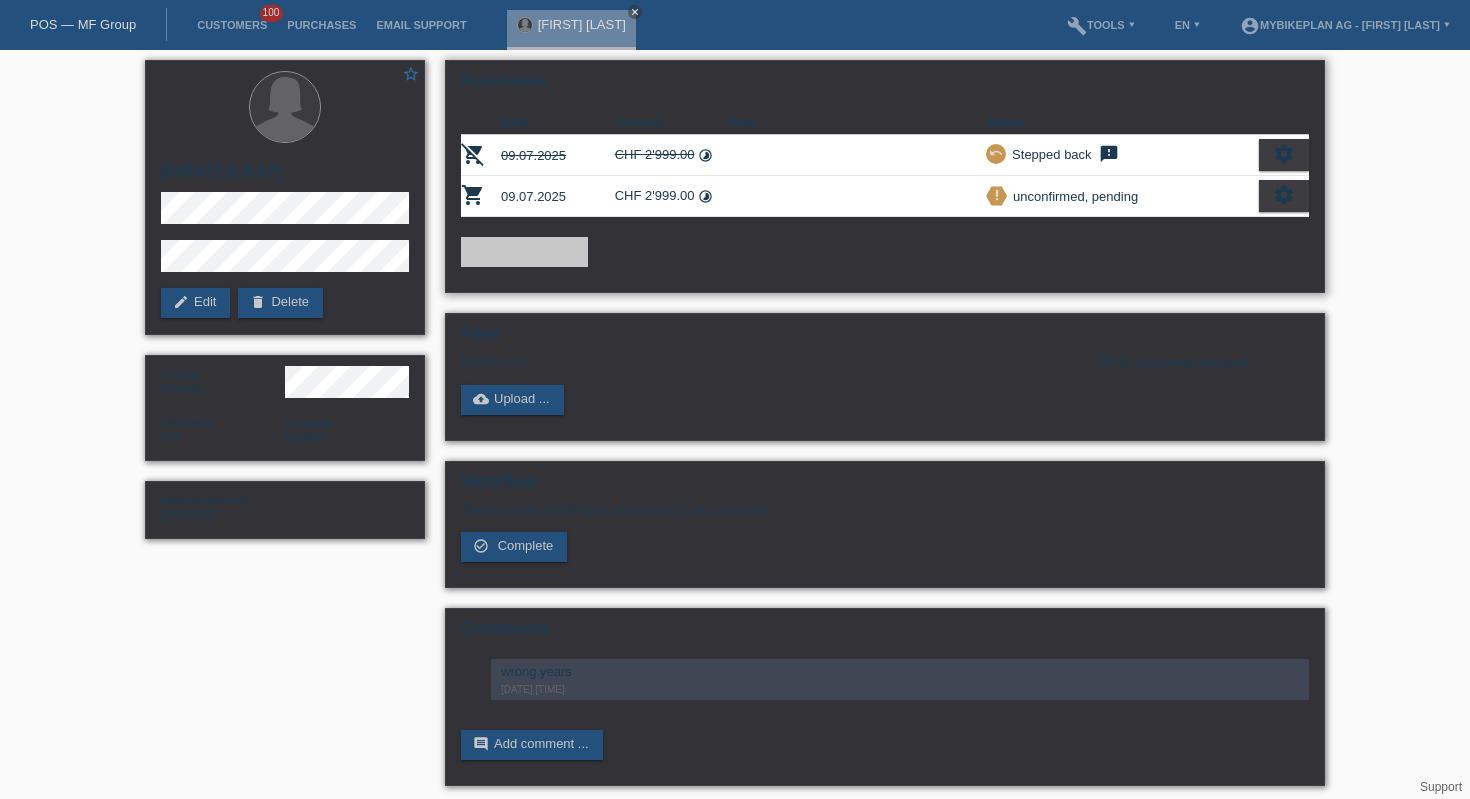 click on "settings" at bounding box center [1284, 154] 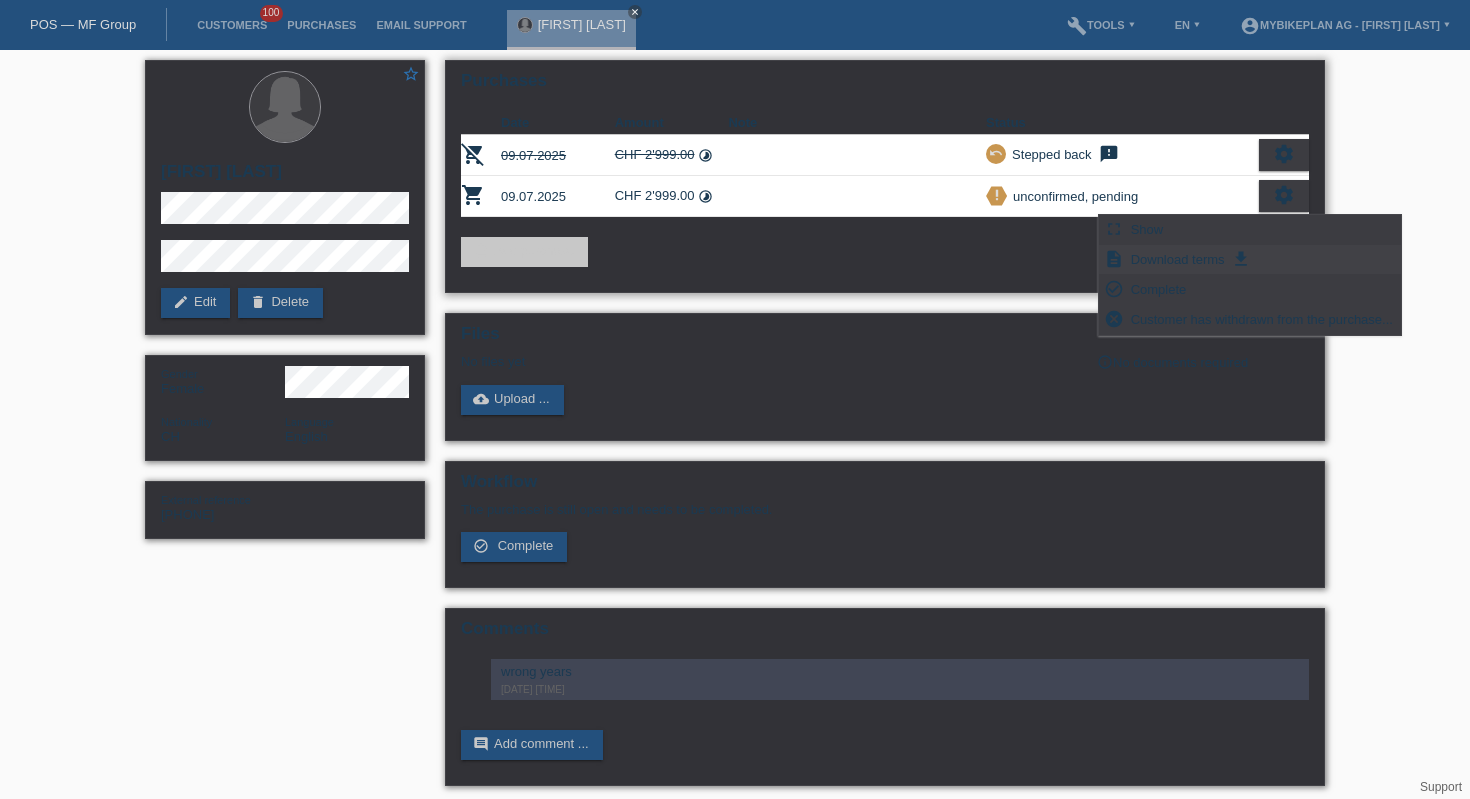 click on "description   Download terms   get_app" at bounding box center (1250, 260) 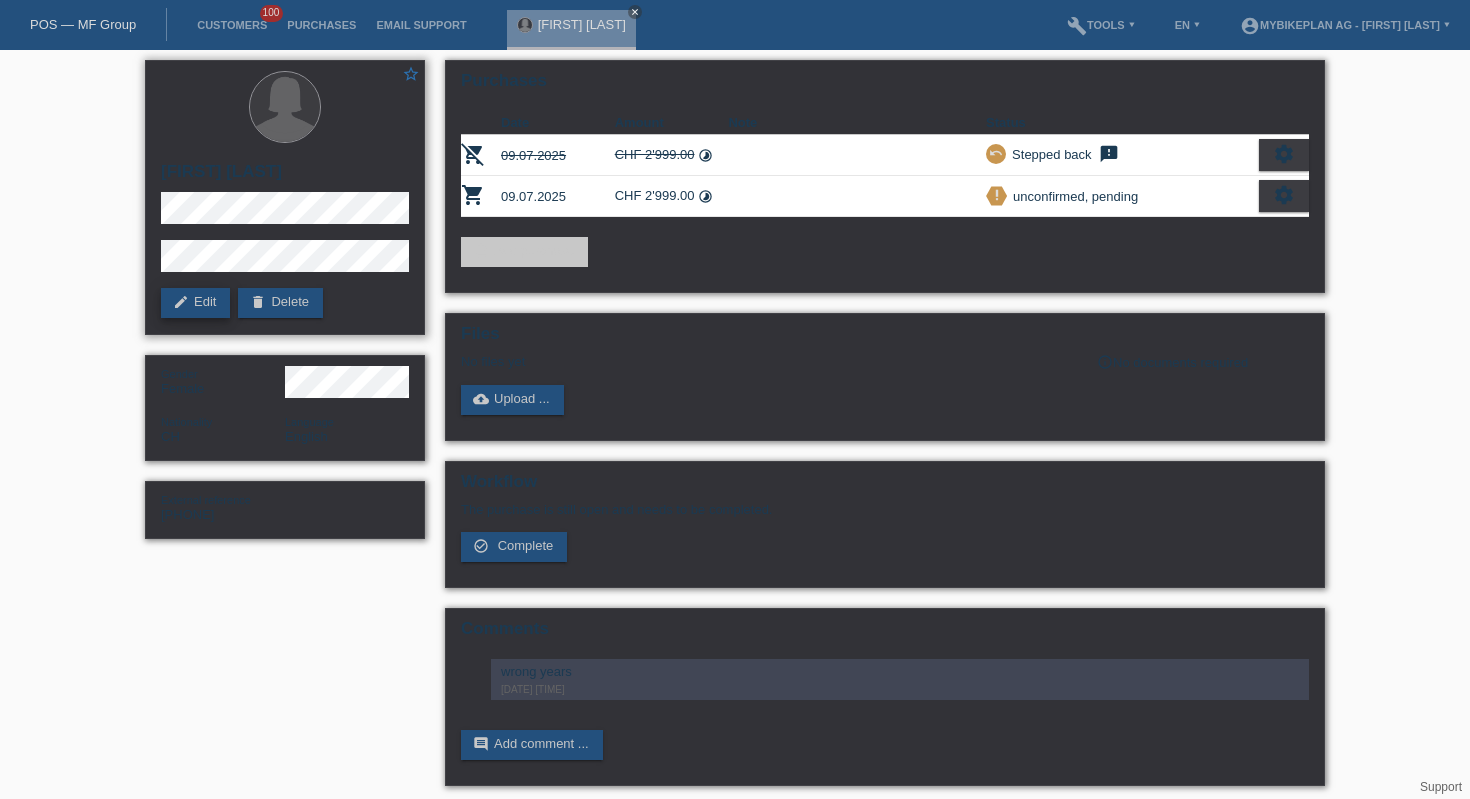 click on "edit  Edit" at bounding box center (195, 303) 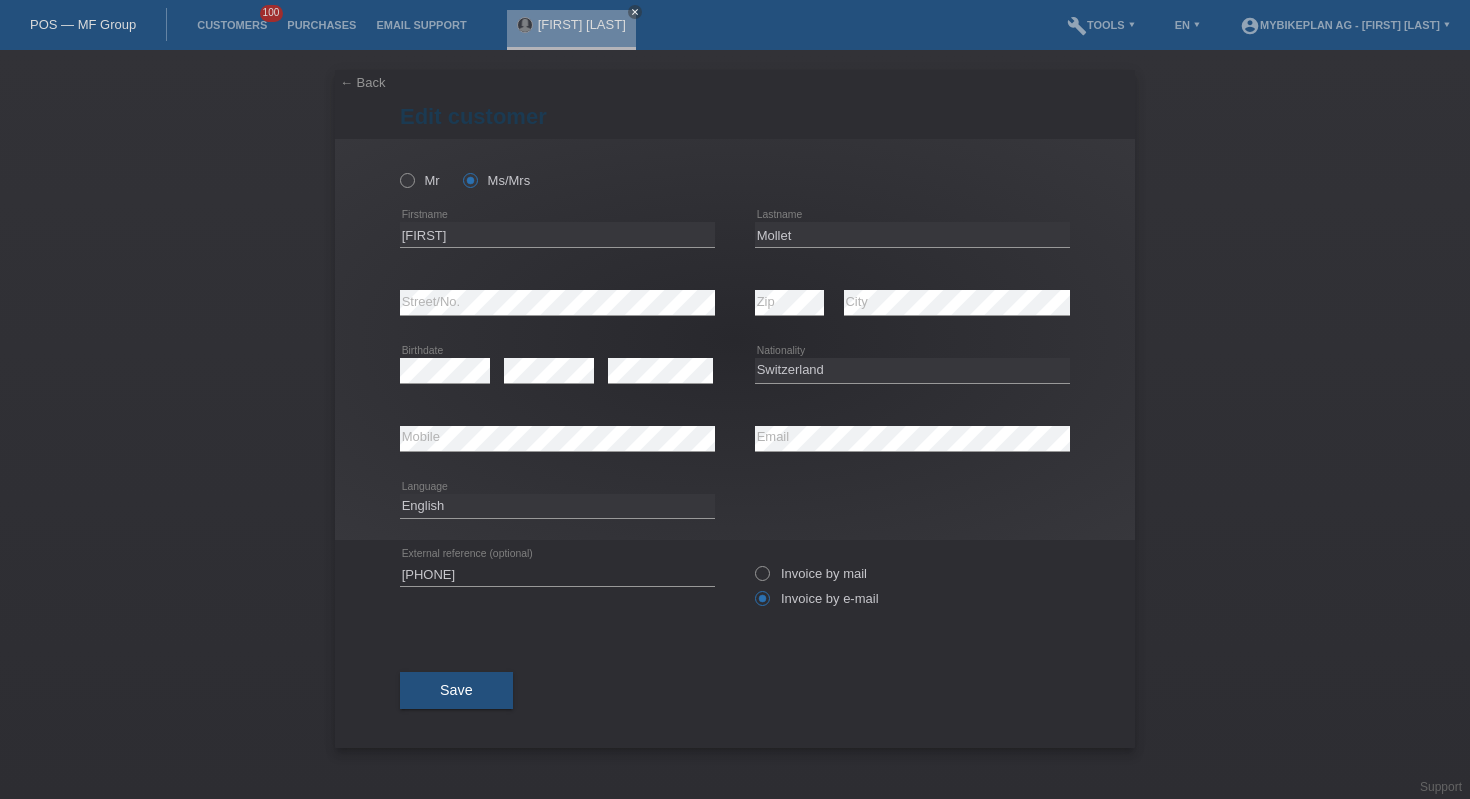 scroll, scrollTop: 0, scrollLeft: 0, axis: both 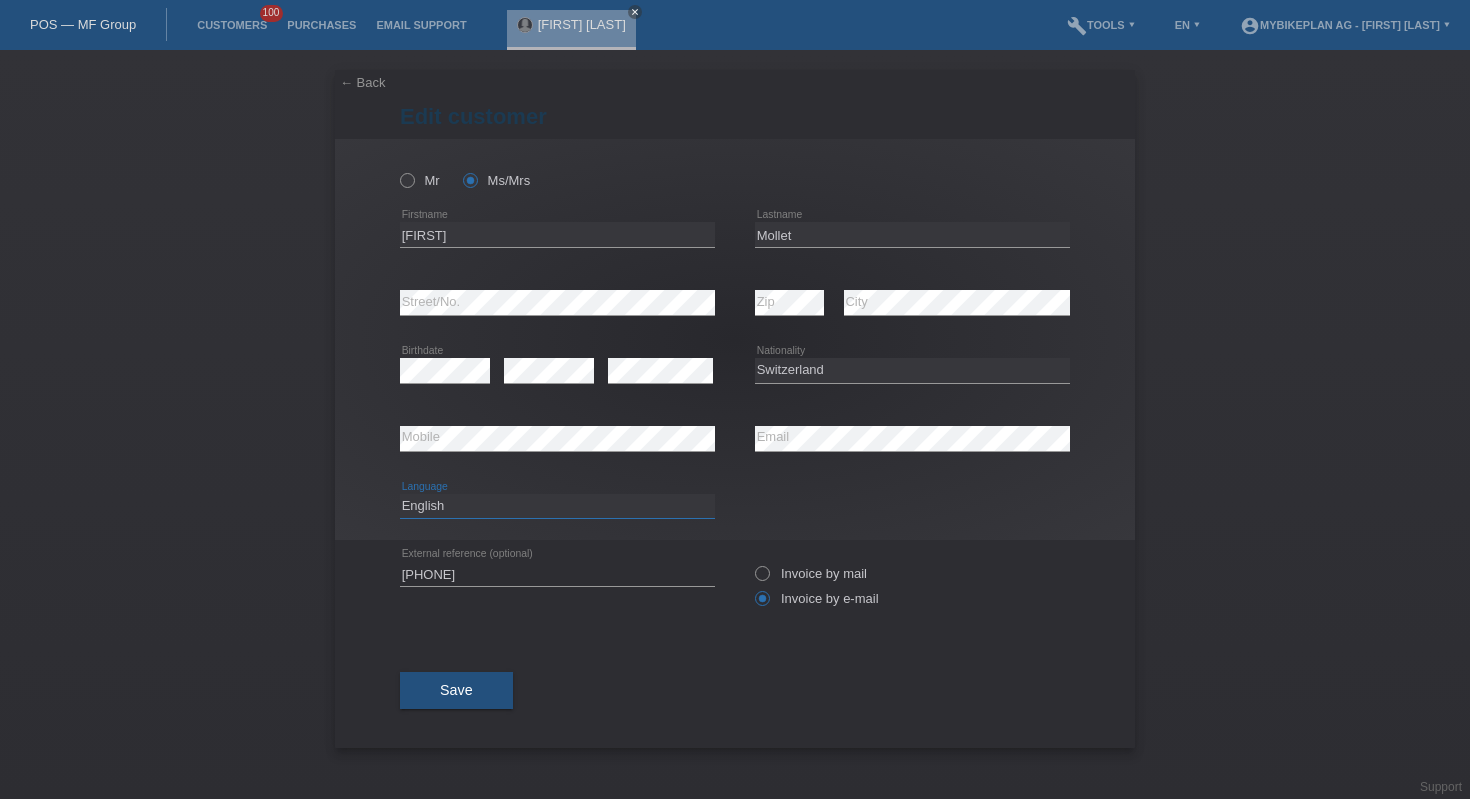 click on "Deutsch
Français
Italiano
English" at bounding box center [557, 506] 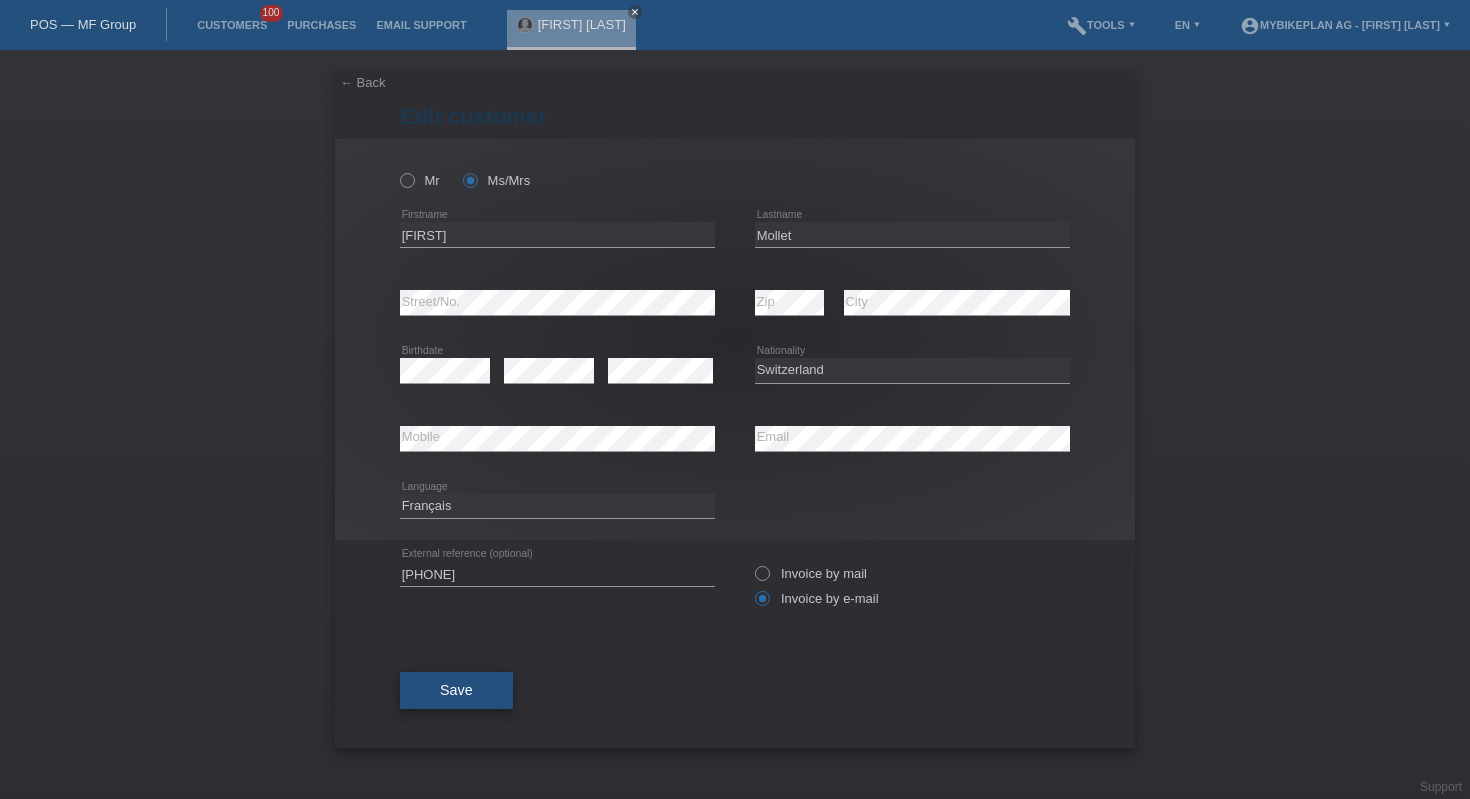 click on "Save" at bounding box center (456, 691) 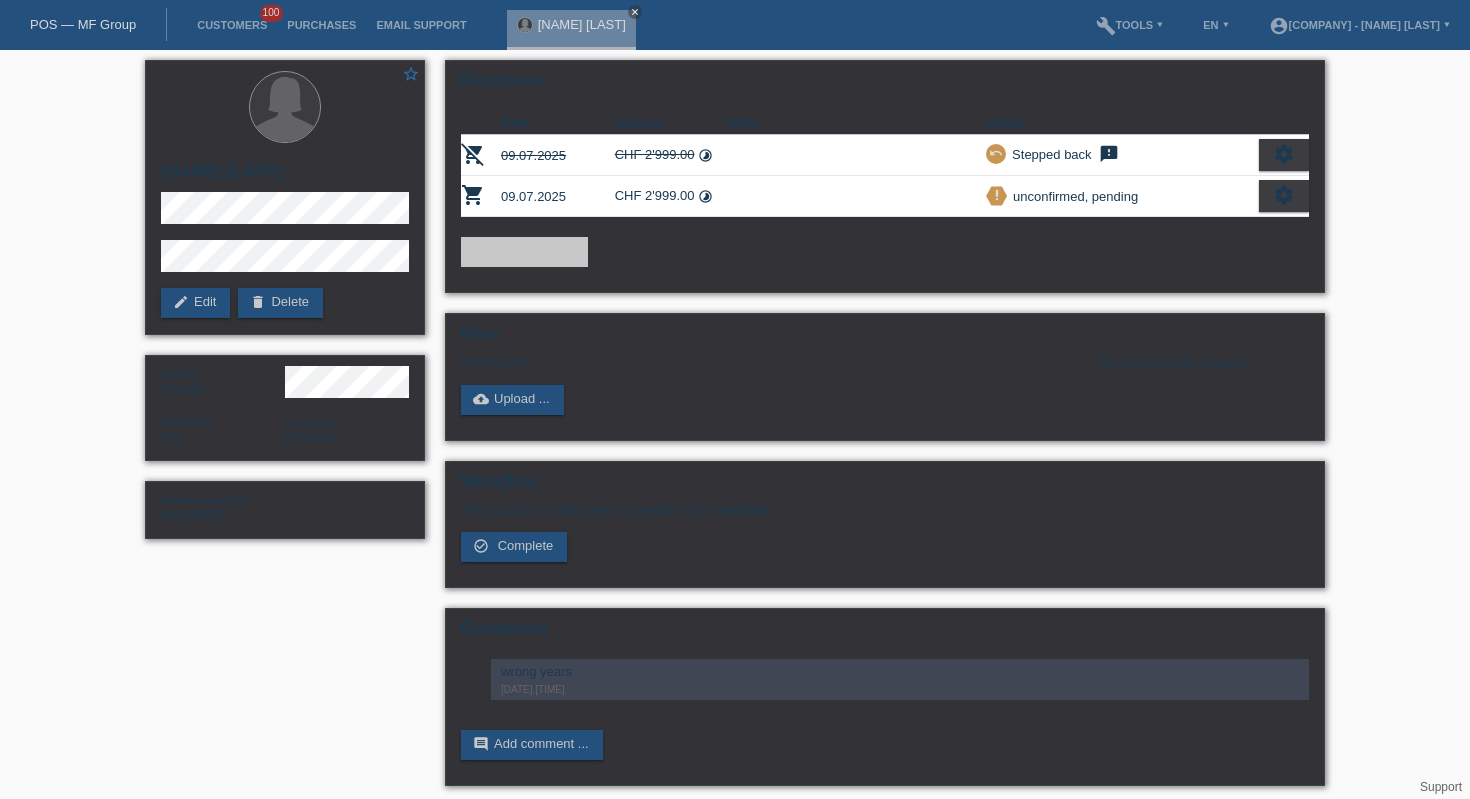 scroll, scrollTop: 0, scrollLeft: 0, axis: both 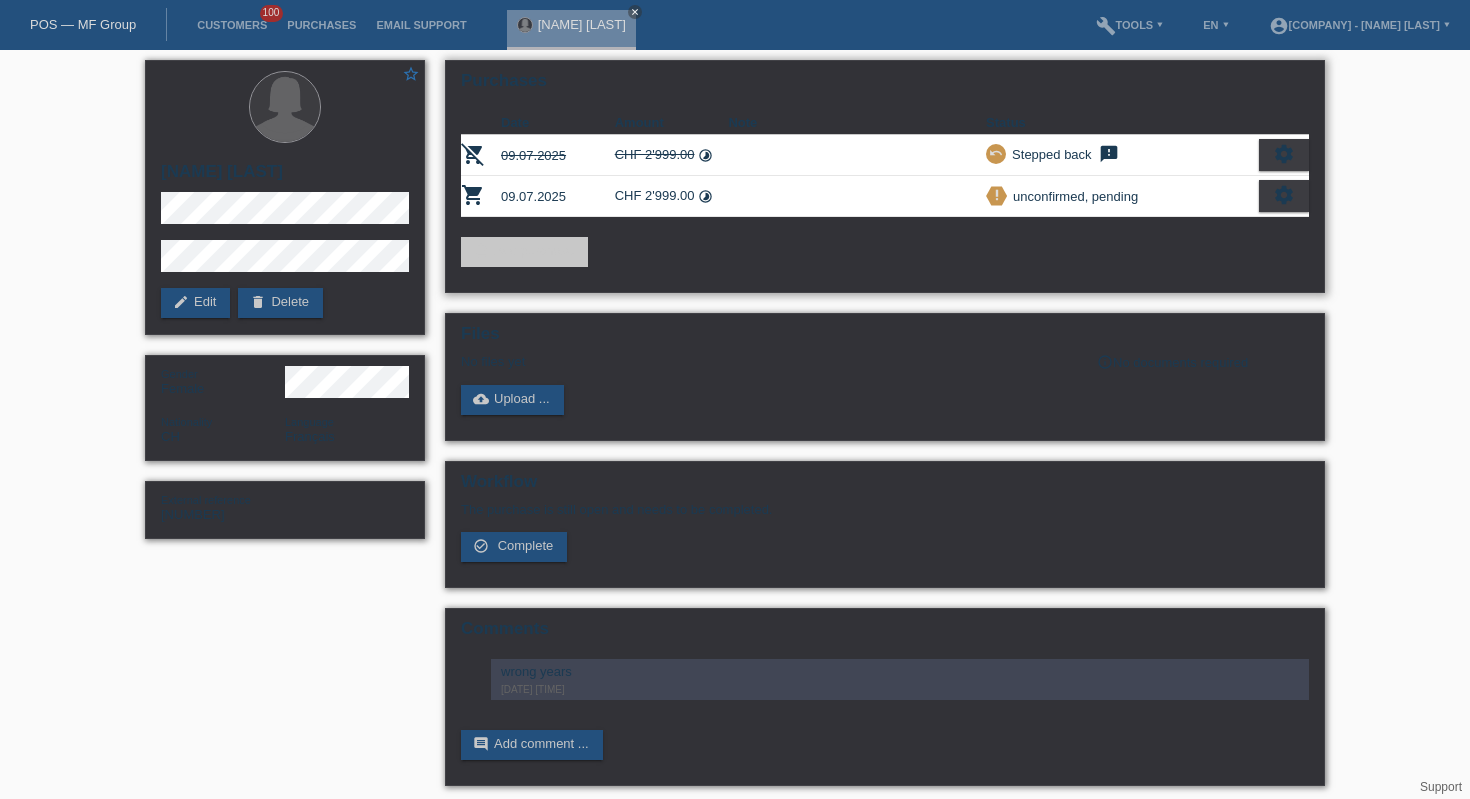 click on "settings" at bounding box center [1284, 155] 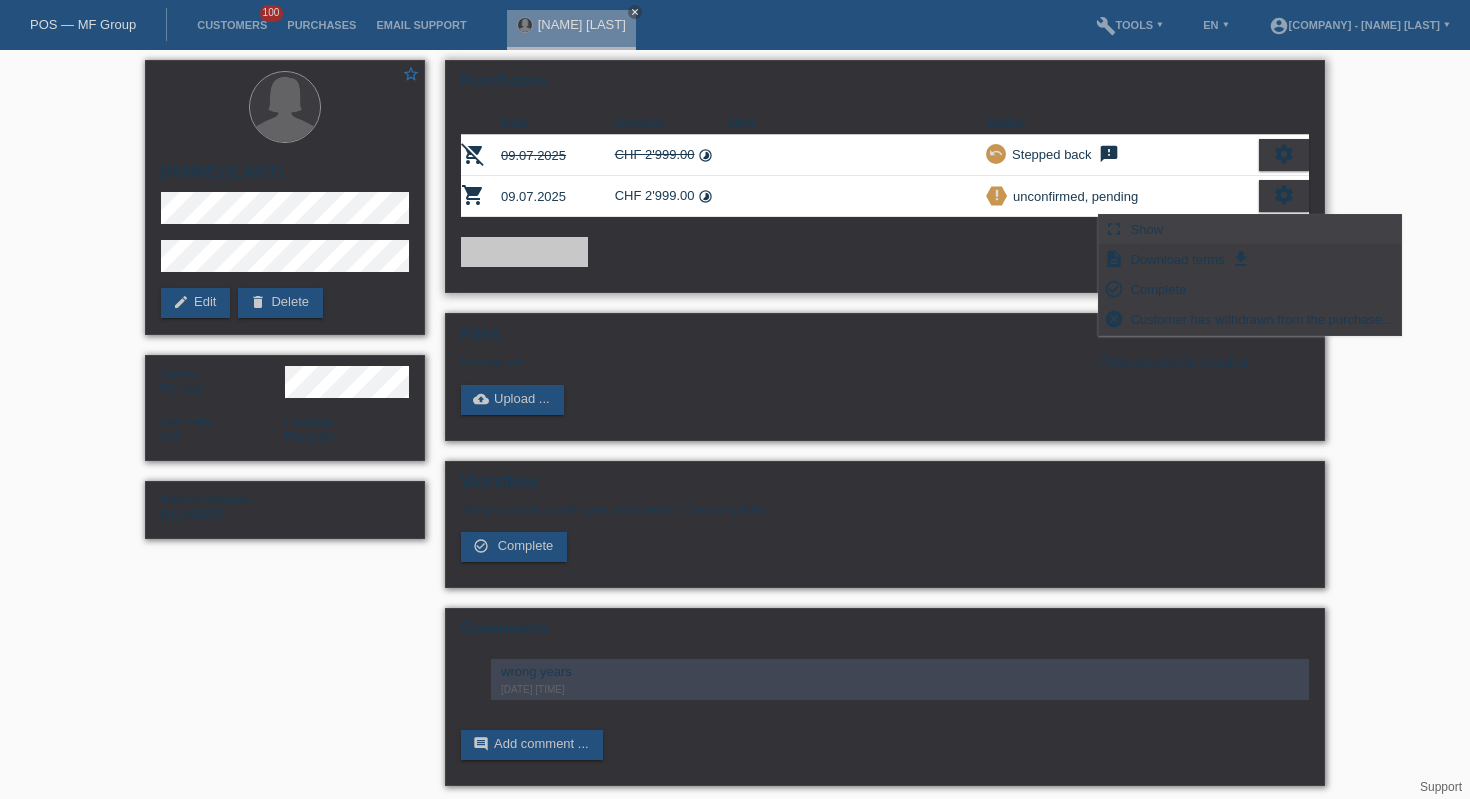 click on "fullscreen   Show" at bounding box center [0, 0] 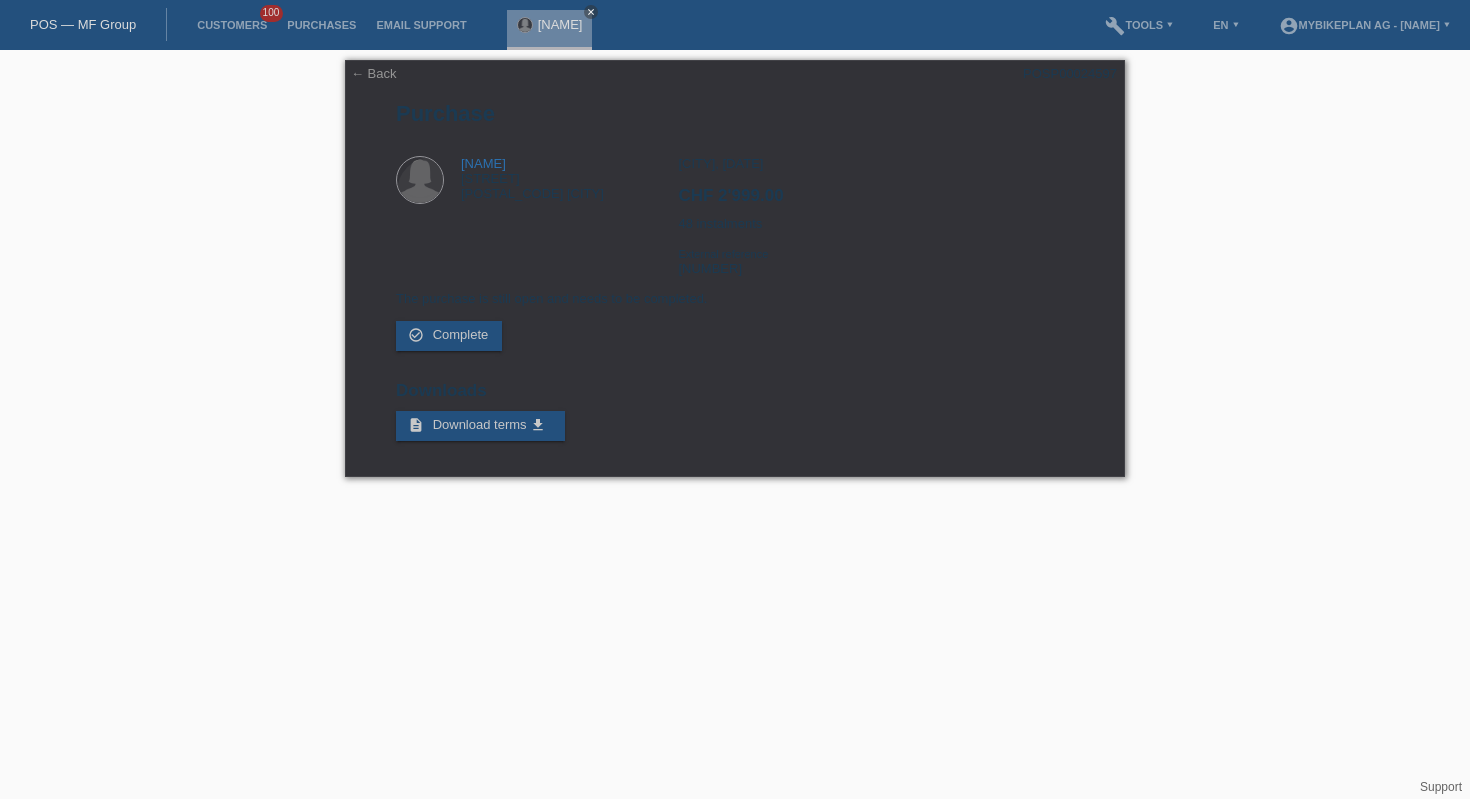 scroll, scrollTop: 0, scrollLeft: 0, axis: both 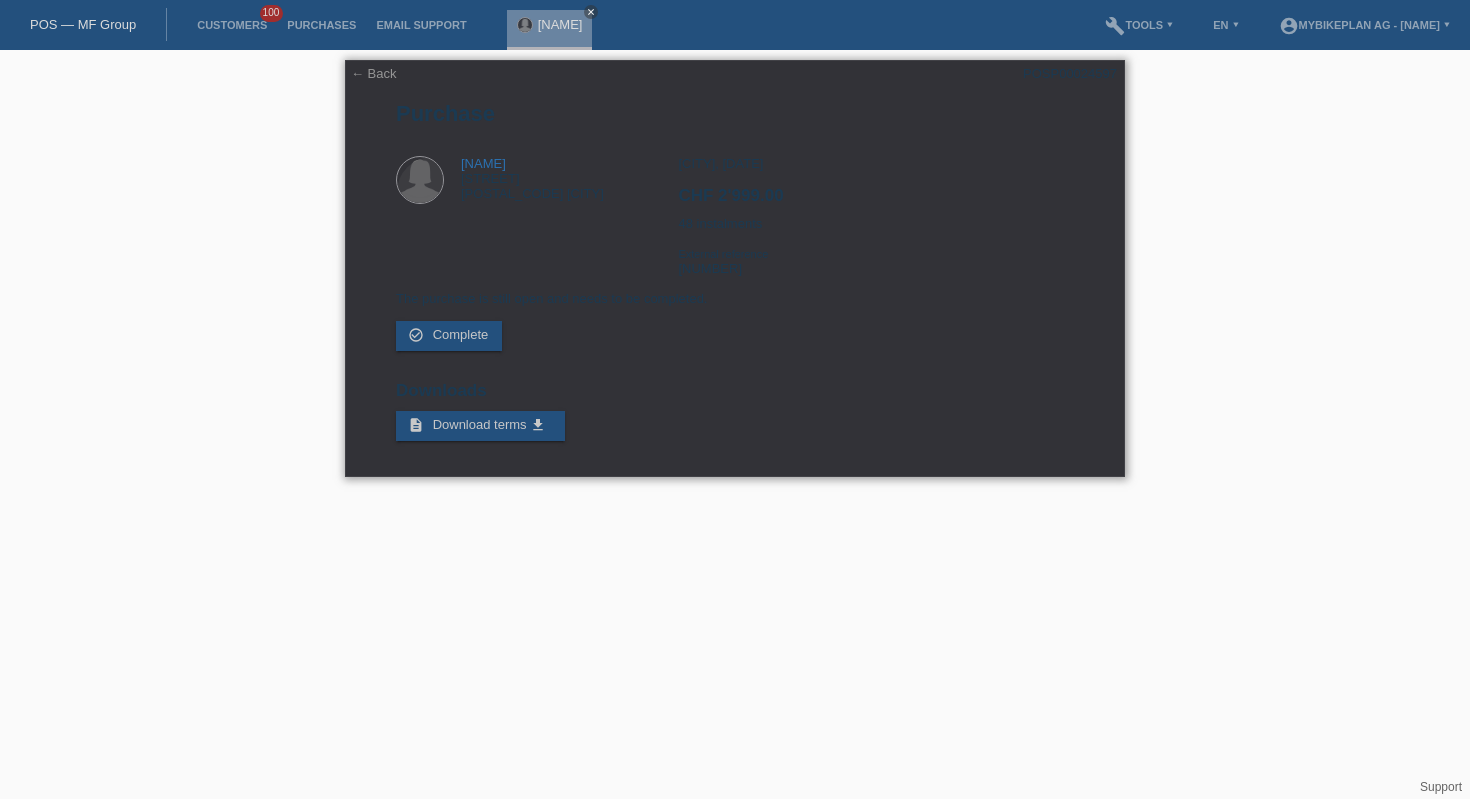 click on "POSP00024597" at bounding box center (1070, 73) 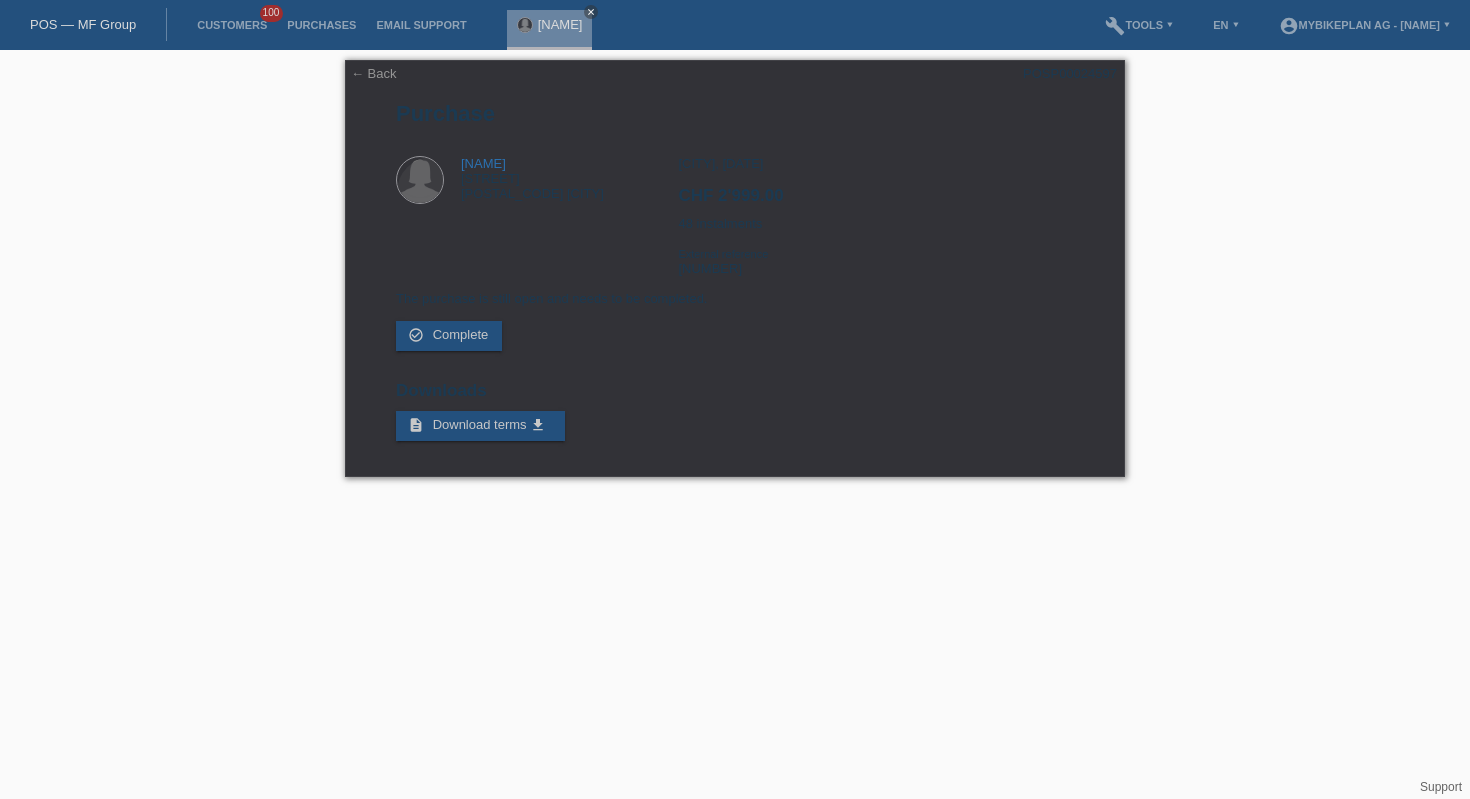 click on "POS — MF Group" at bounding box center [83, 24] 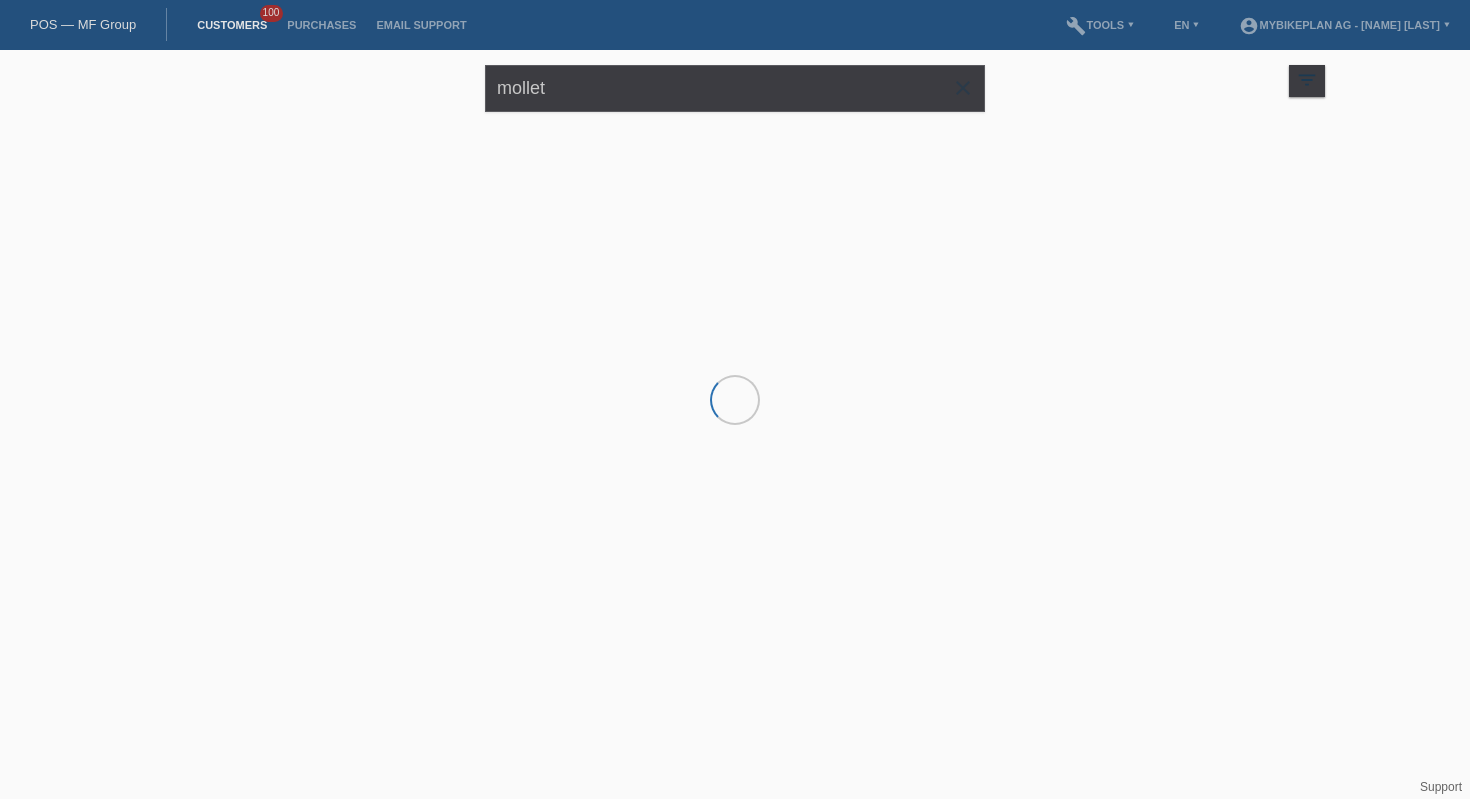 scroll, scrollTop: 0, scrollLeft: 0, axis: both 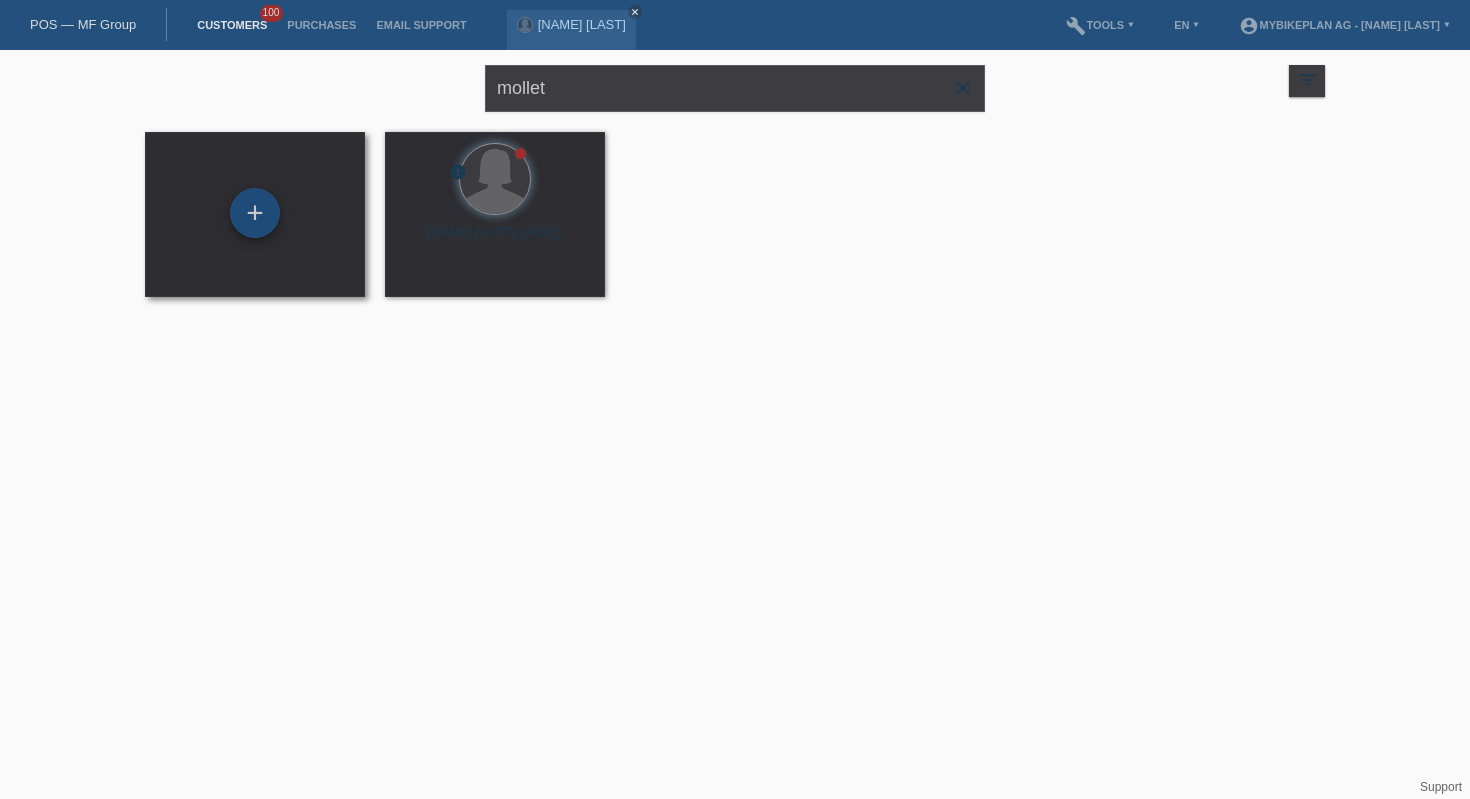 click on "+" at bounding box center (255, 213) 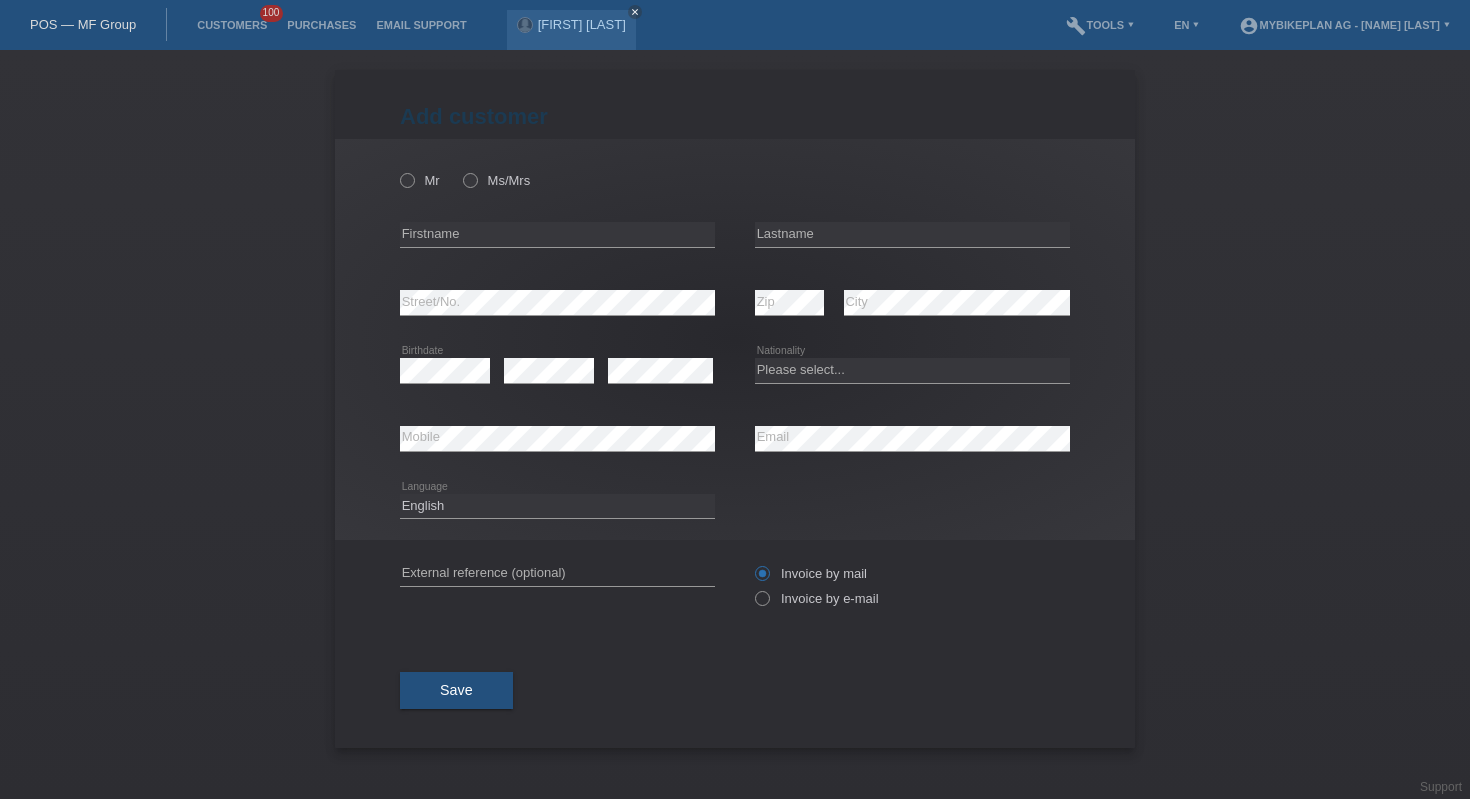 scroll, scrollTop: 0, scrollLeft: 0, axis: both 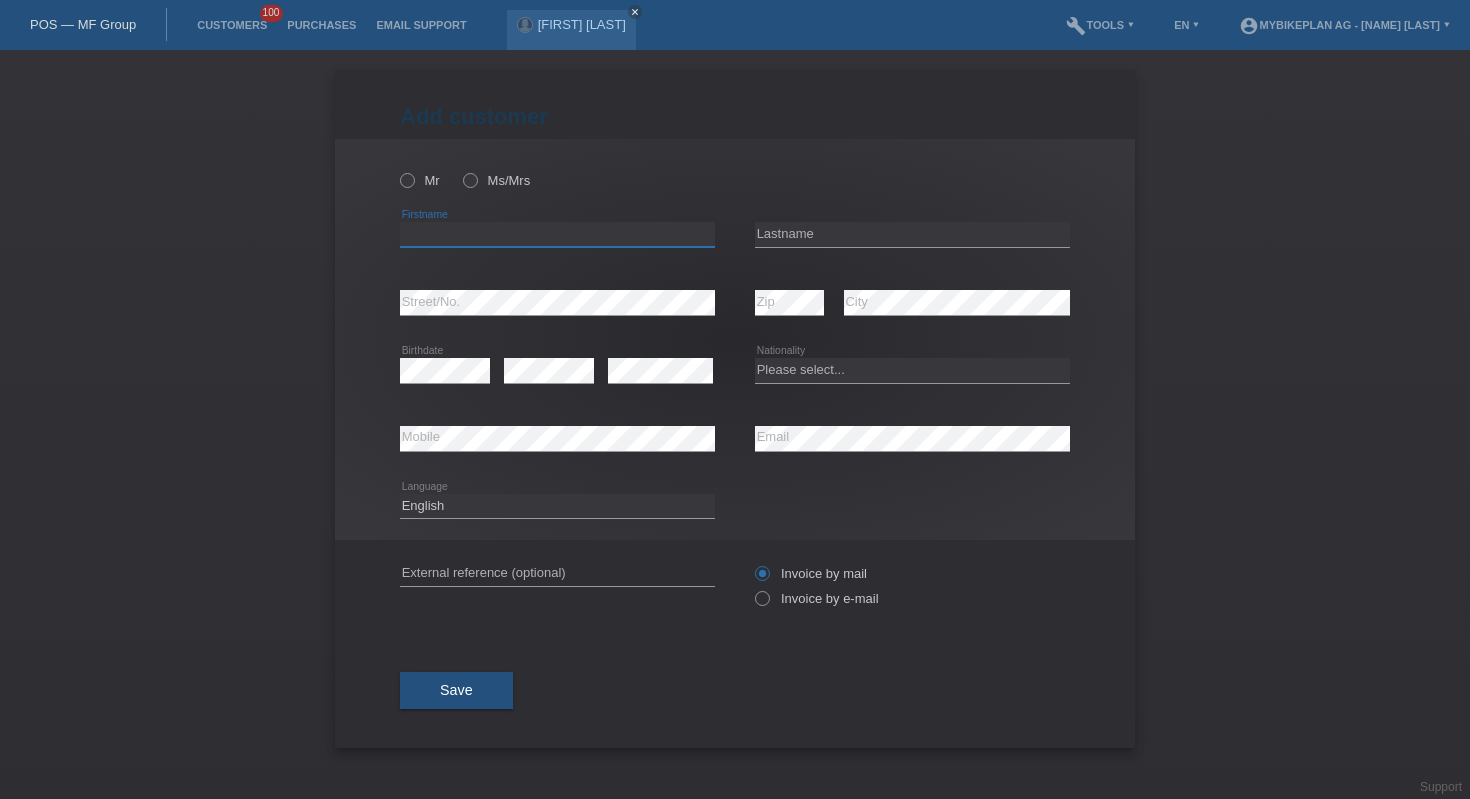 click at bounding box center [557, 234] 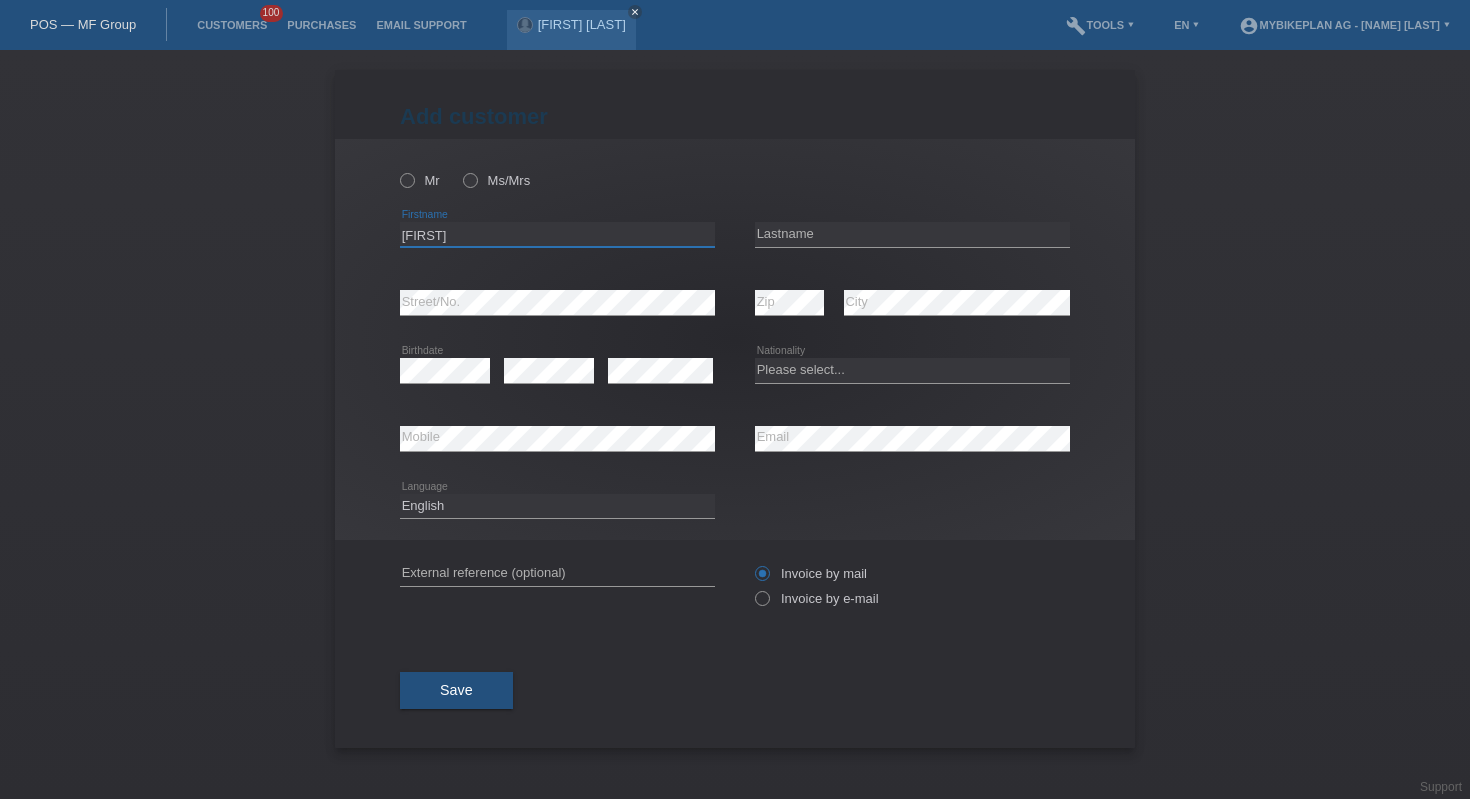 type on "[FIRST]" 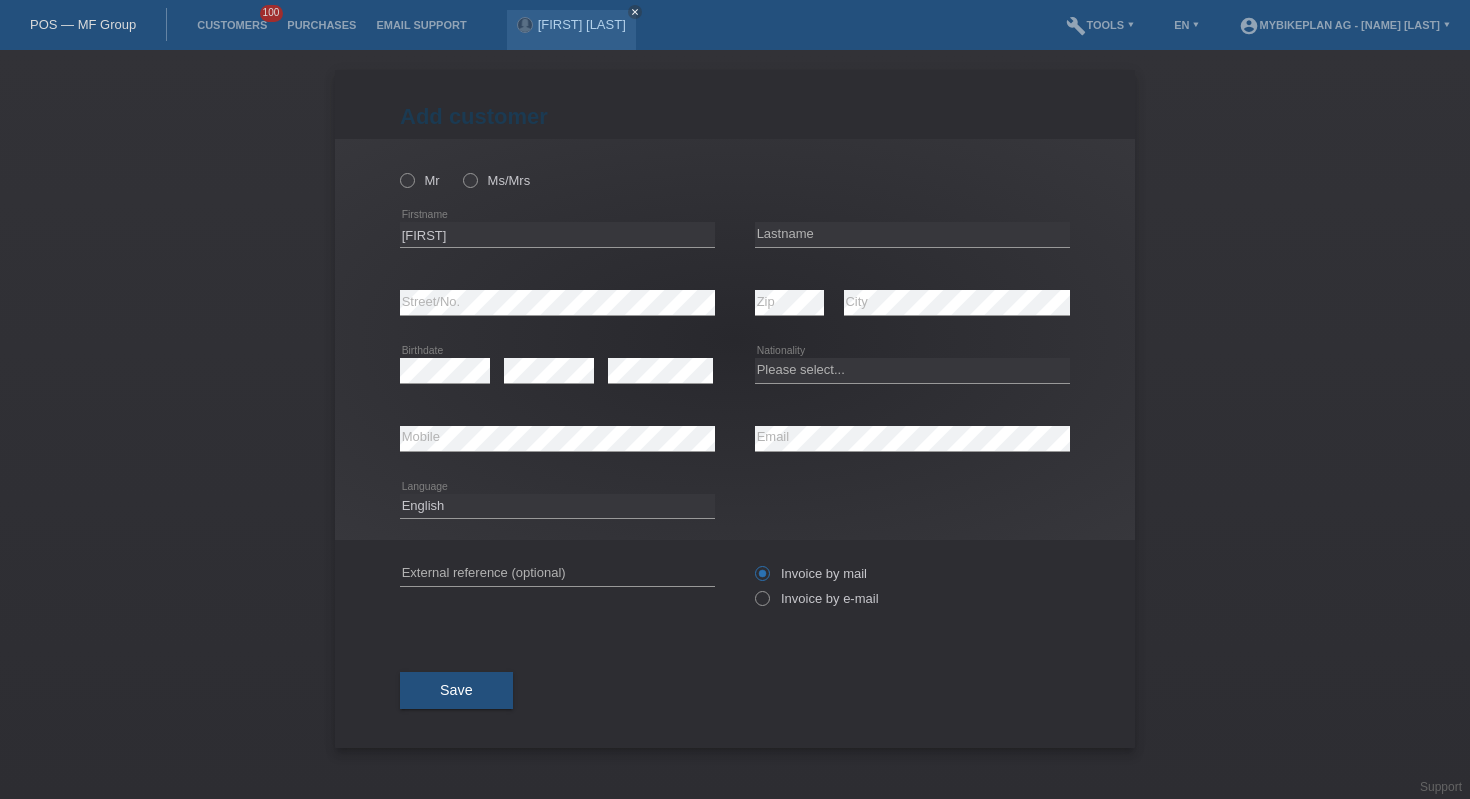 click on "error
Lastname" at bounding box center [912, 146] 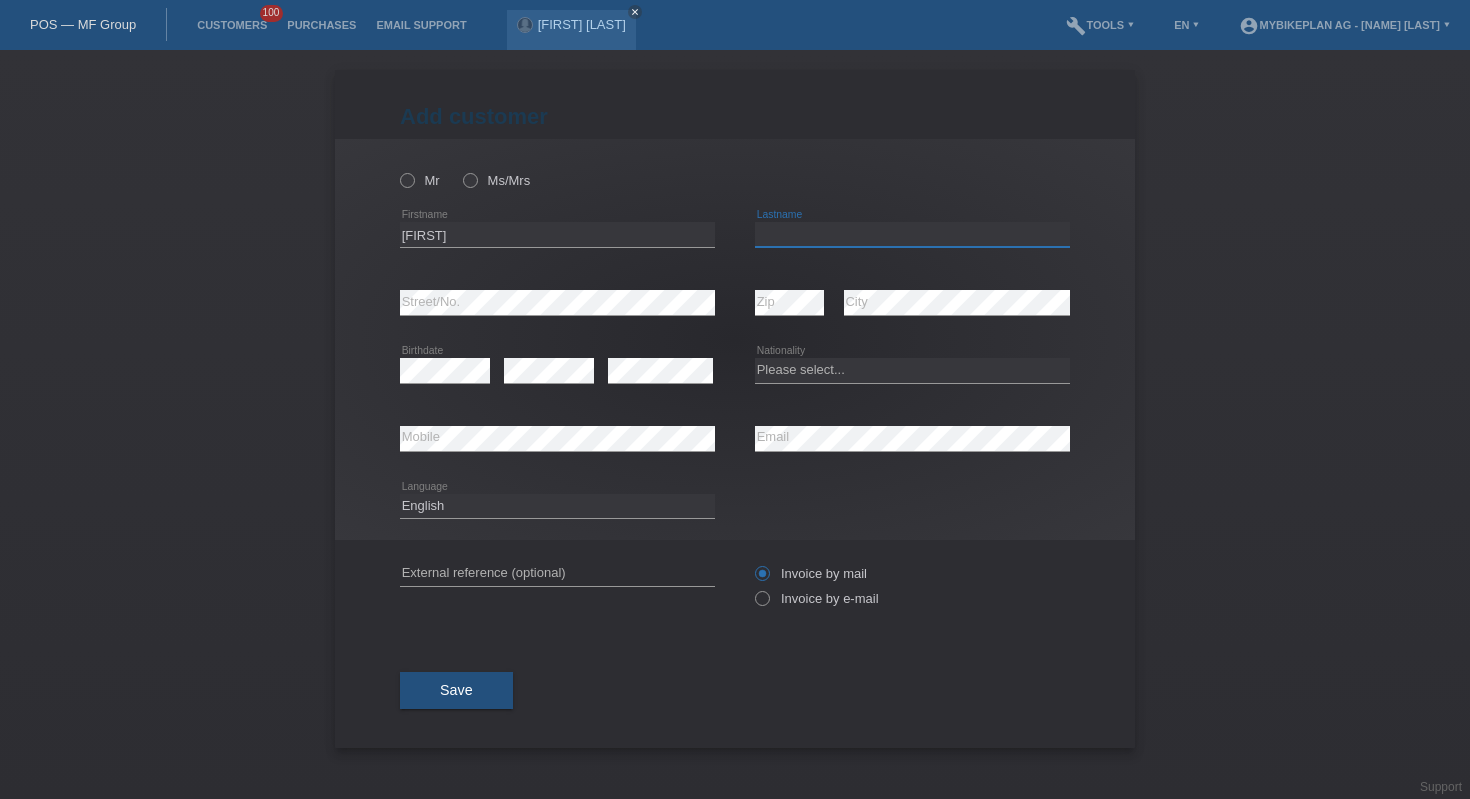 click at bounding box center (912, 234) 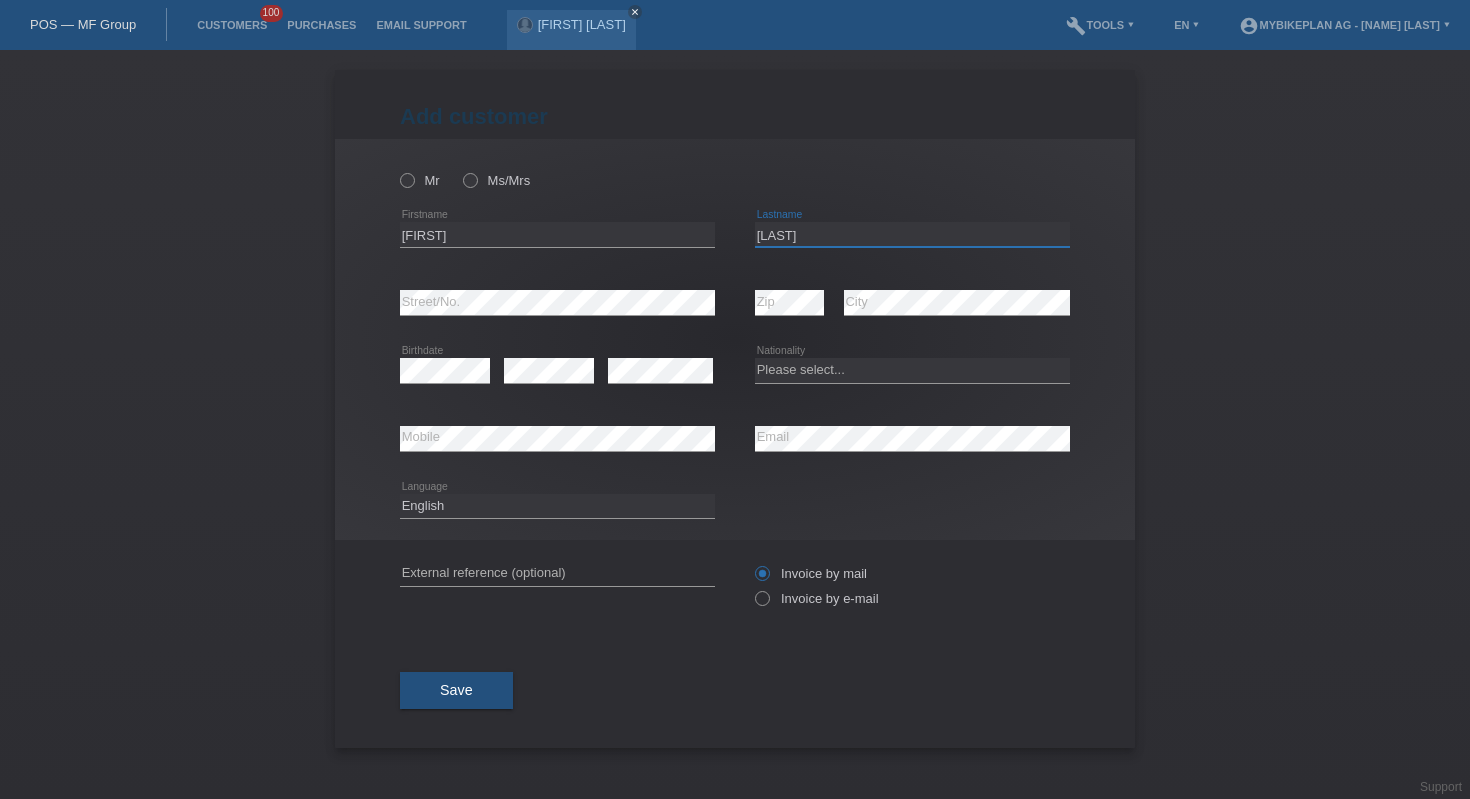 type on "Zuberi" 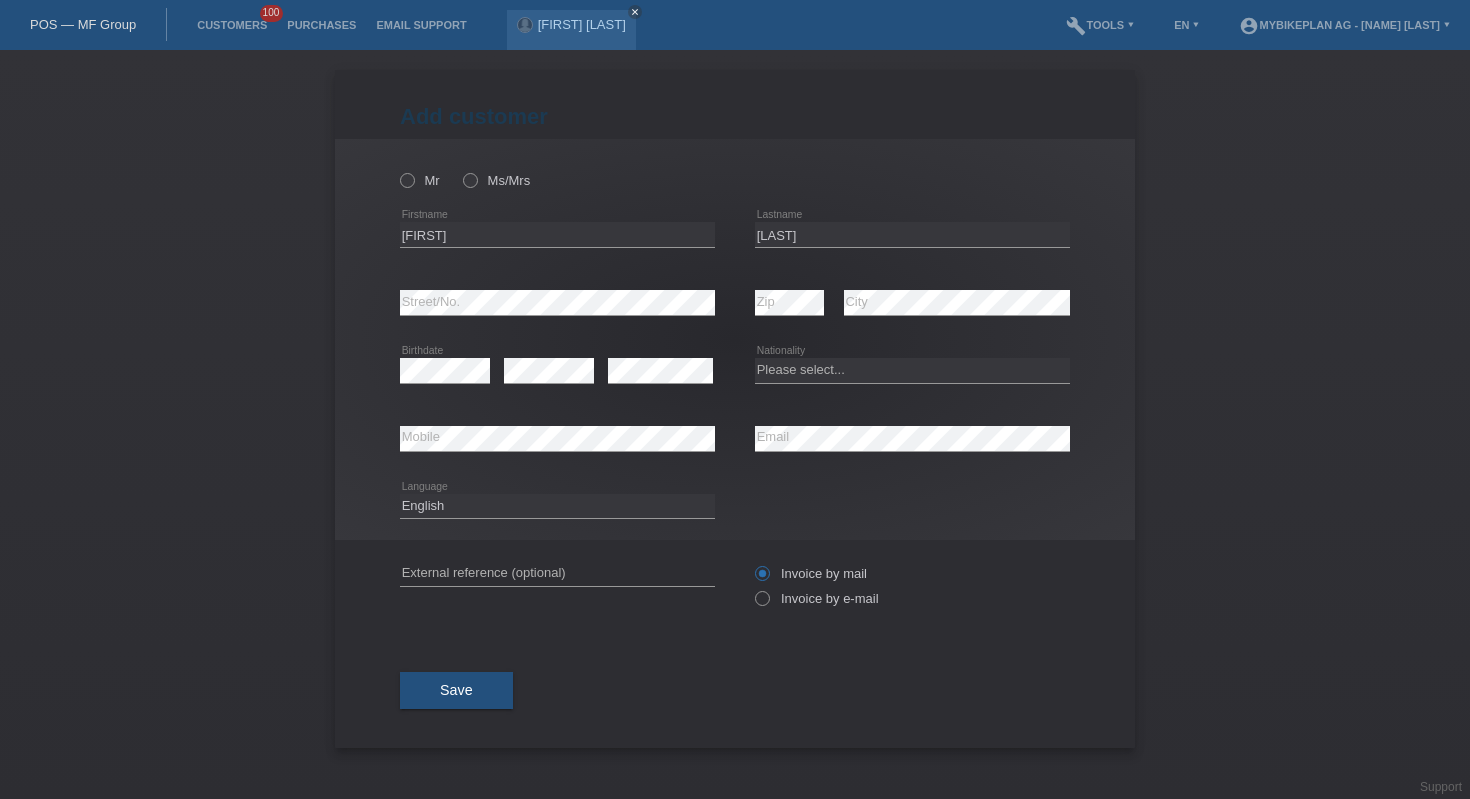 click at bounding box center (445, 383) 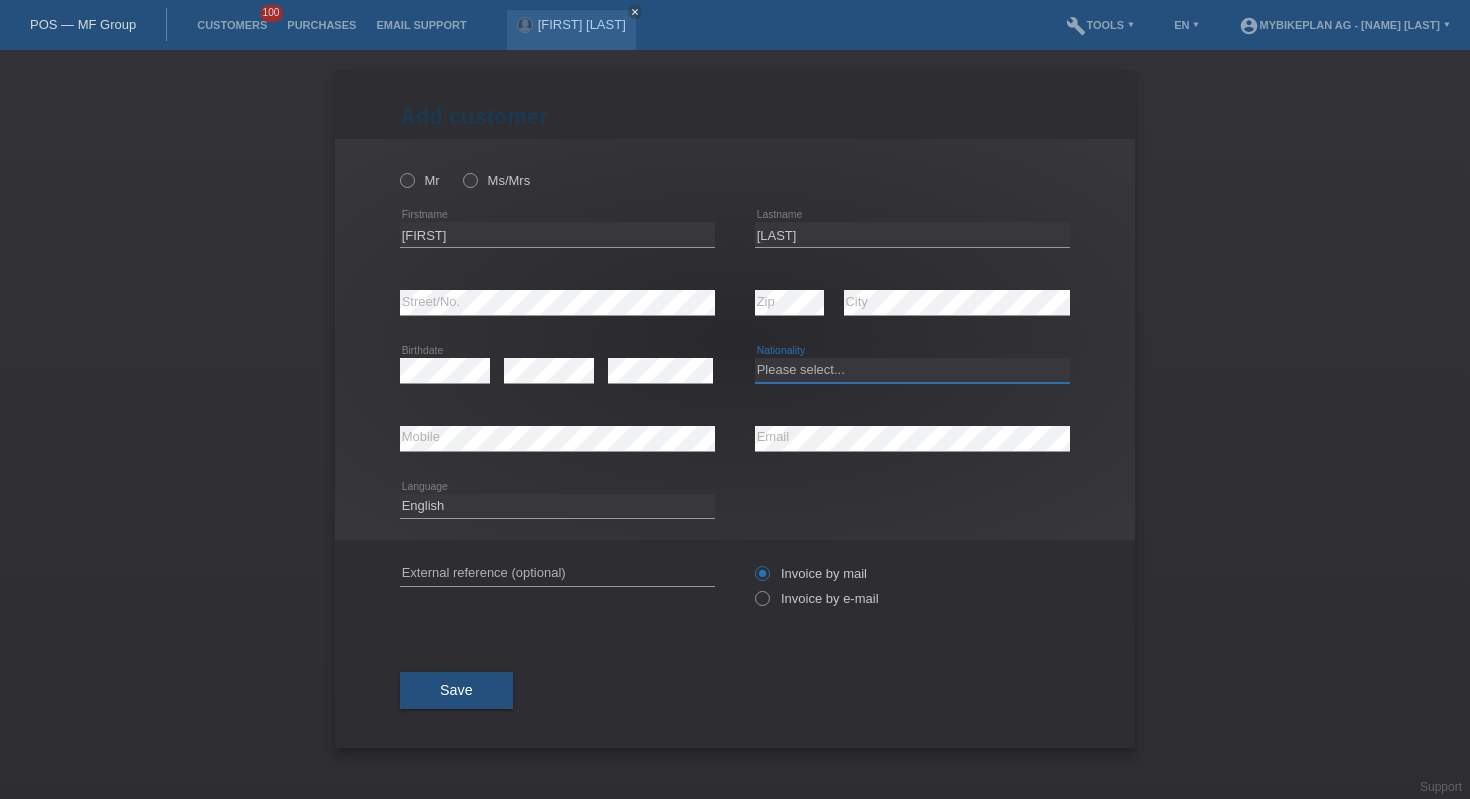 click on "Please select...
Switzerland
Austria
Germany
Liechtenstein
------------
Afghanistan
Åland Islands
Albania
Algeria
American Samoa Andorra Angola Anguilla Antarctica Antigua and Barbuda Argentina Armenia" at bounding box center [912, 370] 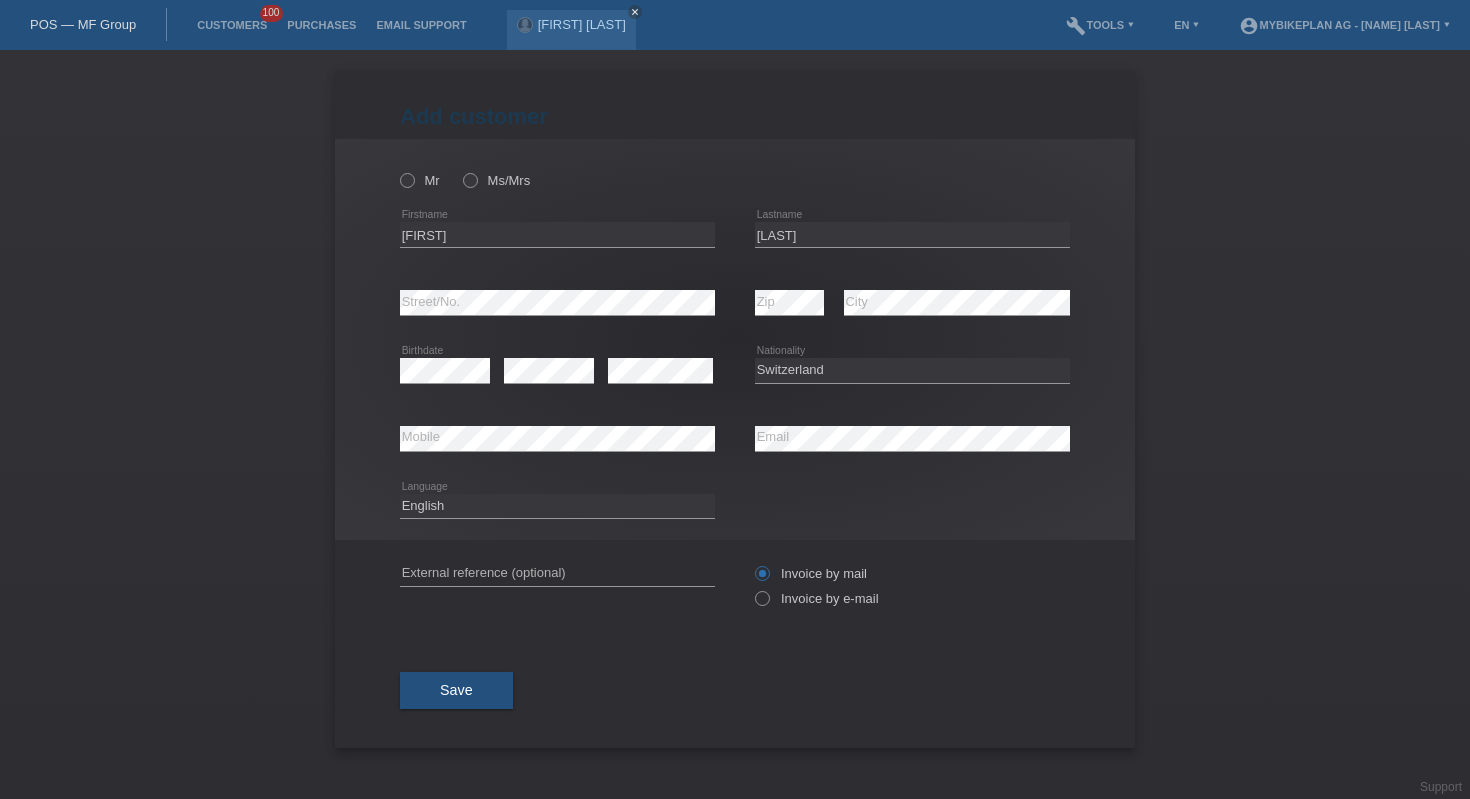 click on "error
Mobile" at bounding box center (557, 170) 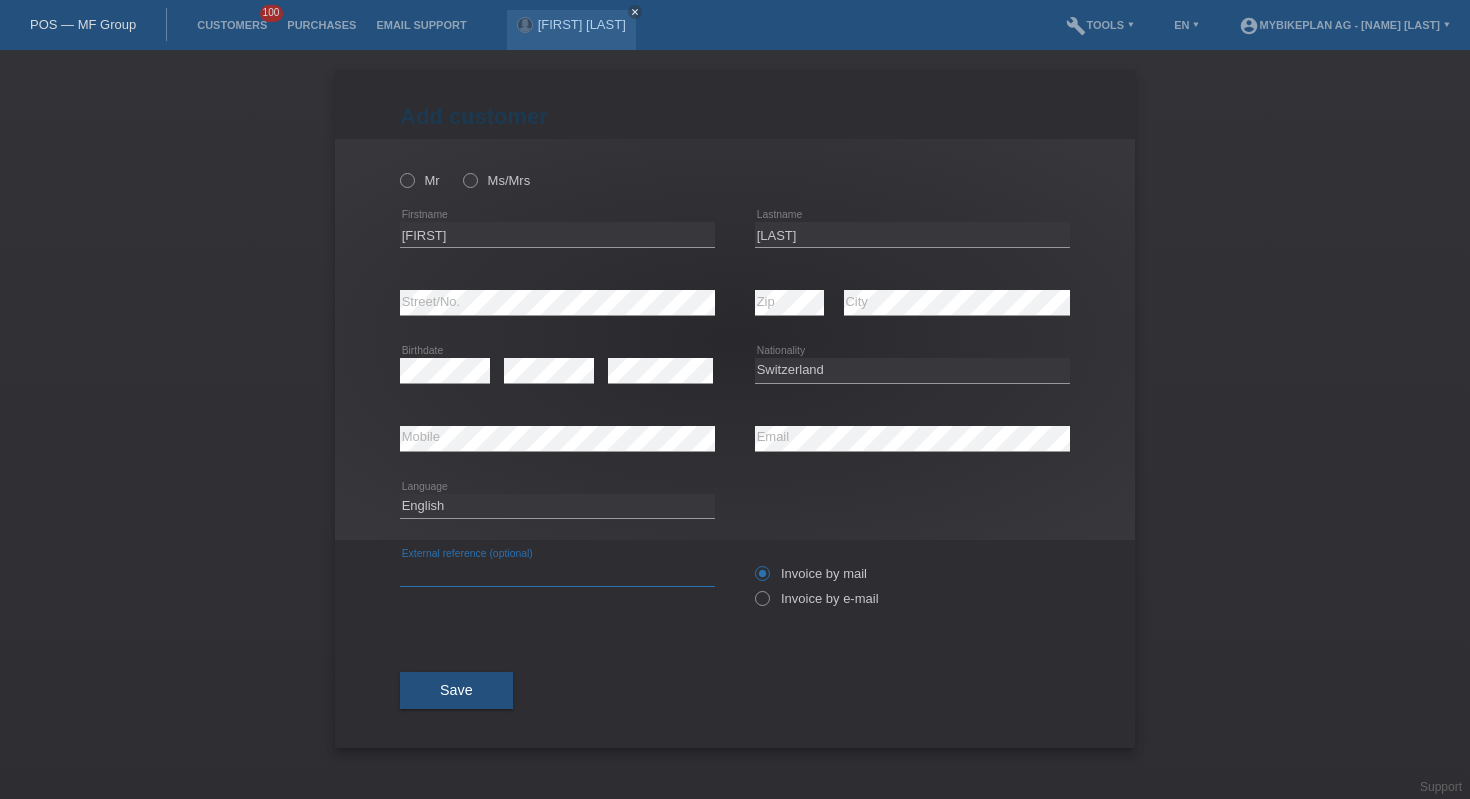 click at bounding box center [557, 573] 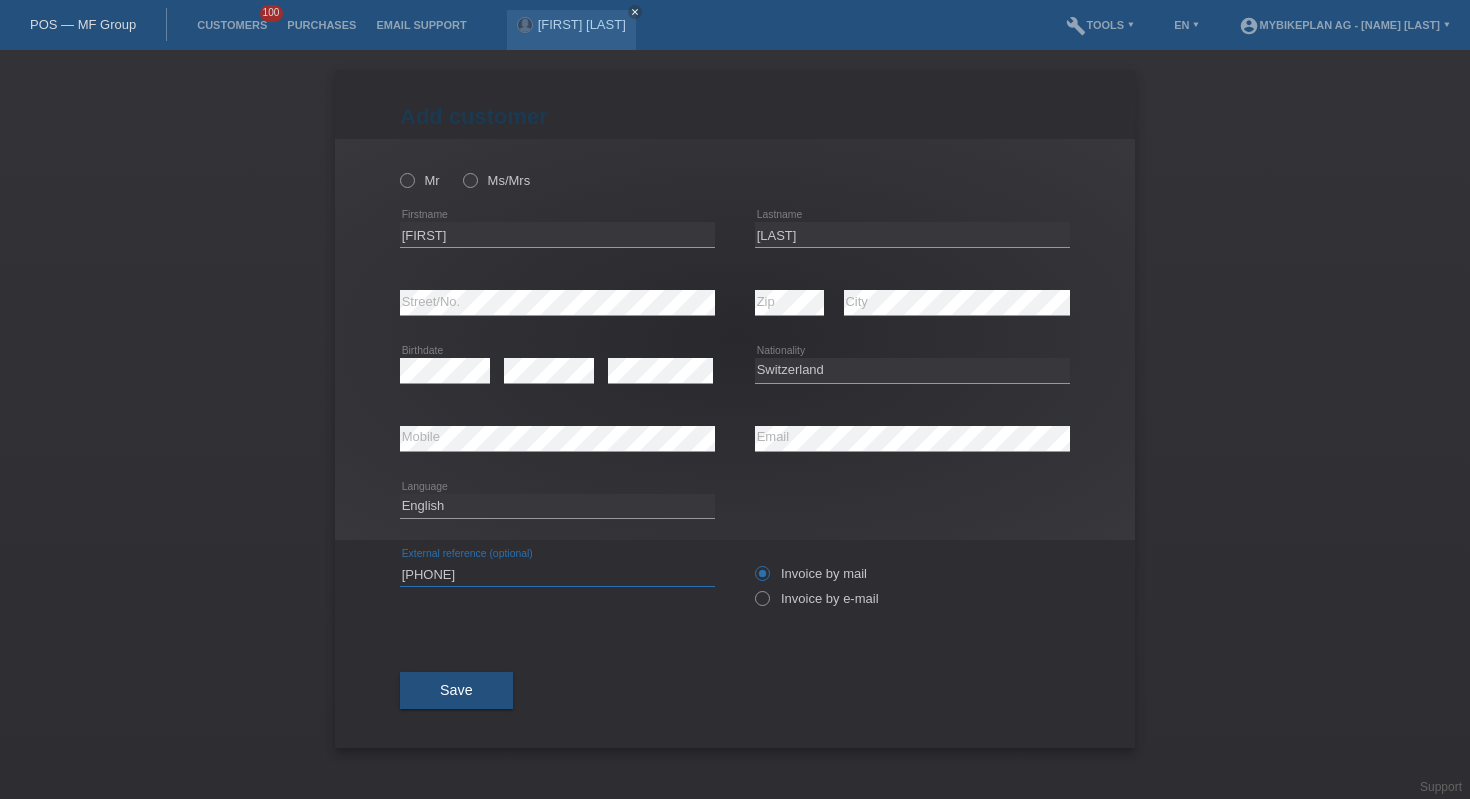 type on "39872567366" 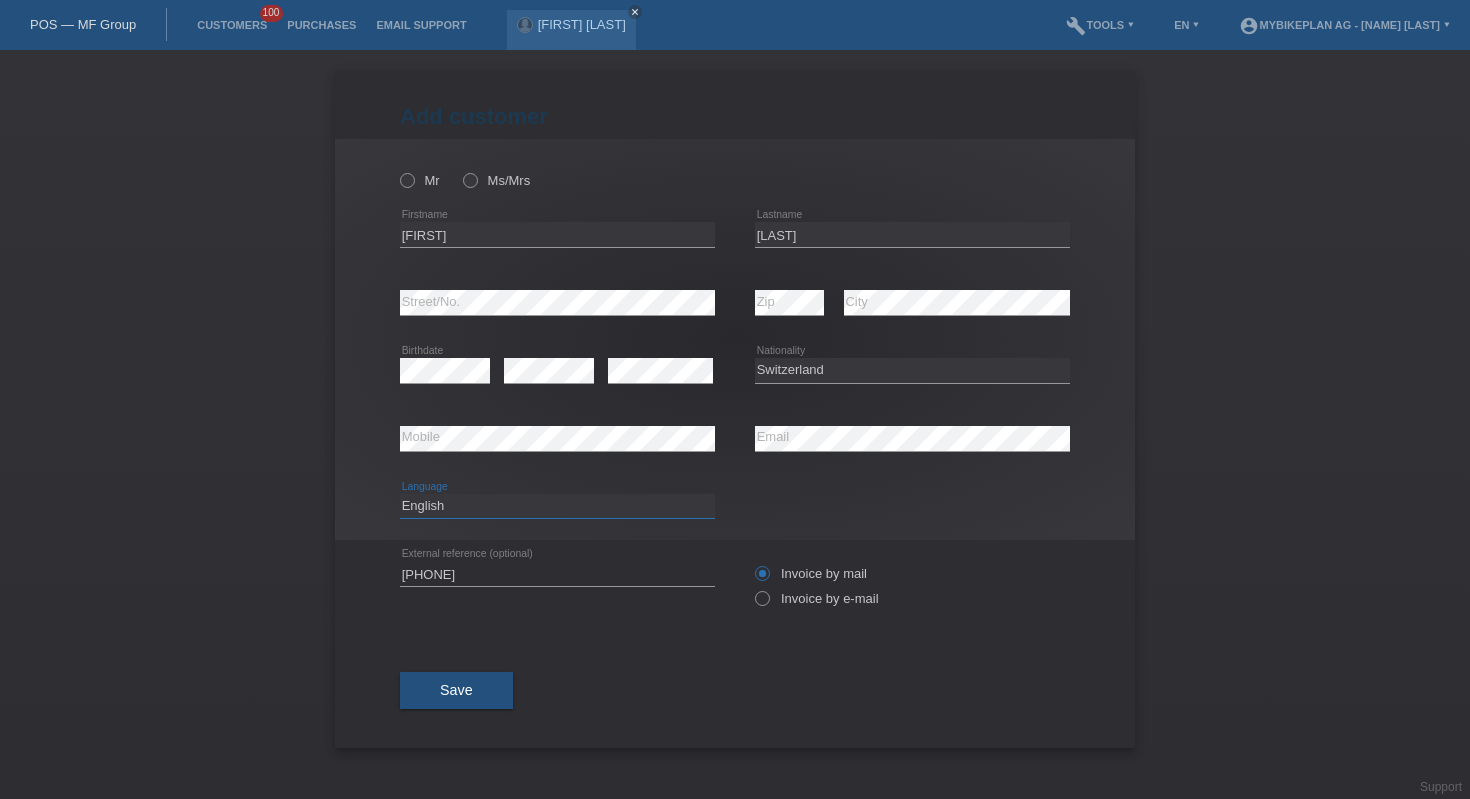 click on "Deutsch
Français
Italiano
English" at bounding box center [557, 506] 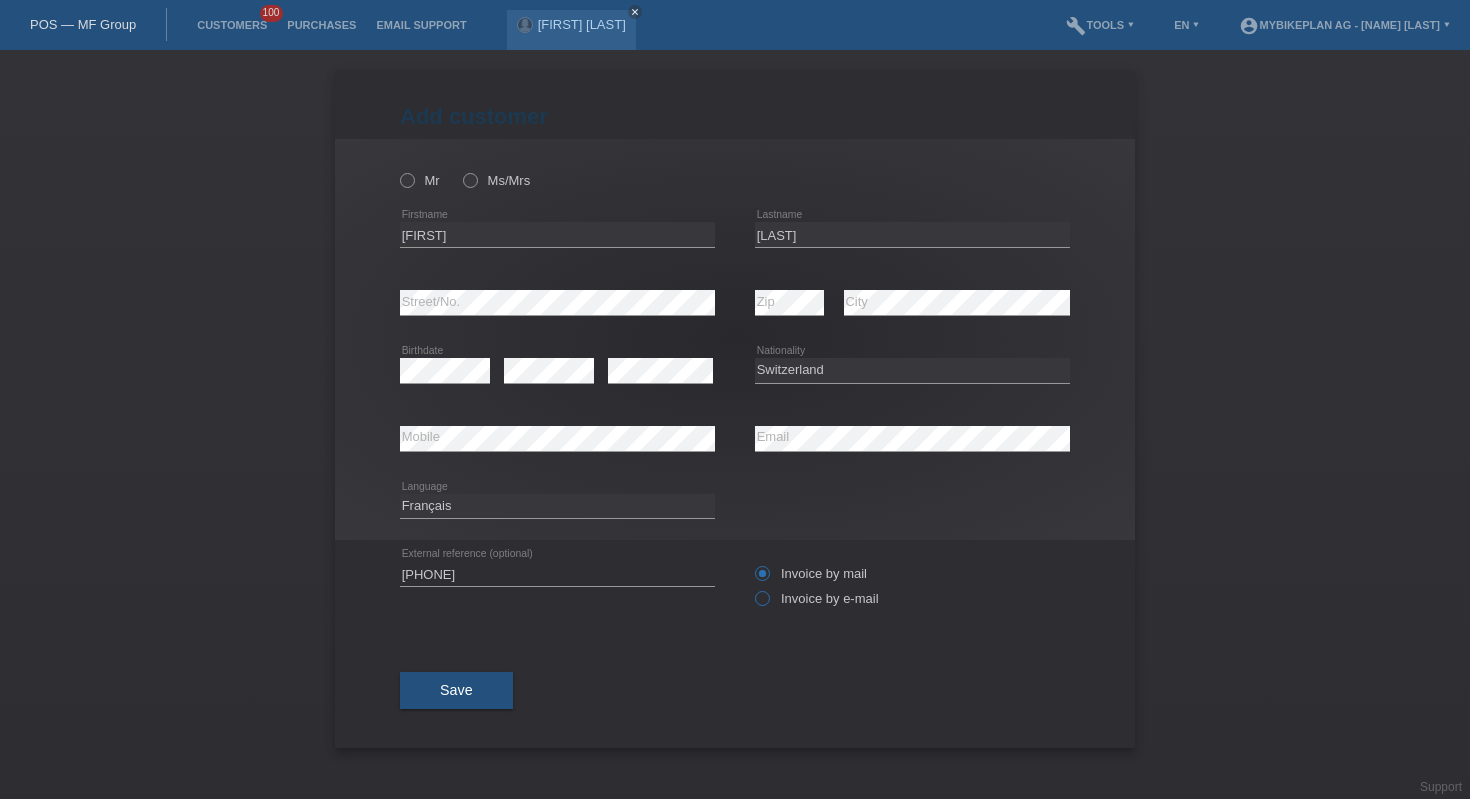 click at bounding box center [752, 563] 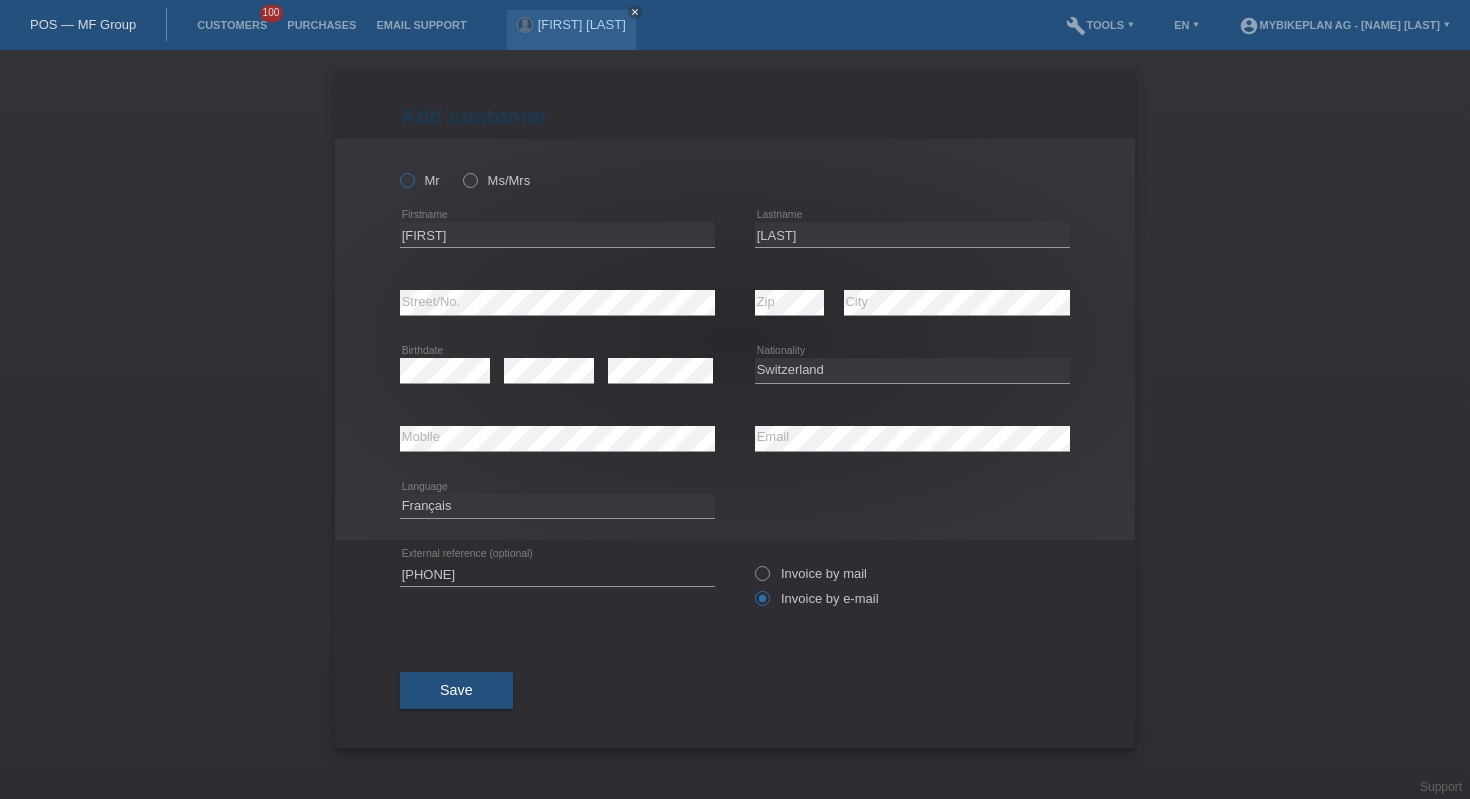 click on "Mr" at bounding box center (420, 180) 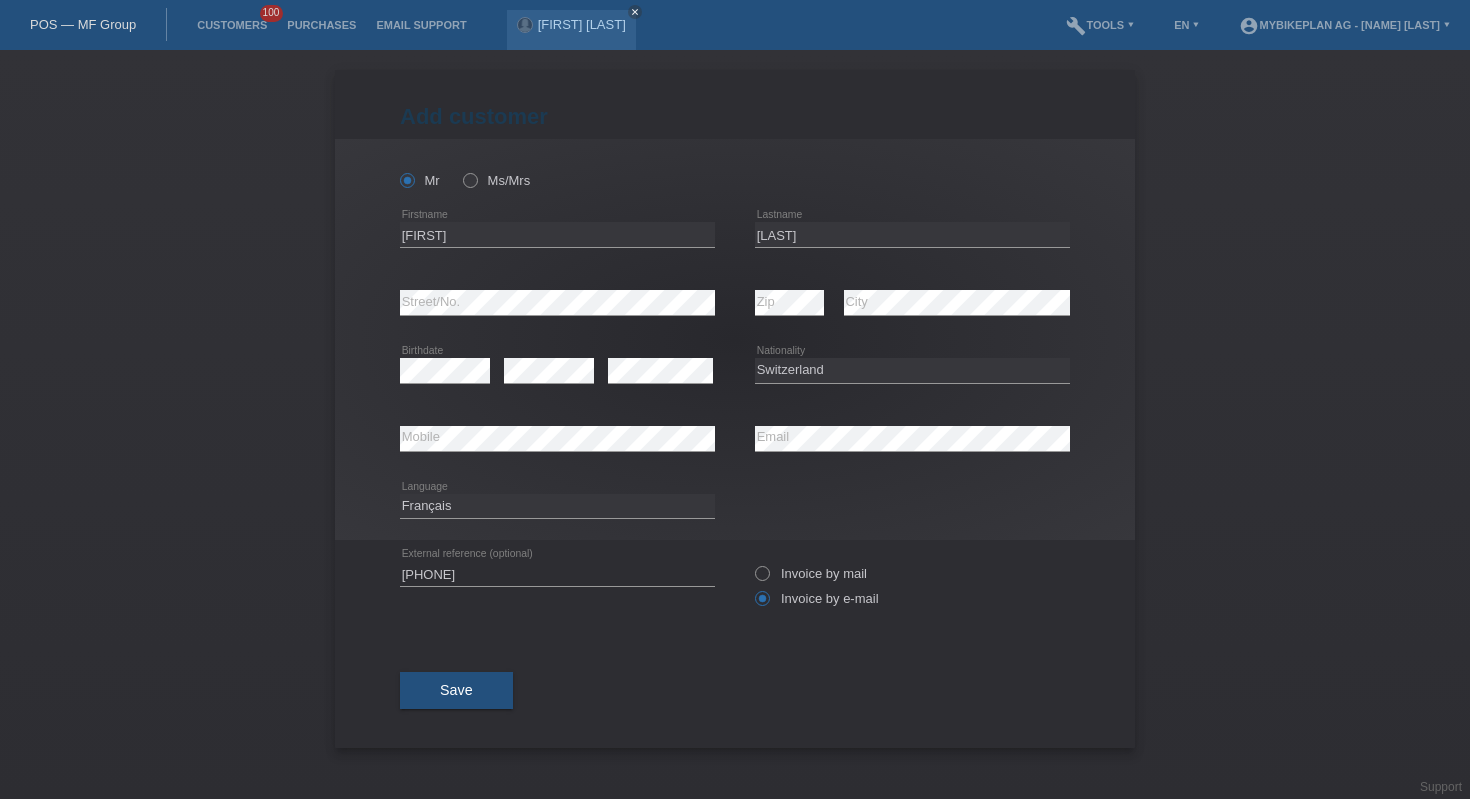 click on "Mr
Ms/Mrs" at bounding box center [557, 180] 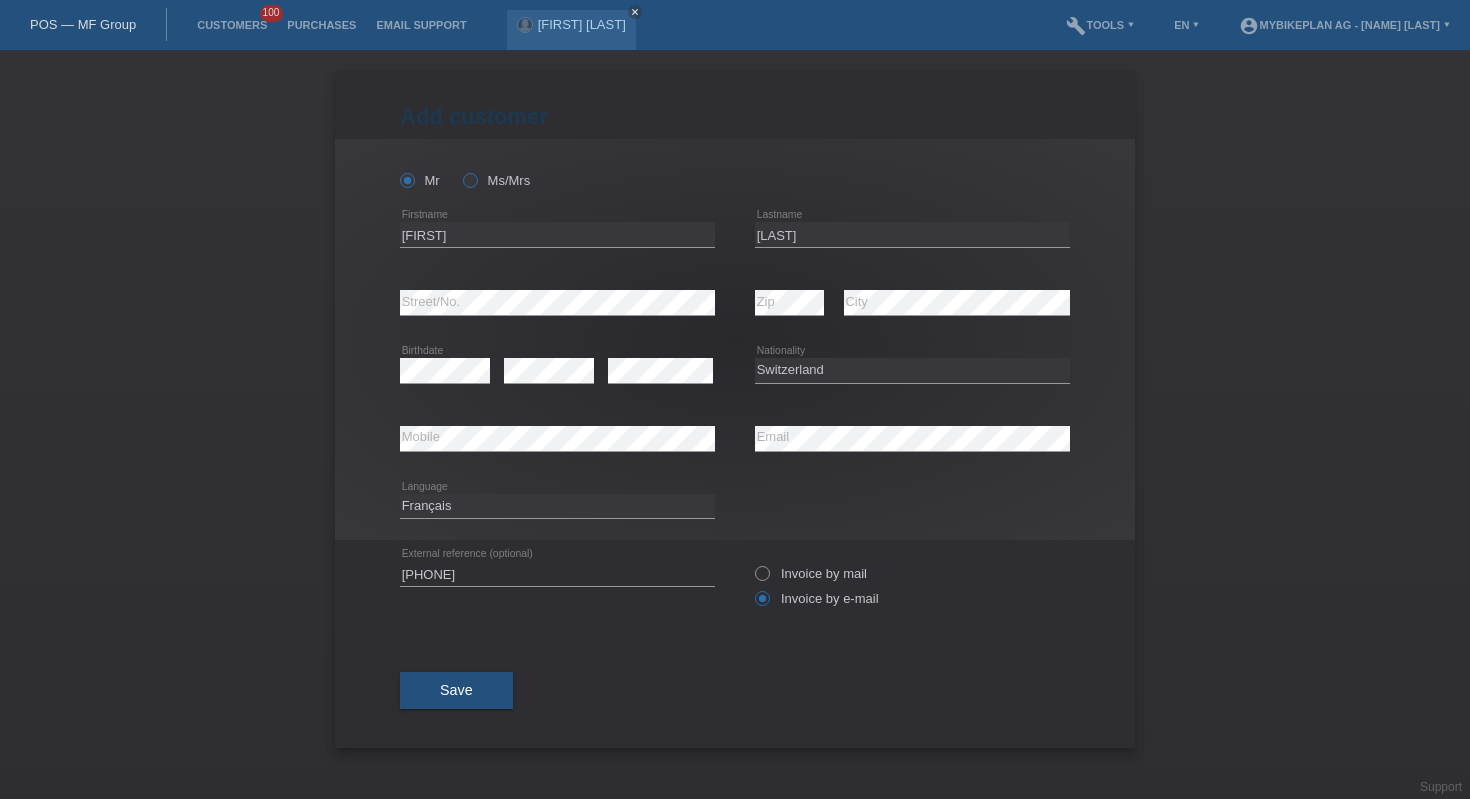 click at bounding box center (397, 170) 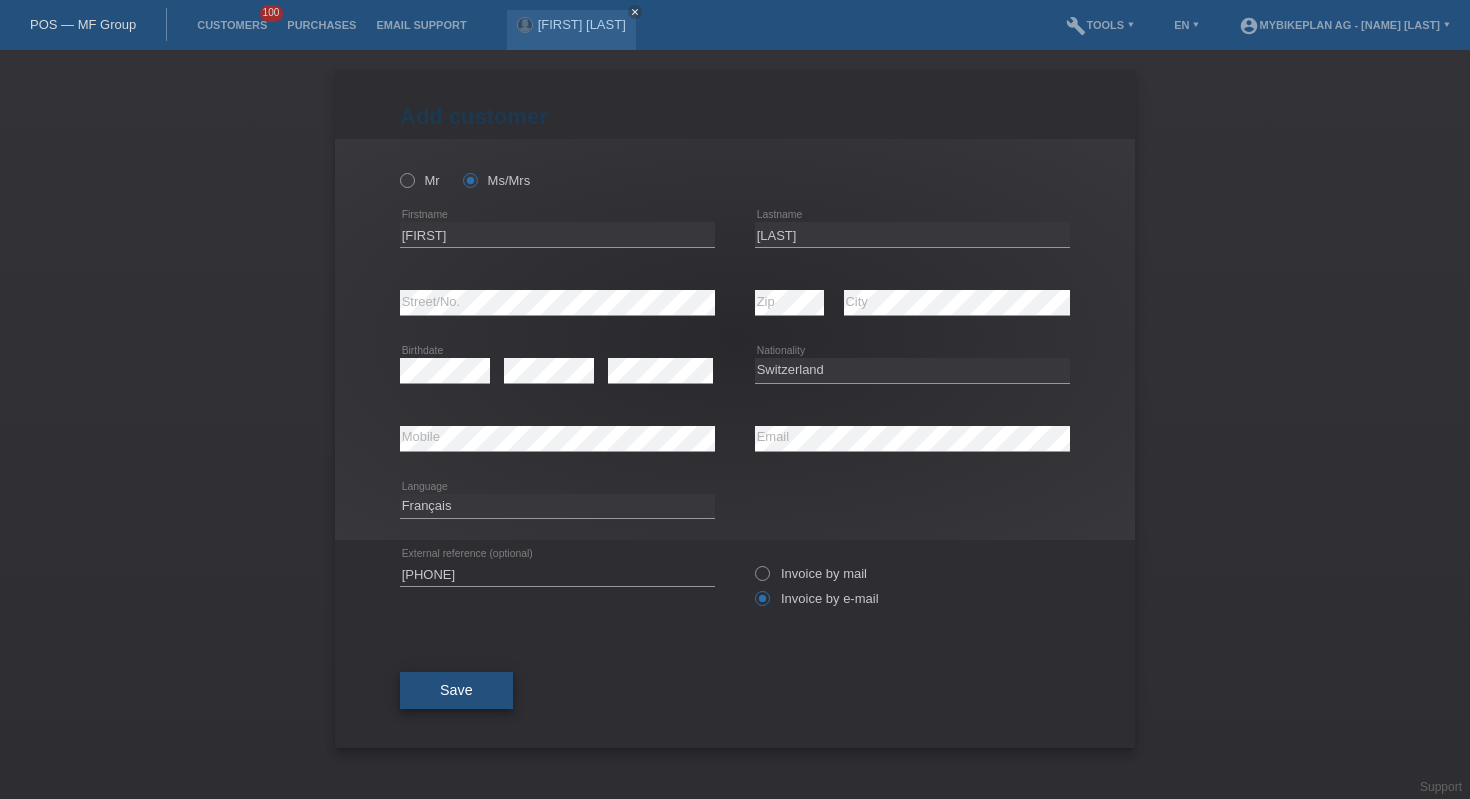 click on "Save" at bounding box center (456, 690) 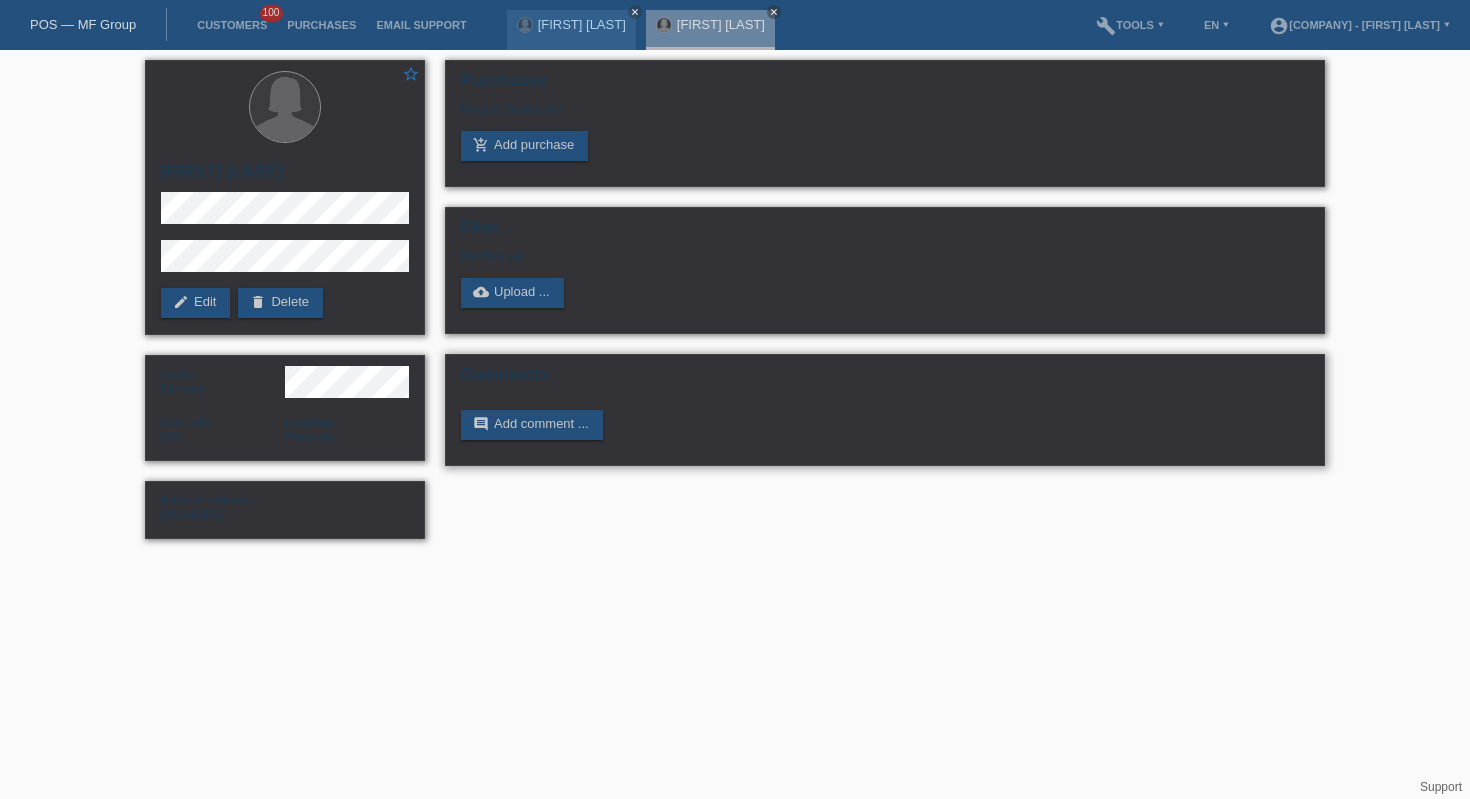 scroll, scrollTop: 0, scrollLeft: 0, axis: both 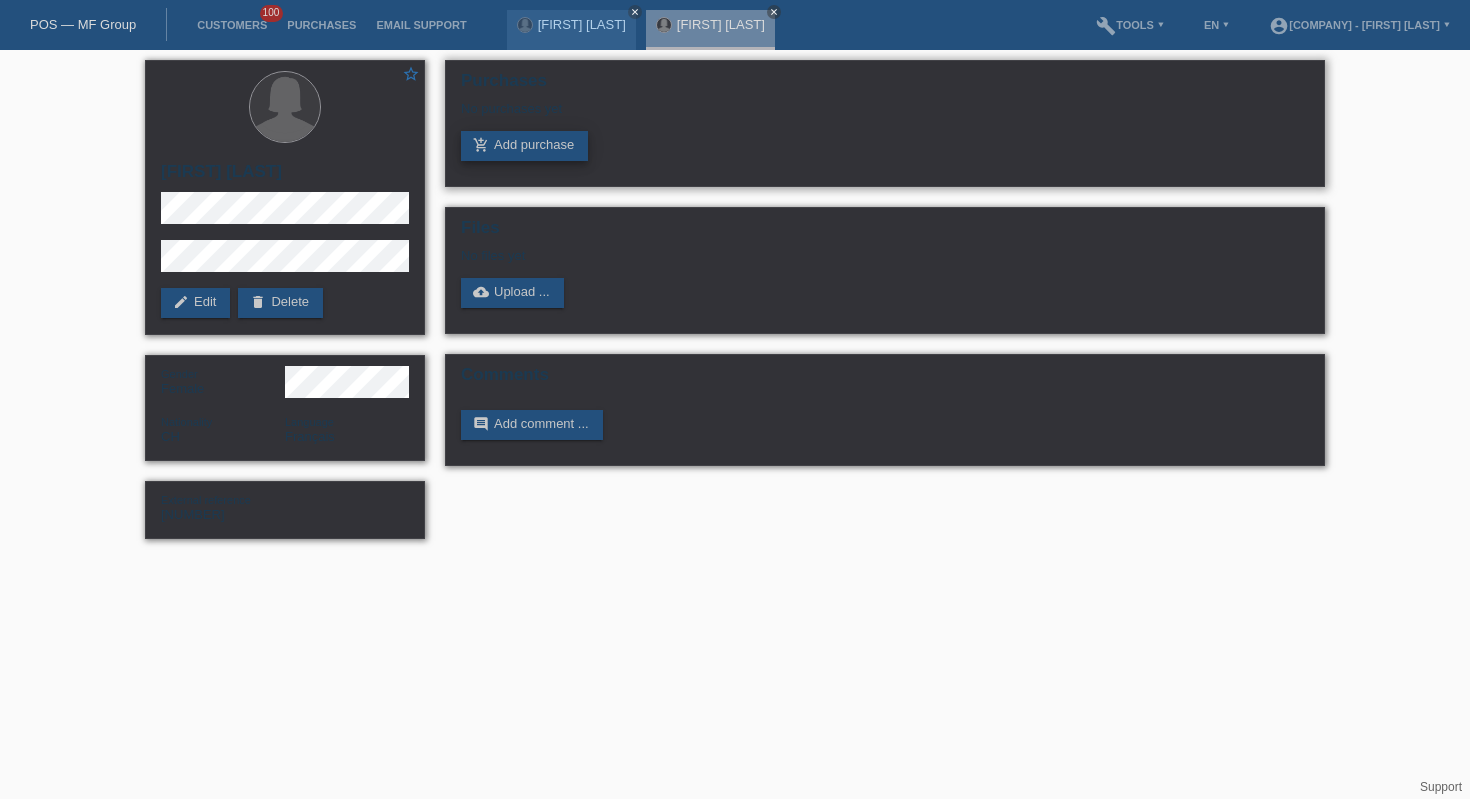 click on "add_shopping_cart  Add purchase" at bounding box center (524, 146) 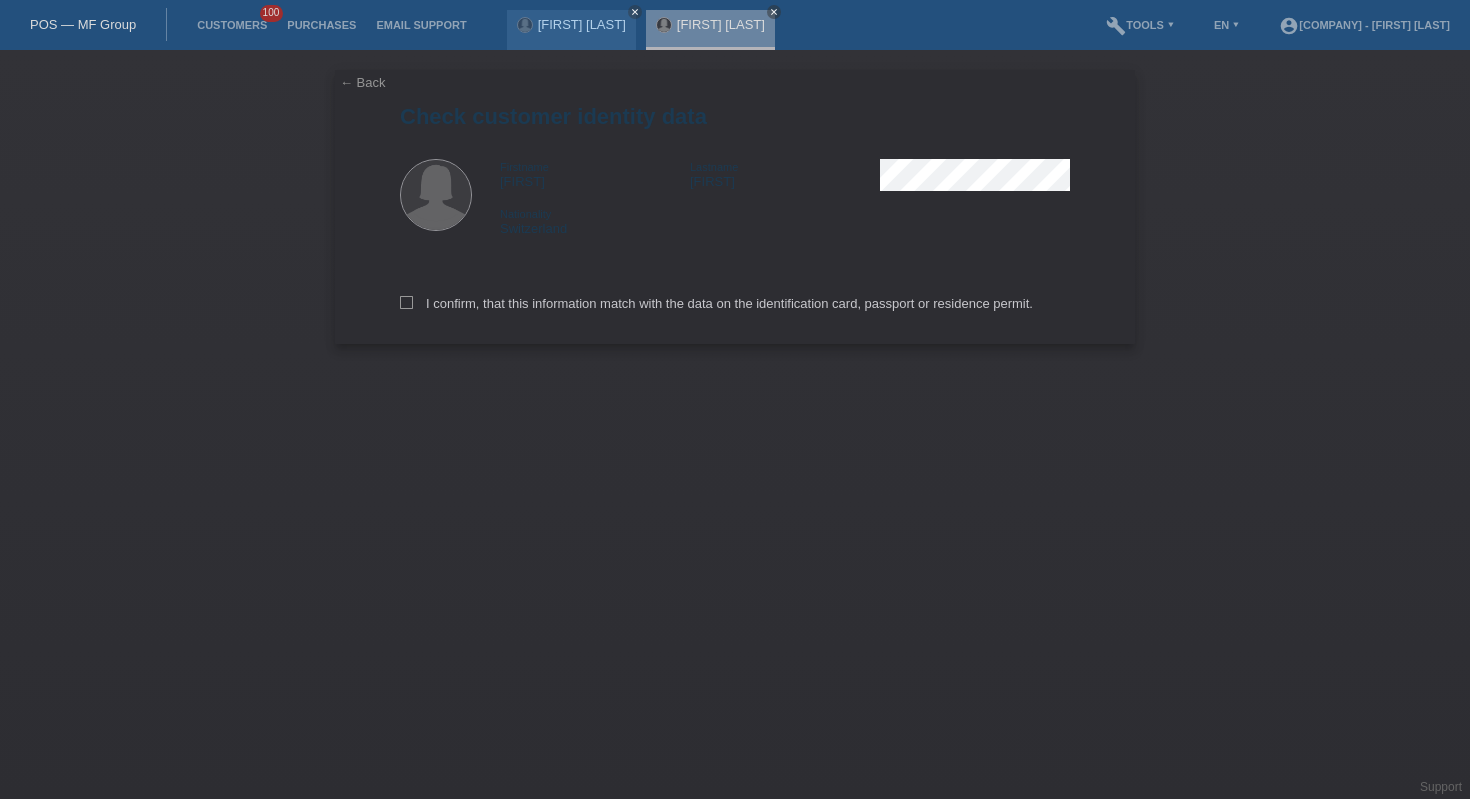 scroll, scrollTop: 0, scrollLeft: 0, axis: both 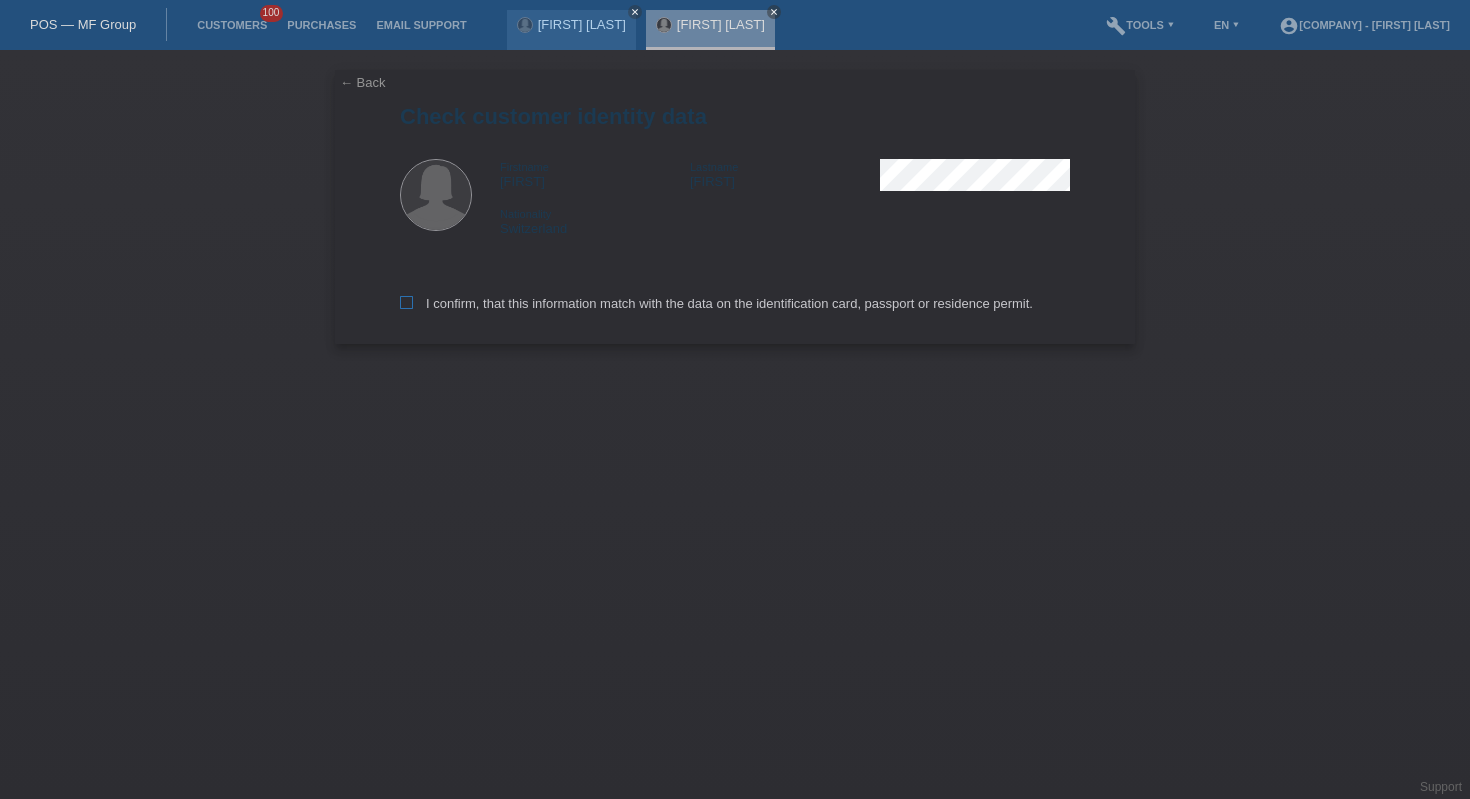 click on "I confirm, that this information match with the data on the identification card, passport or residence permit." at bounding box center (716, 303) 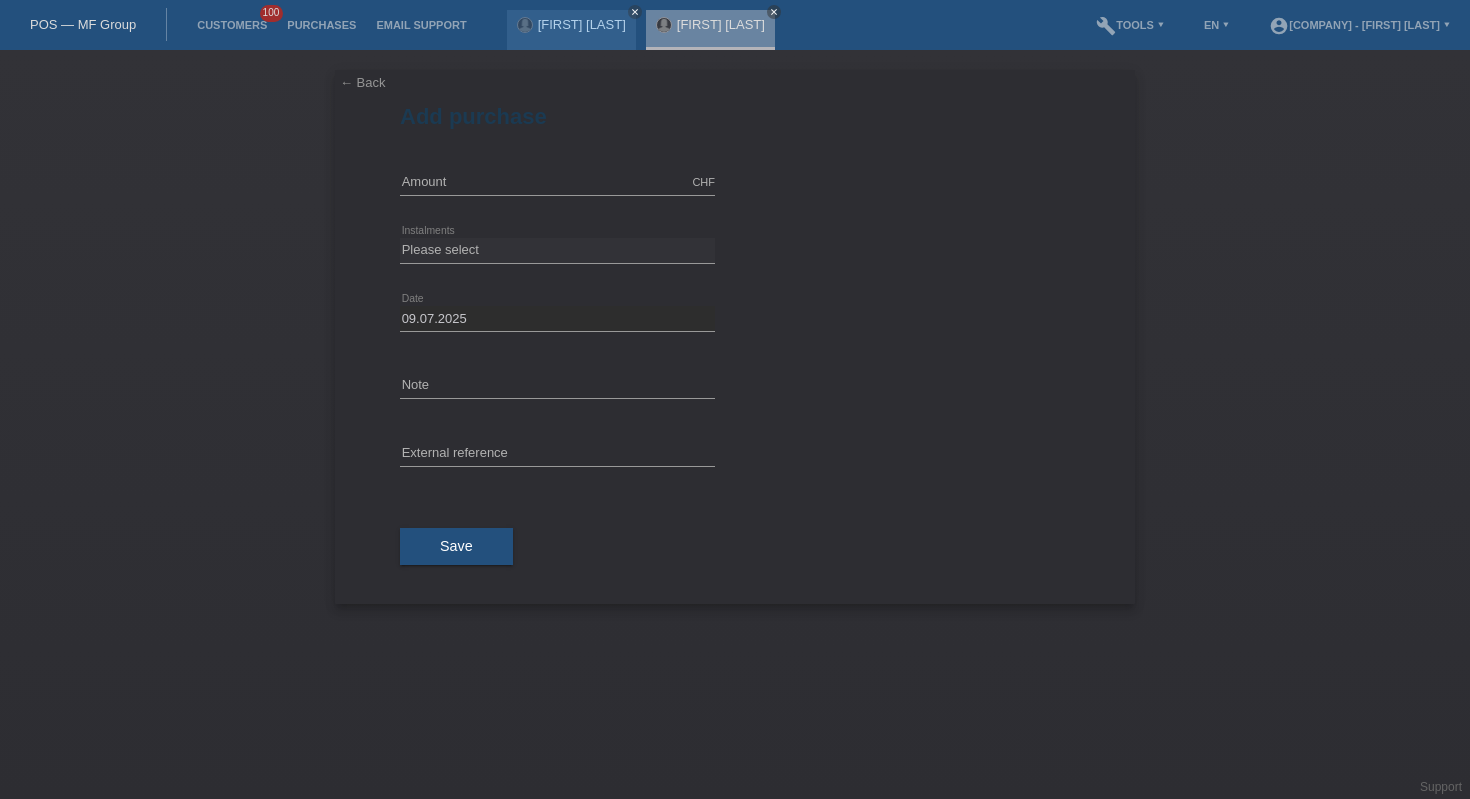 scroll, scrollTop: 0, scrollLeft: 0, axis: both 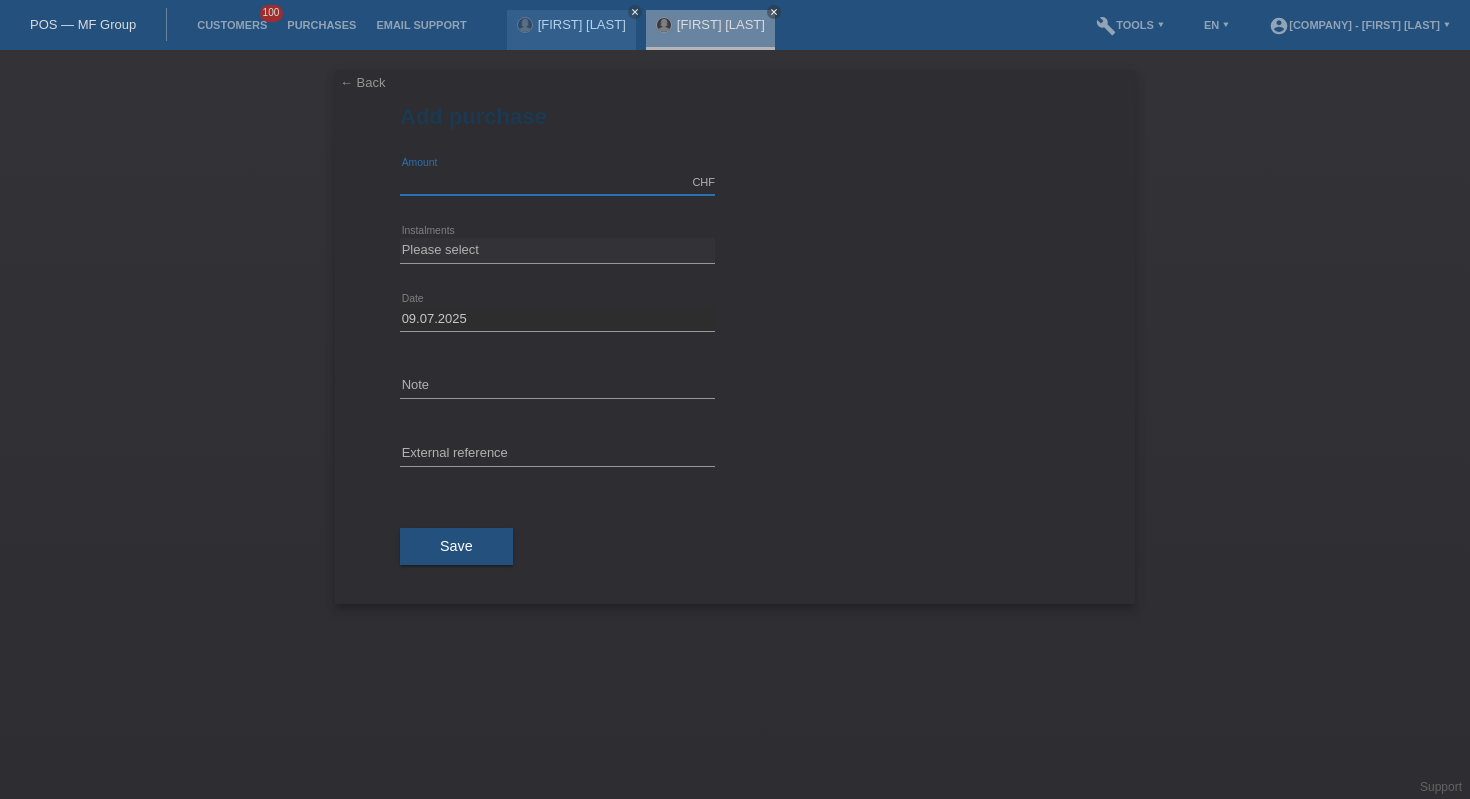 click at bounding box center (557, 182) 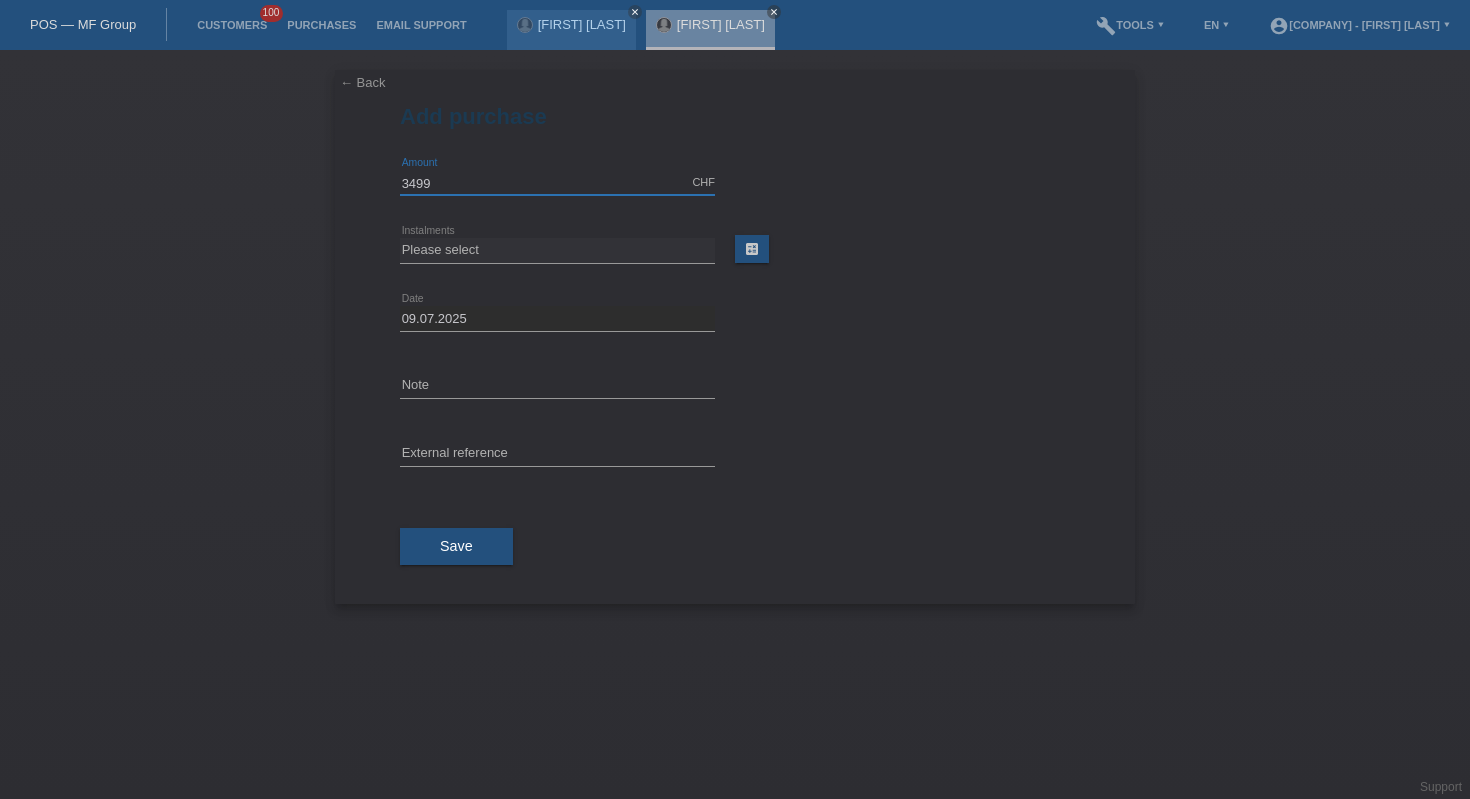 type on "3499.00" 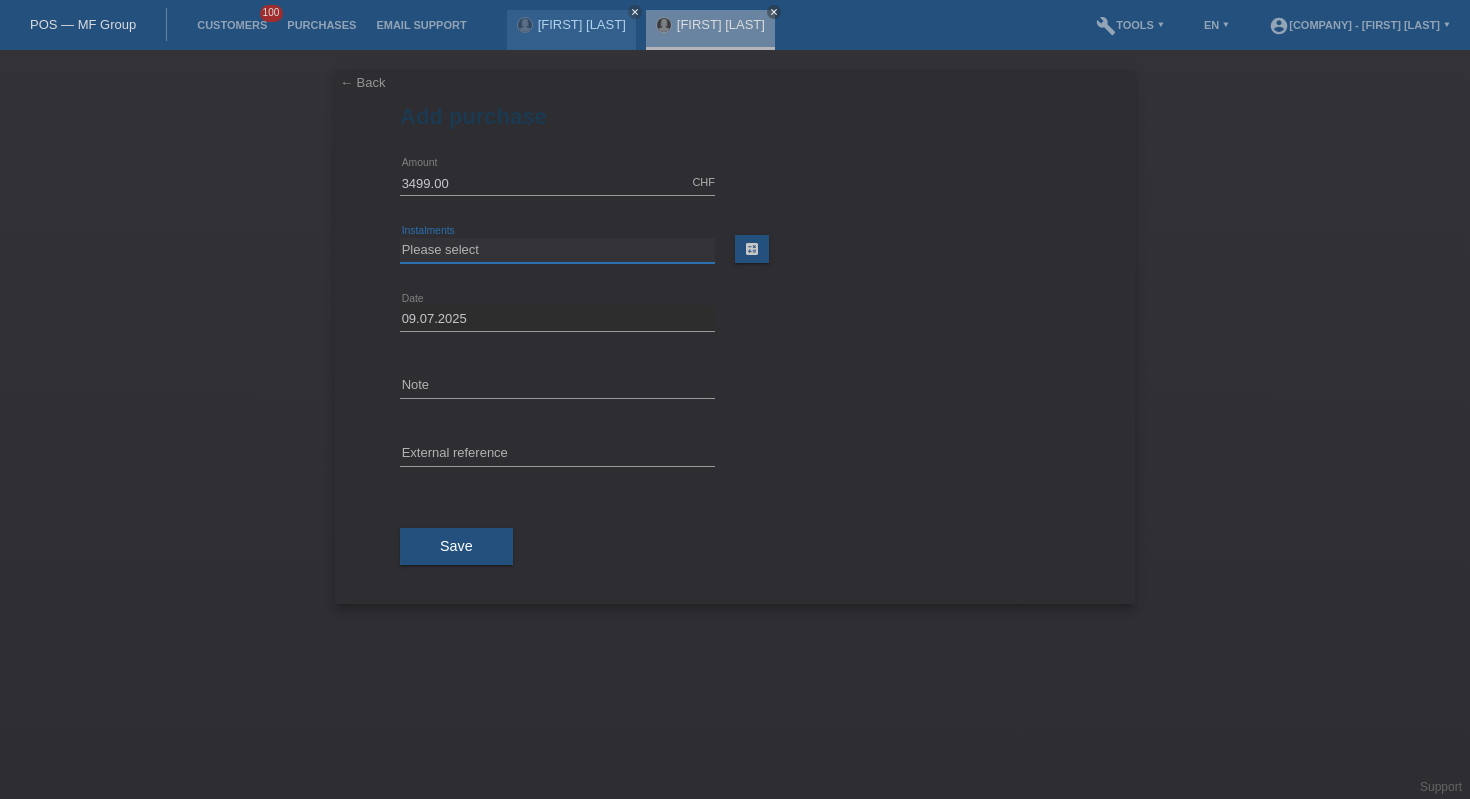 click on "Please select
6 instalments
12 instalments
18 instalments
24 instalments
36 instalments
48 instalments" at bounding box center (557, 250) 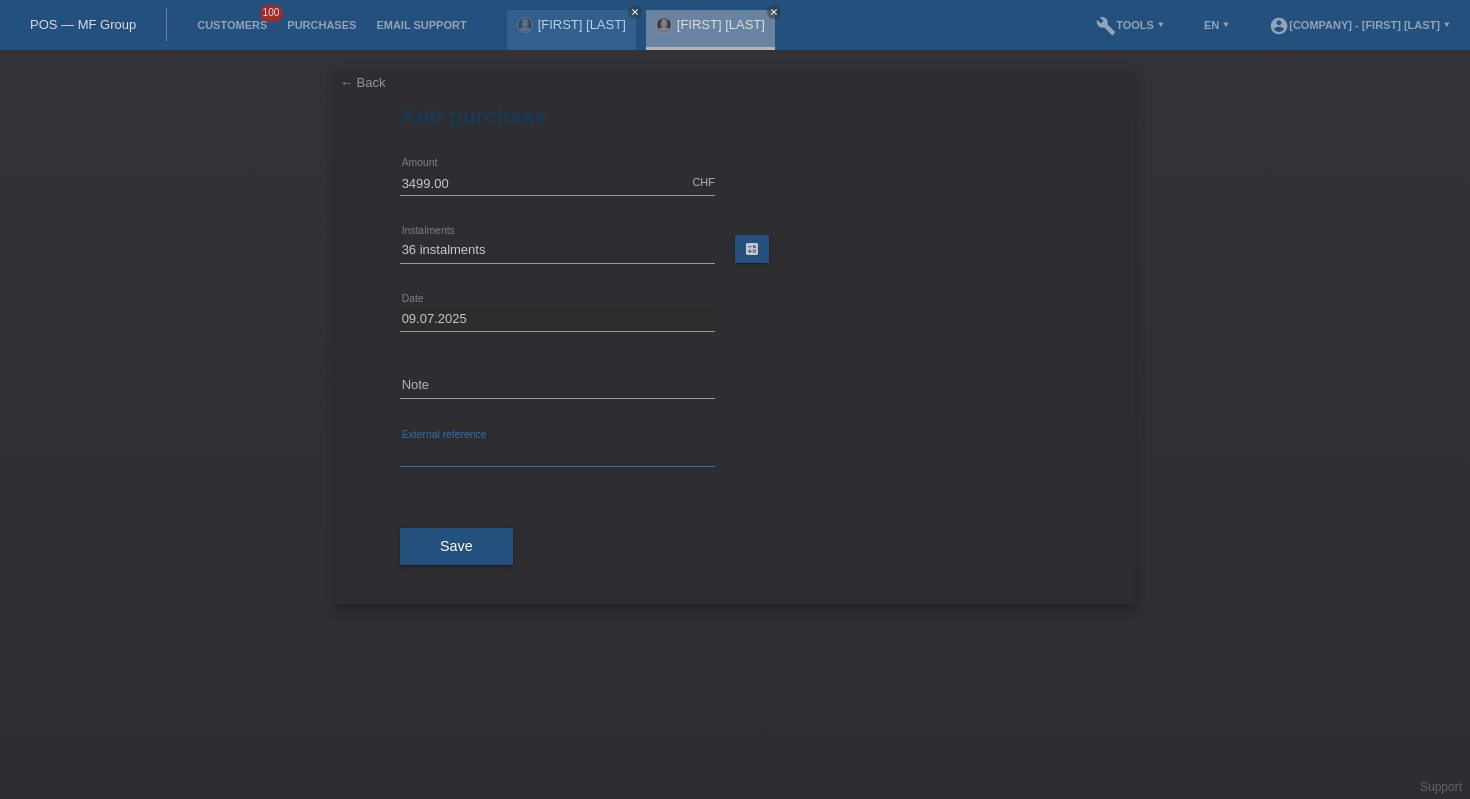 click at bounding box center [557, 454] 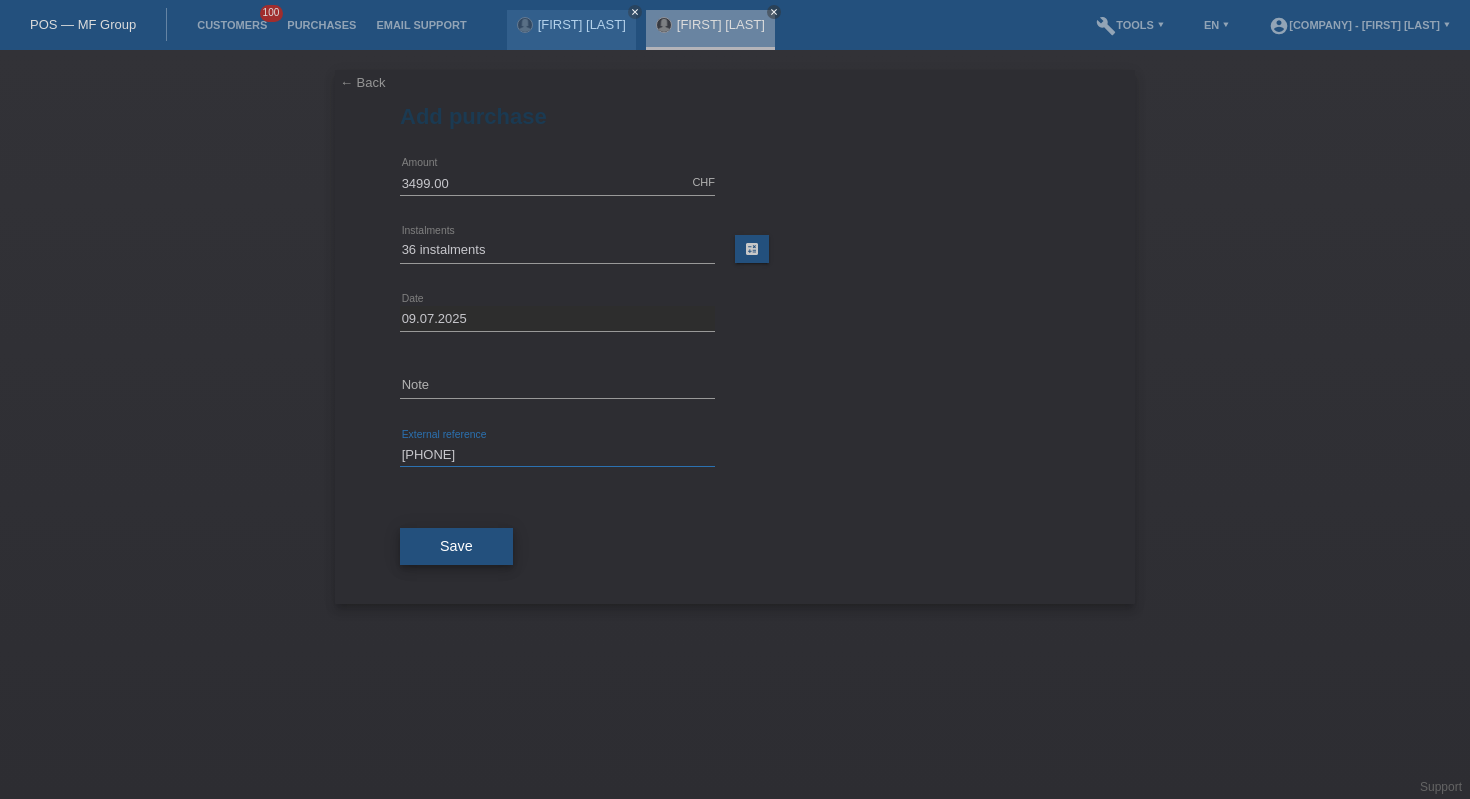 type on "39872567366" 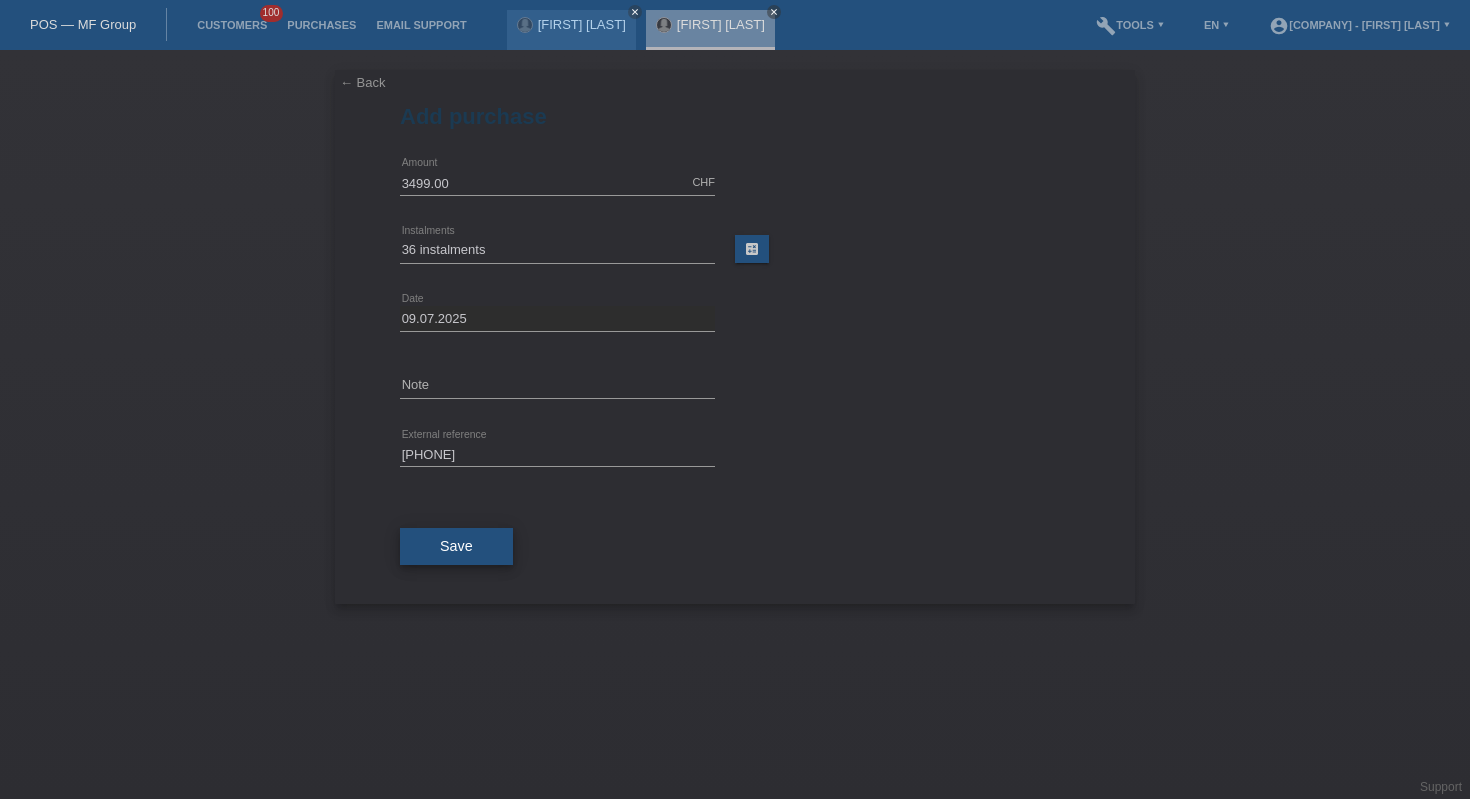 click on "Save" at bounding box center (456, 546) 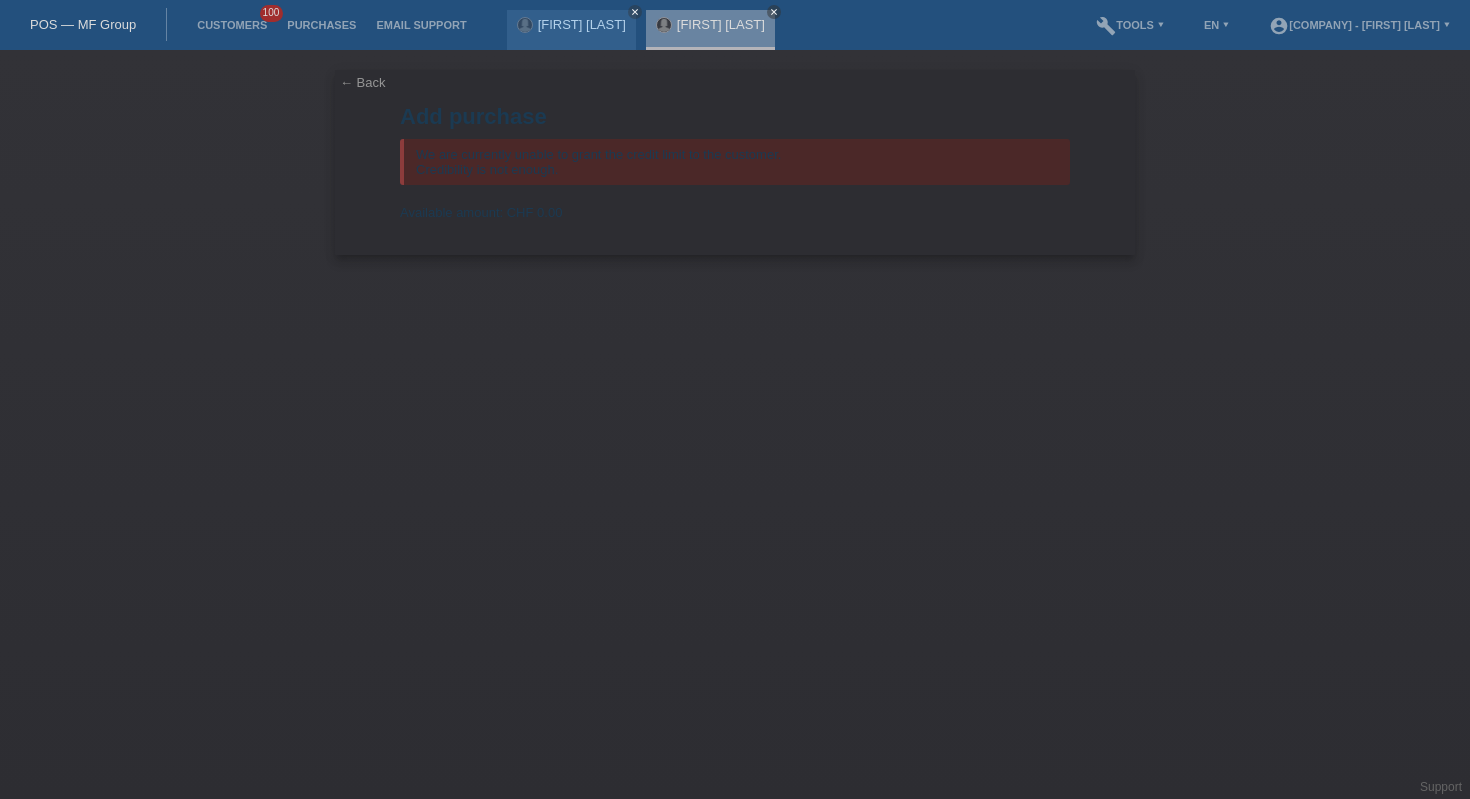 click on "POS — MF Group" at bounding box center (83, 24) 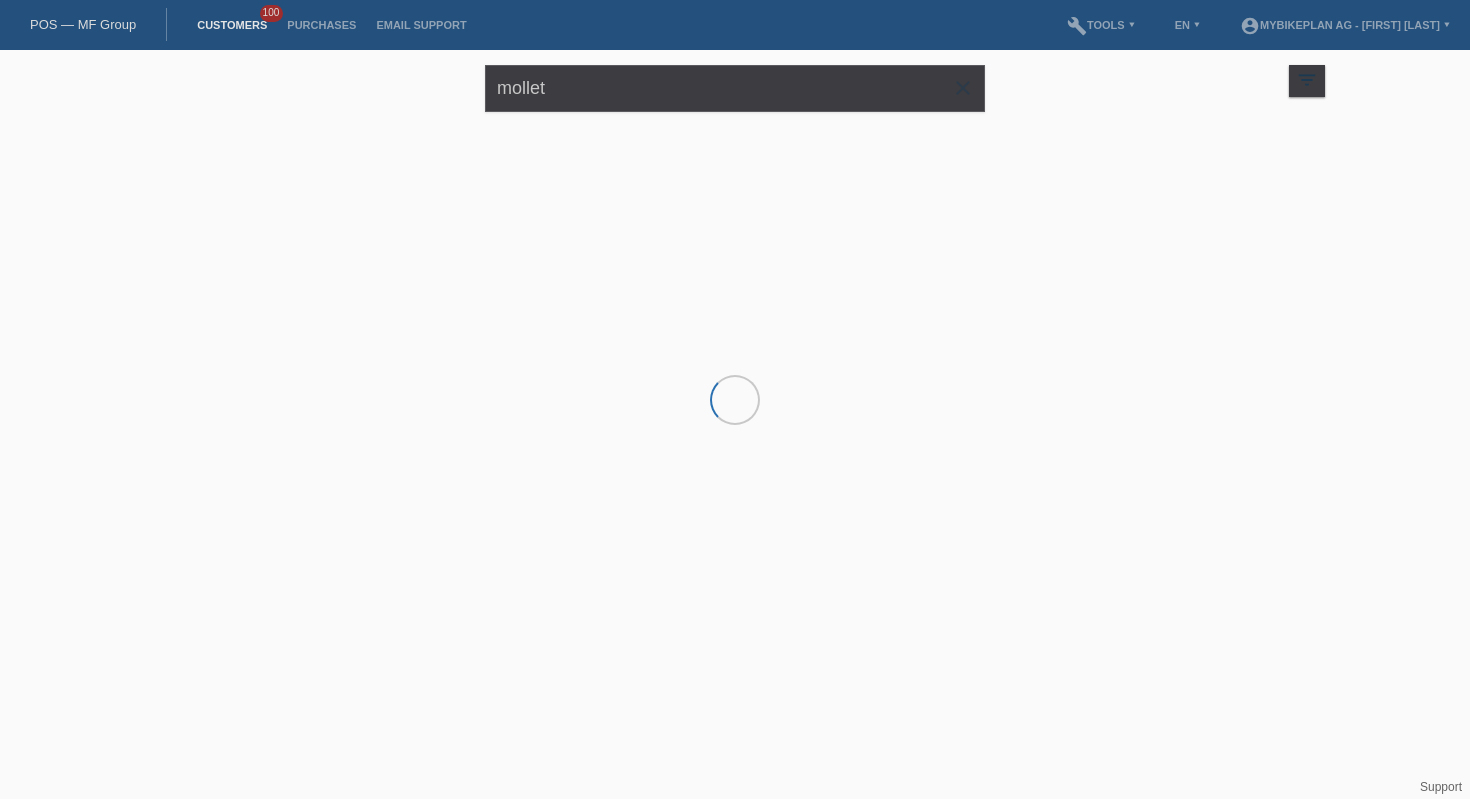 scroll, scrollTop: 0, scrollLeft: 0, axis: both 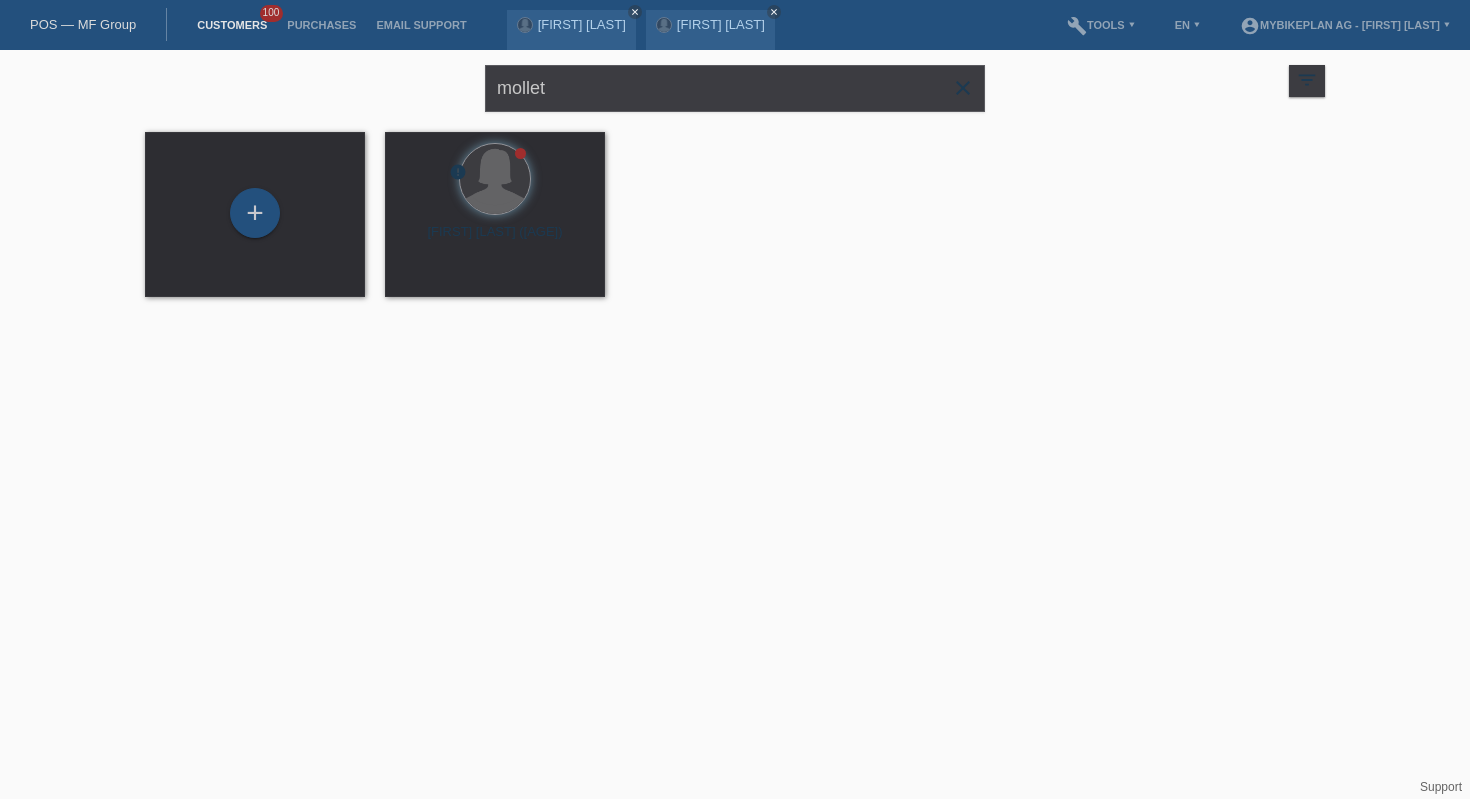 click on "[NAME]
close" at bounding box center [735, 86] 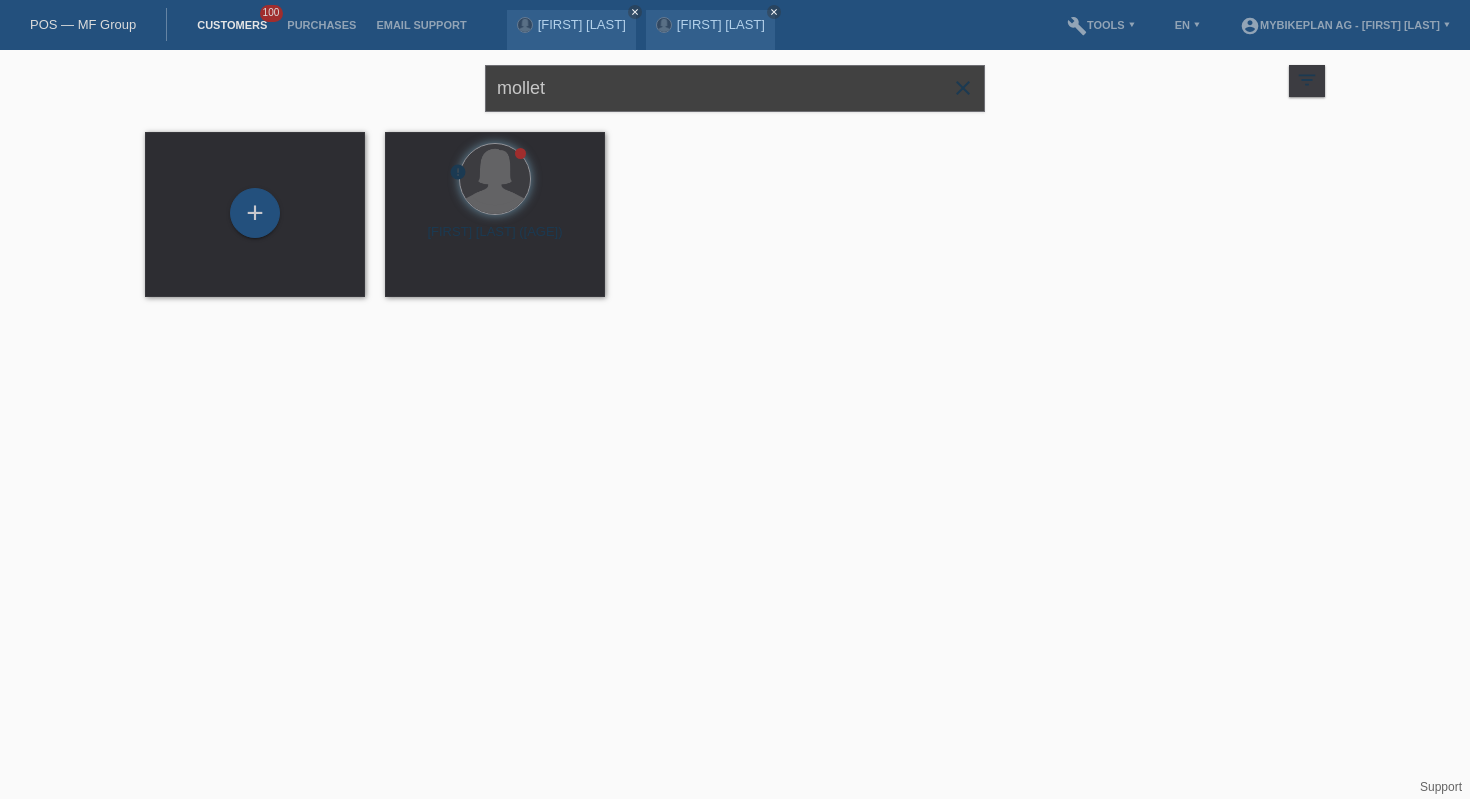 click on "mollet" at bounding box center [735, 88] 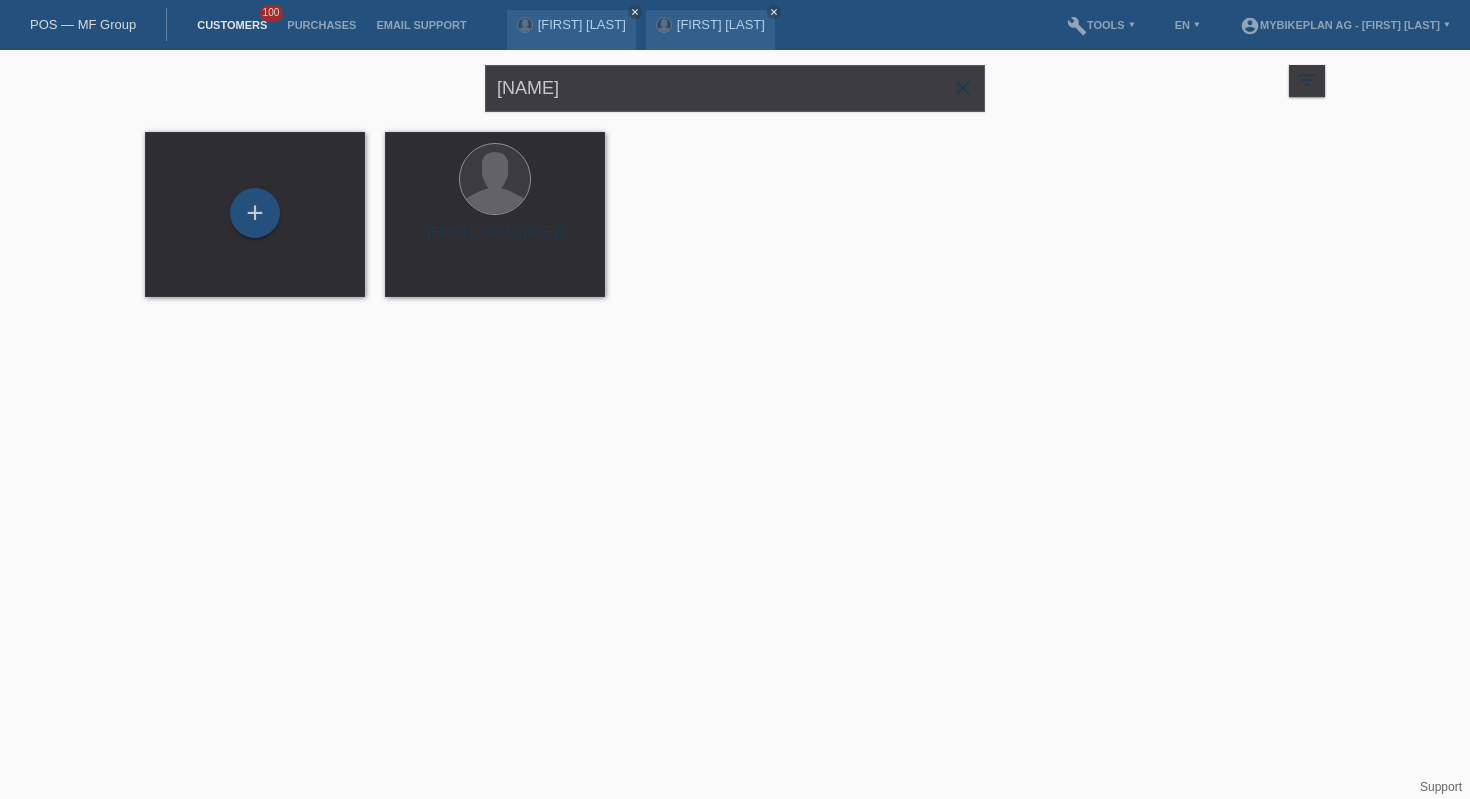 click on "[NAME]
close" at bounding box center (735, 86) 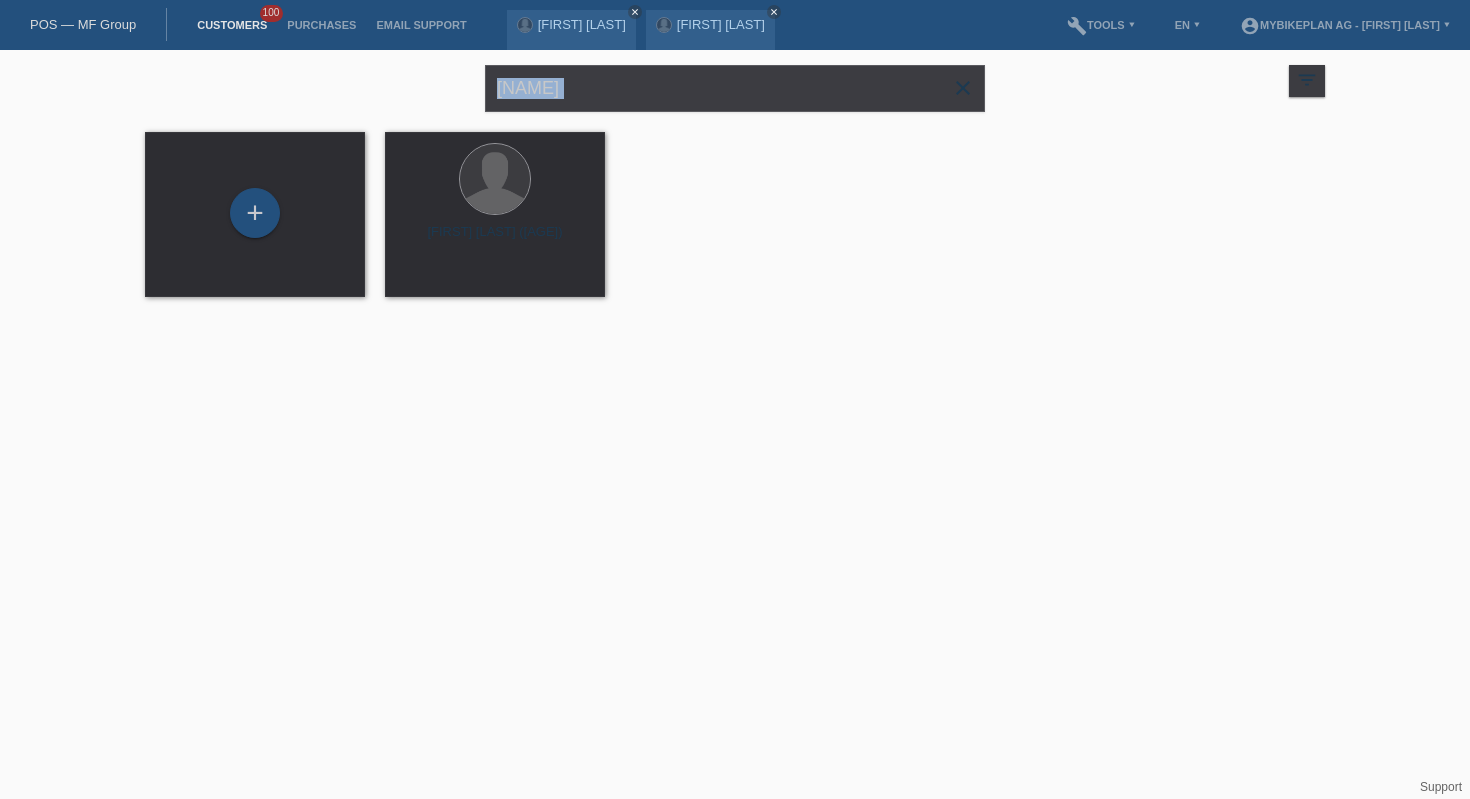 click on "Fleury
close" at bounding box center [735, 86] 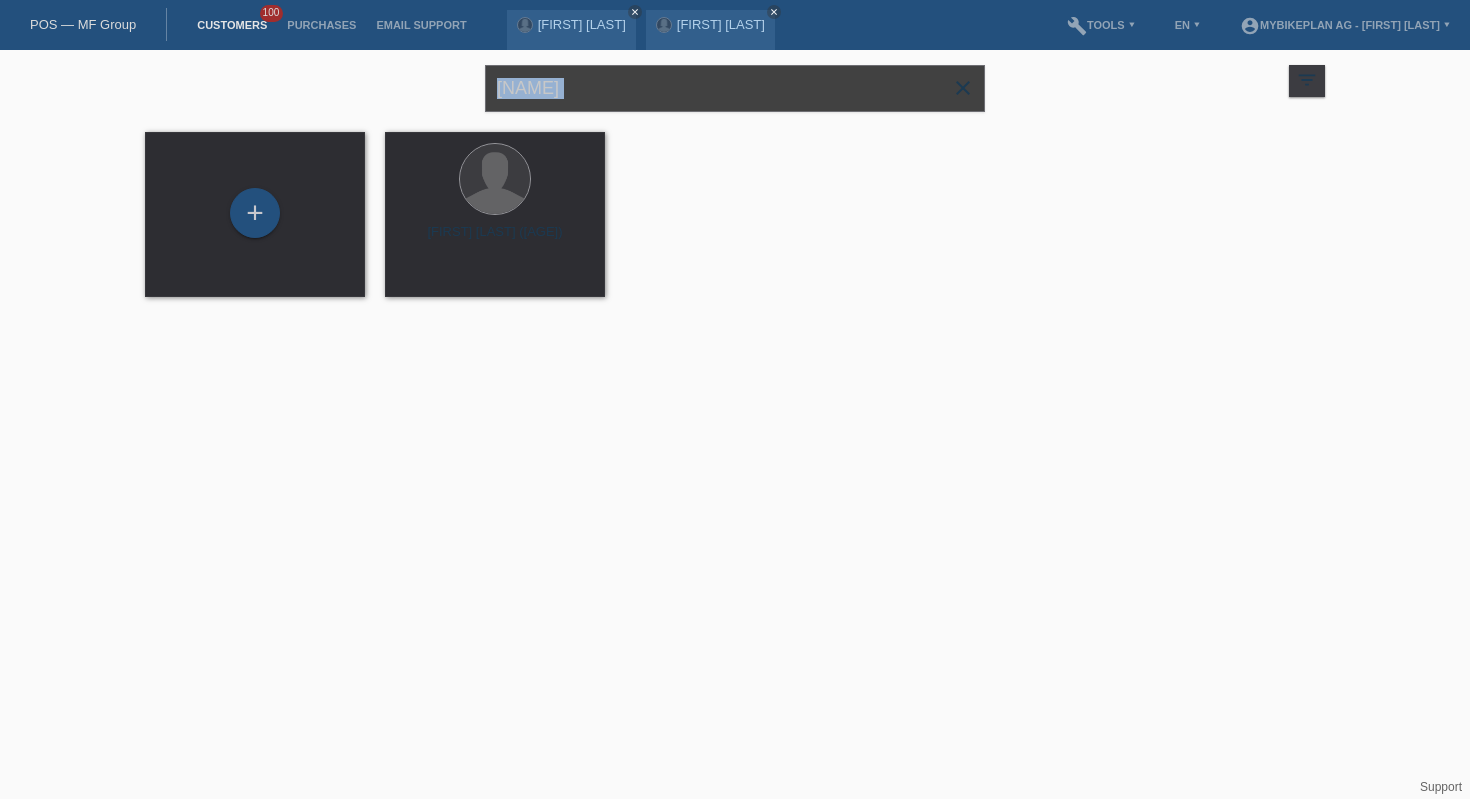 click on "Fleury" at bounding box center [735, 88] 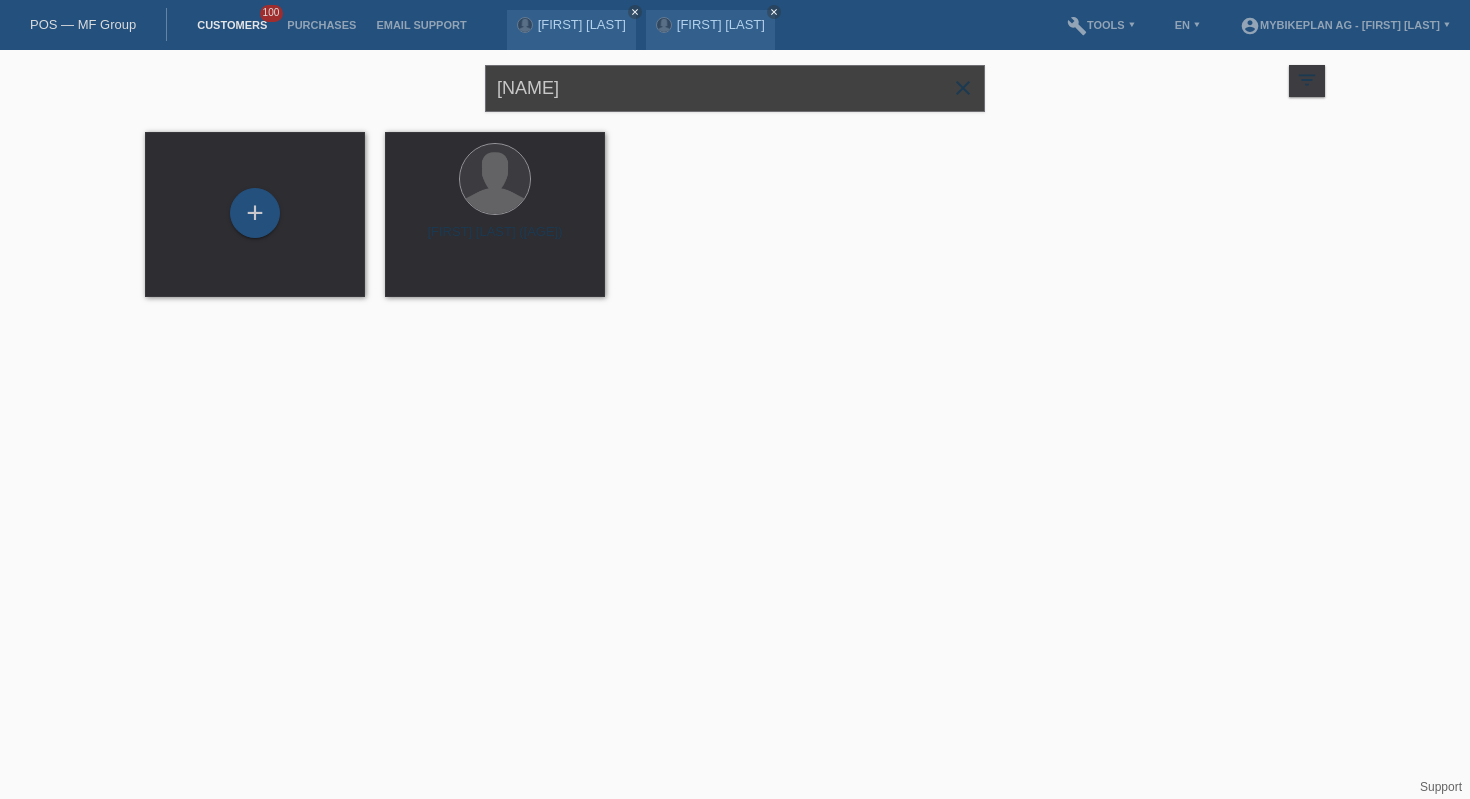 click on "Fleury" at bounding box center [735, 88] 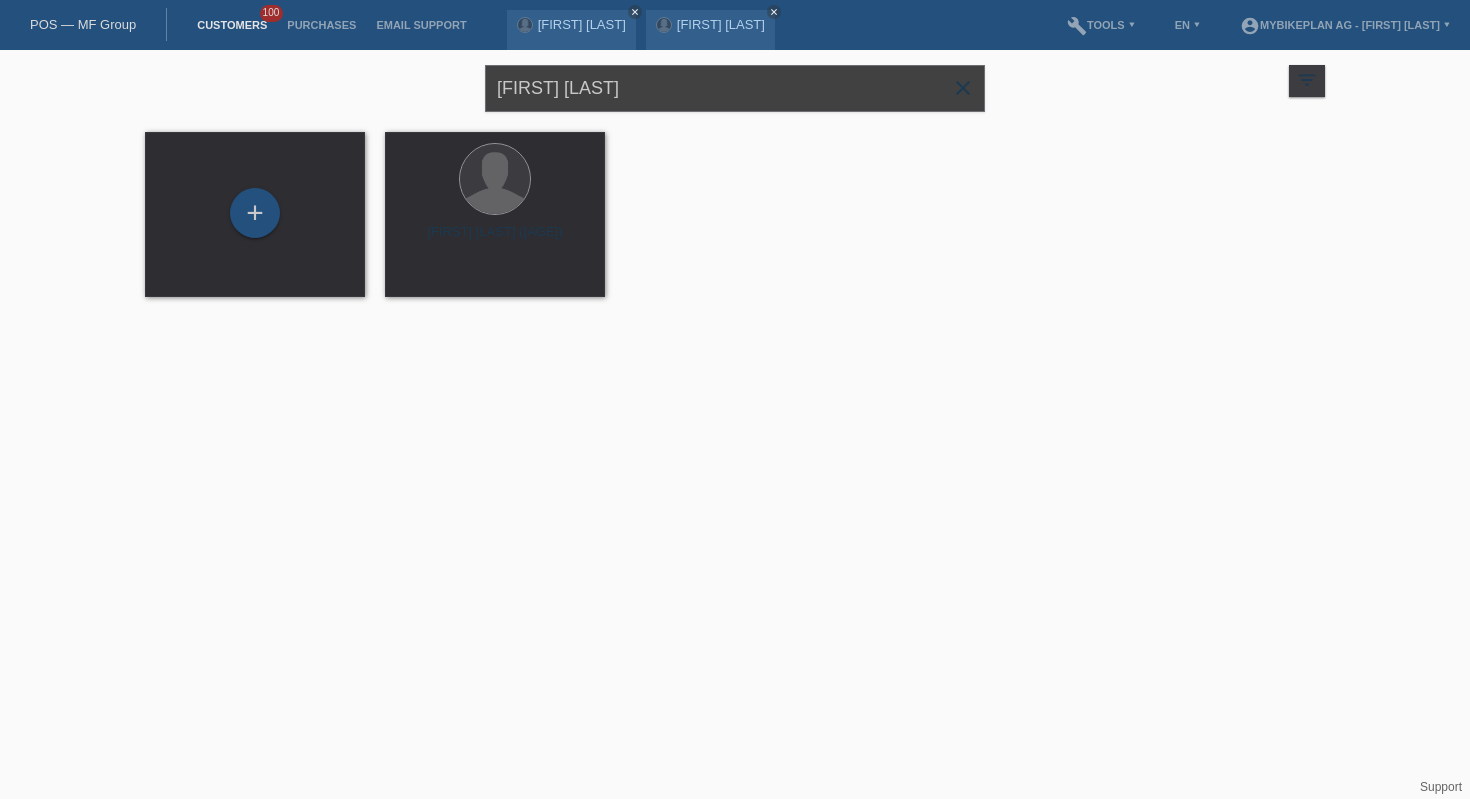 type on "Antoinette Fleury" 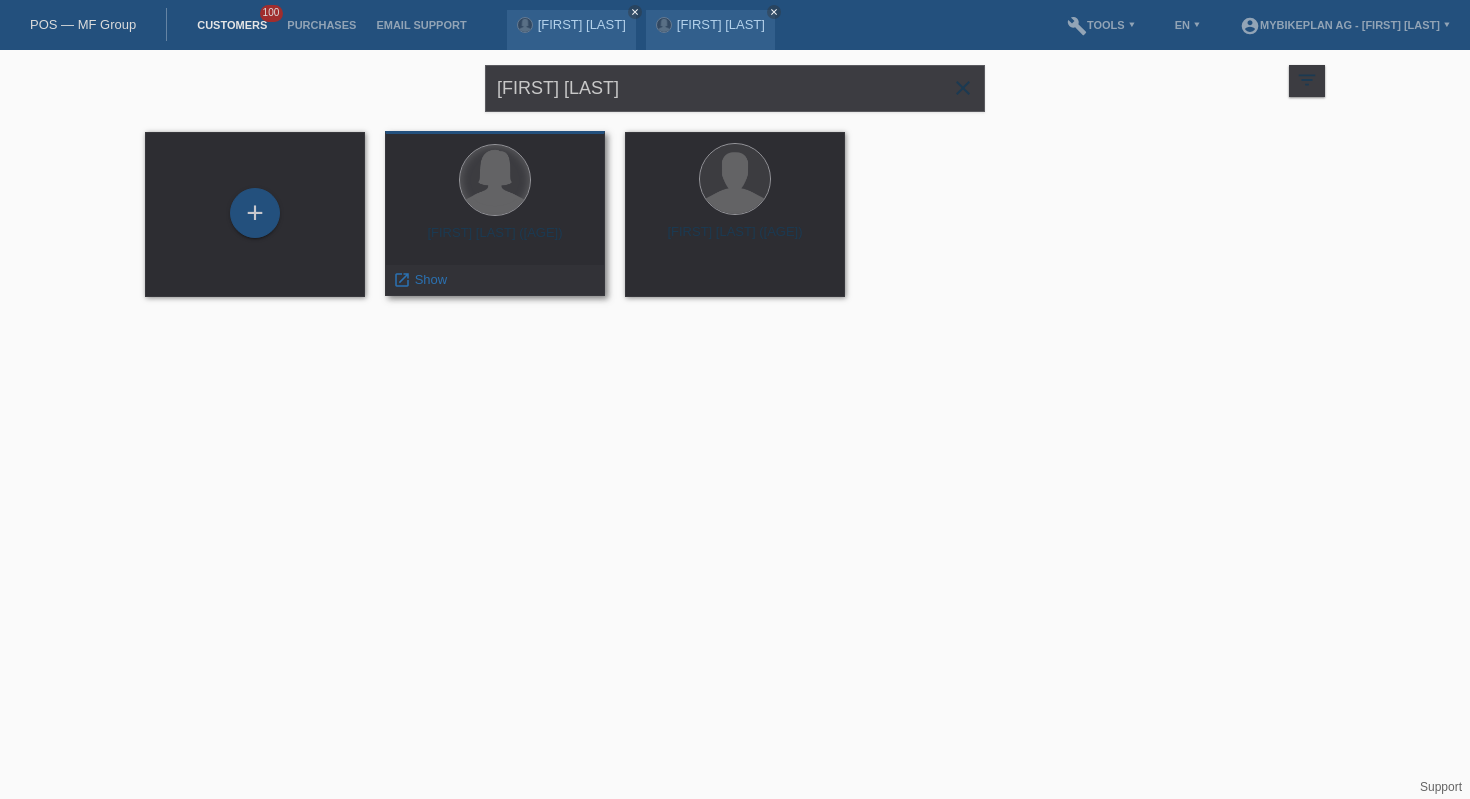click at bounding box center [495, 180] 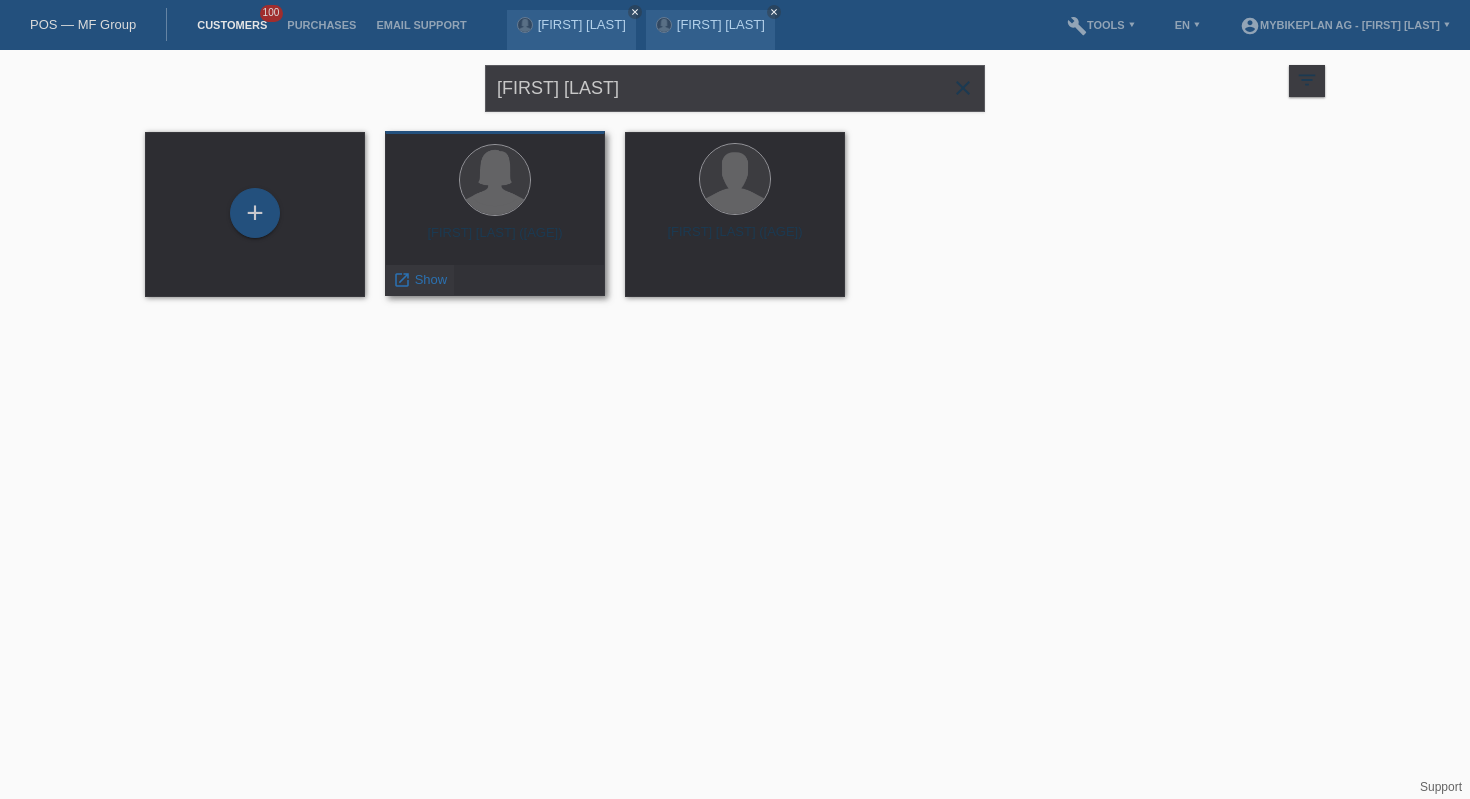 click on "Show" at bounding box center [431, 279] 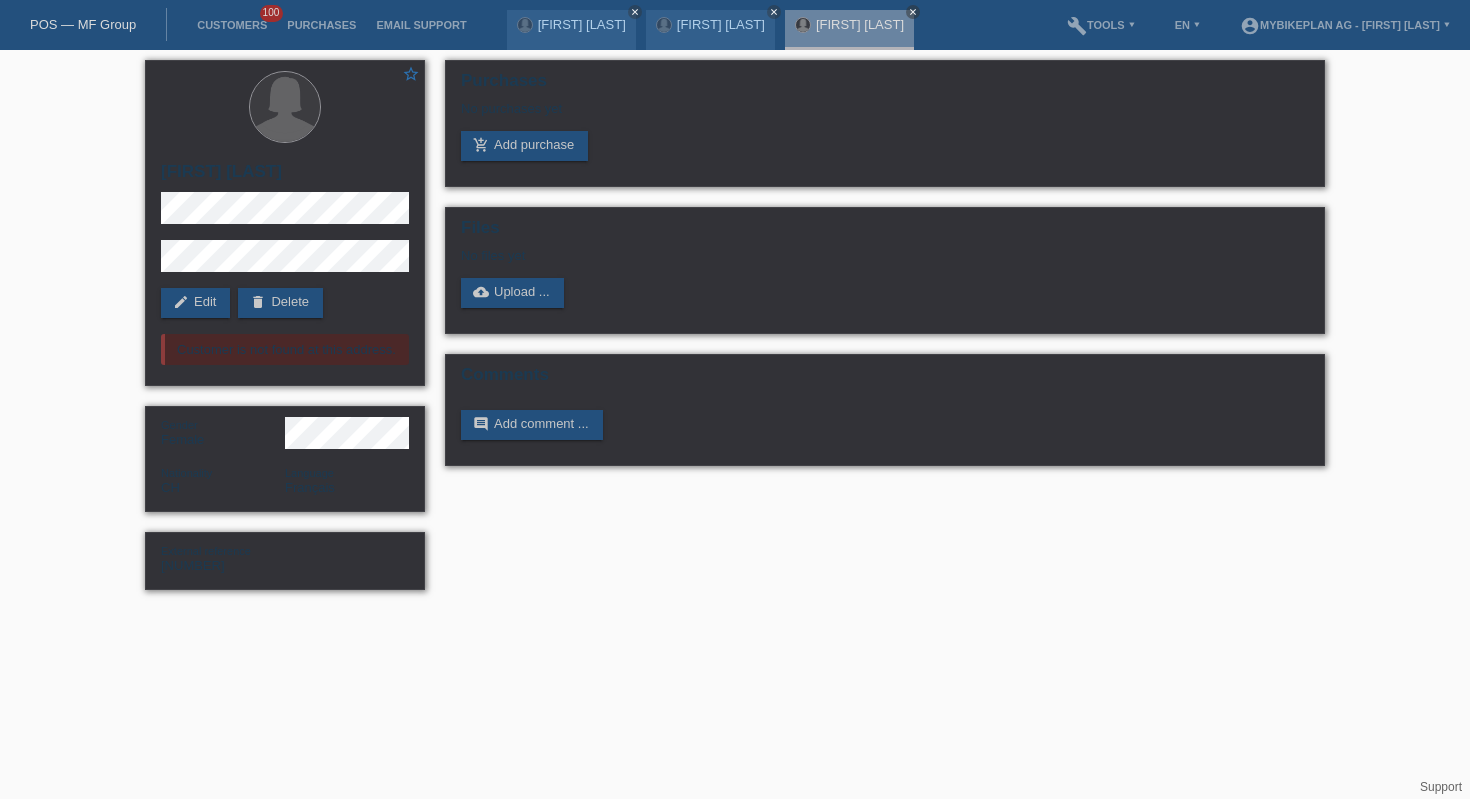 scroll, scrollTop: 0, scrollLeft: 0, axis: both 